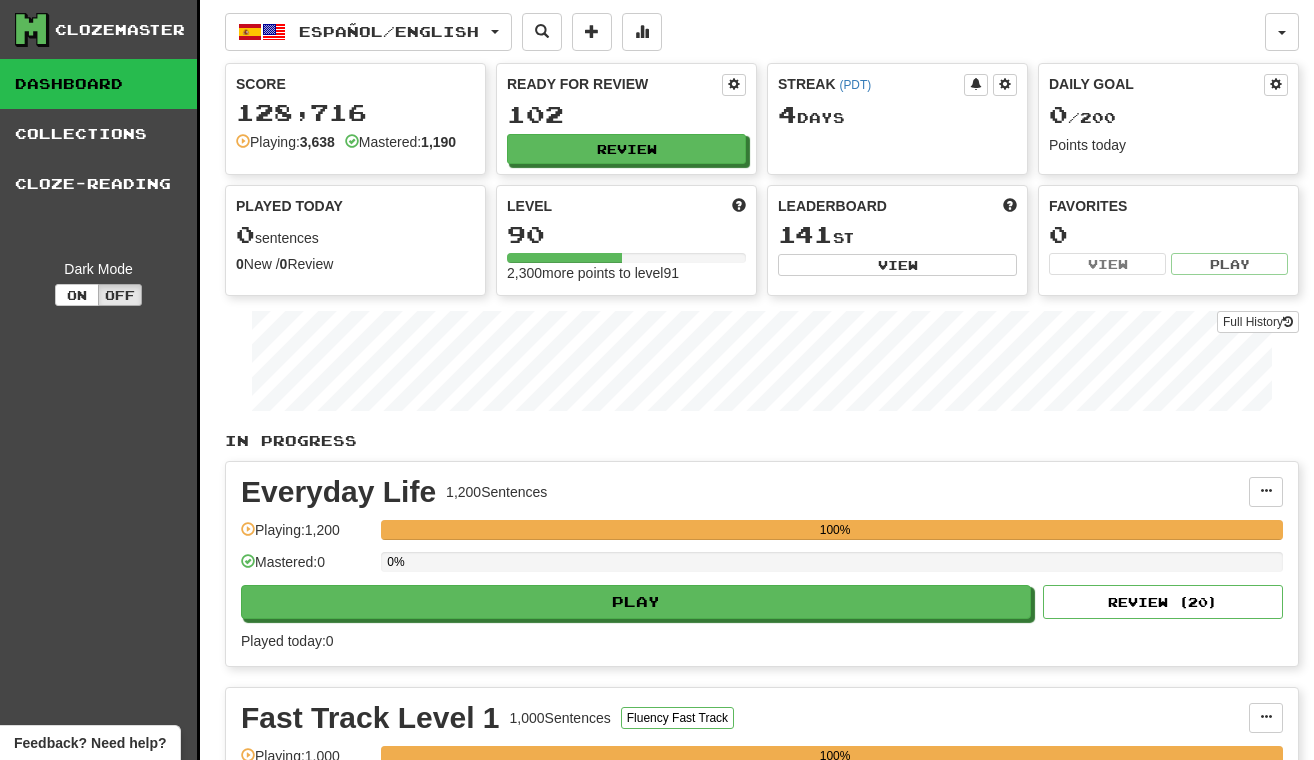 scroll, scrollTop: 0, scrollLeft: 0, axis: both 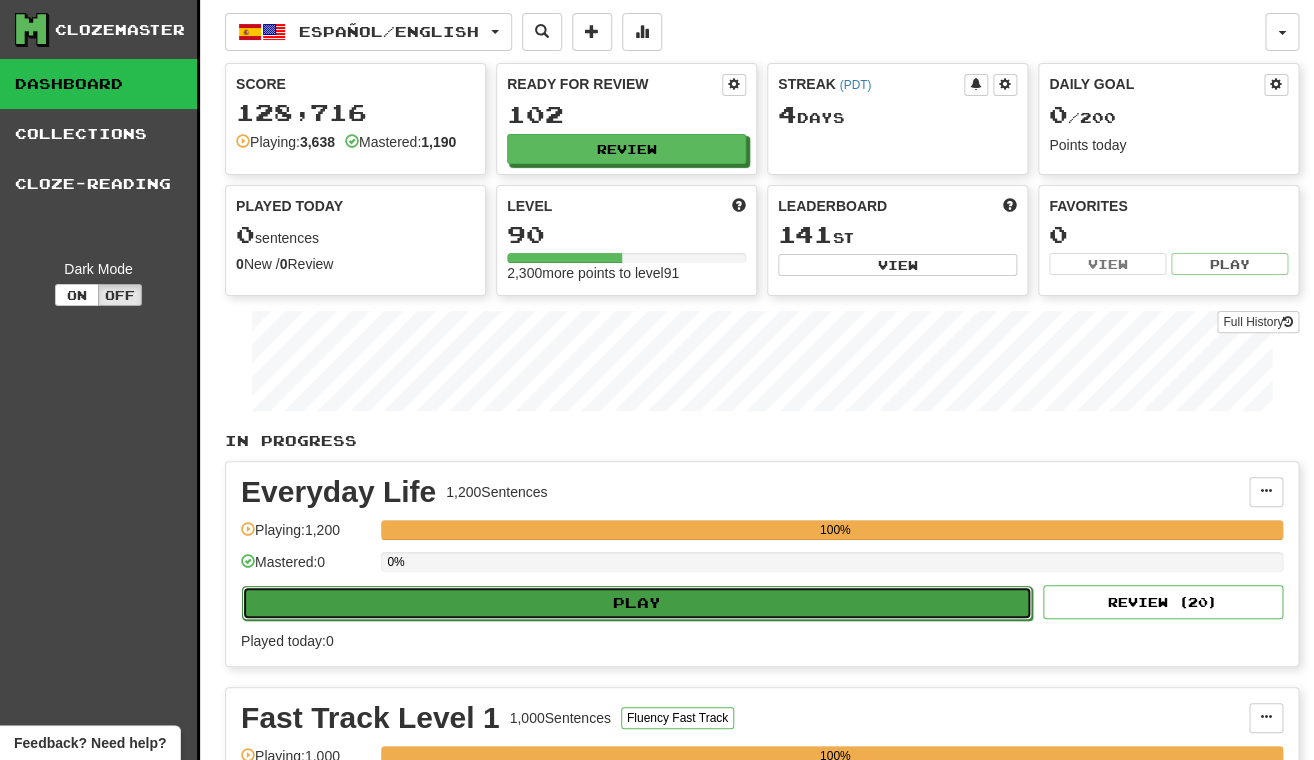 click on "Play" at bounding box center (637, 603) 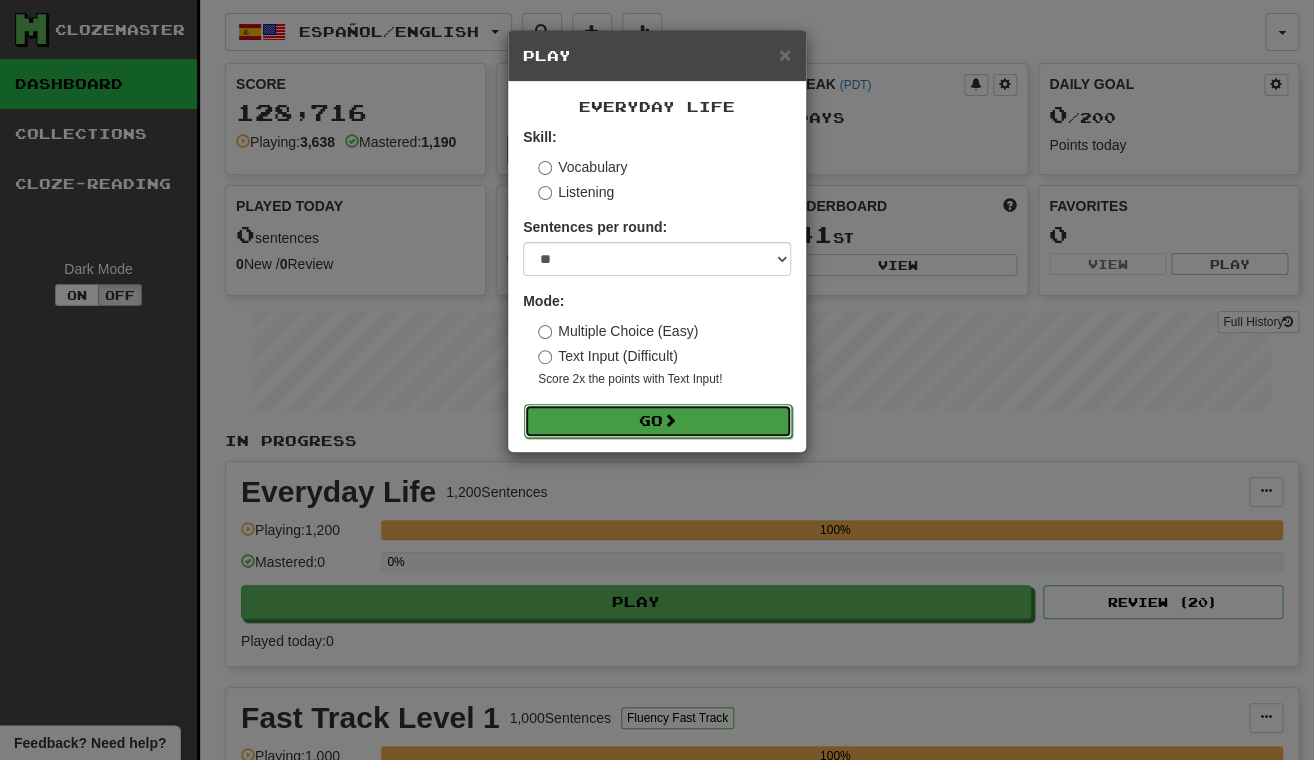 click on "Go" at bounding box center [658, 421] 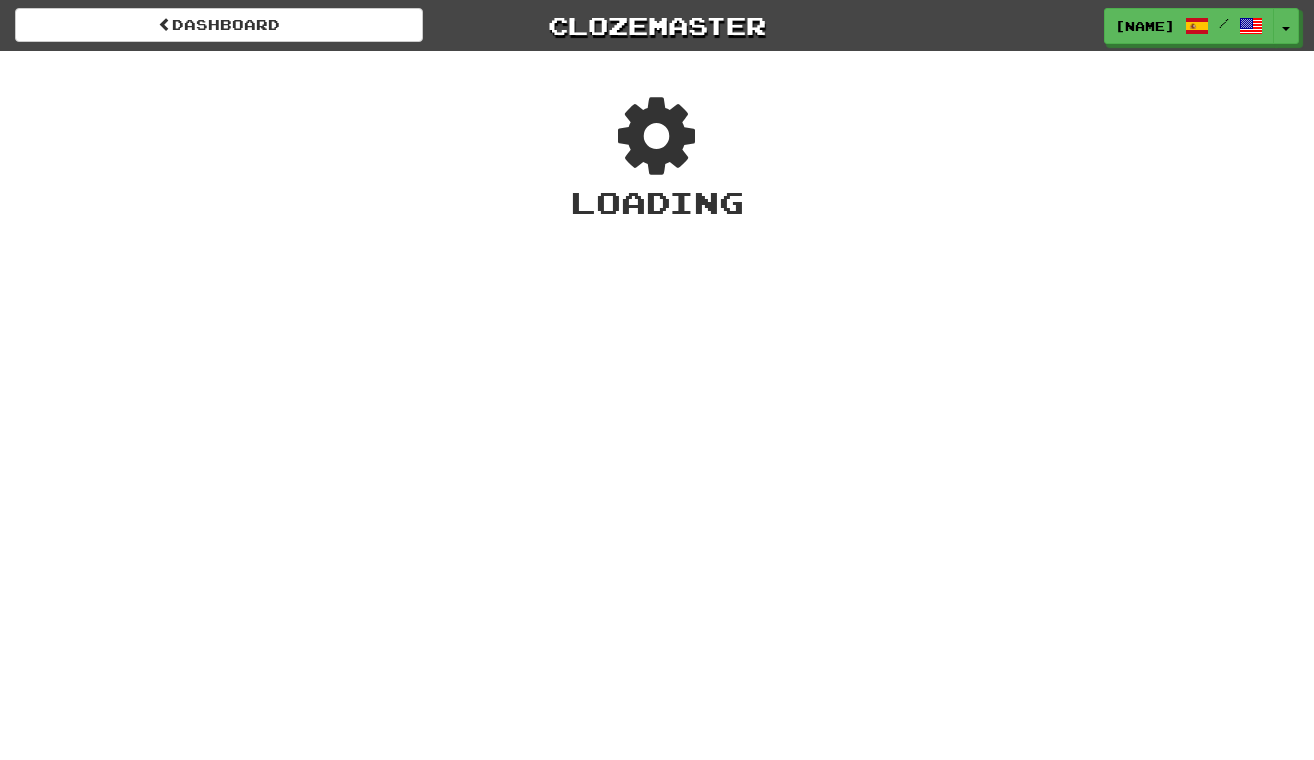 scroll, scrollTop: 0, scrollLeft: 0, axis: both 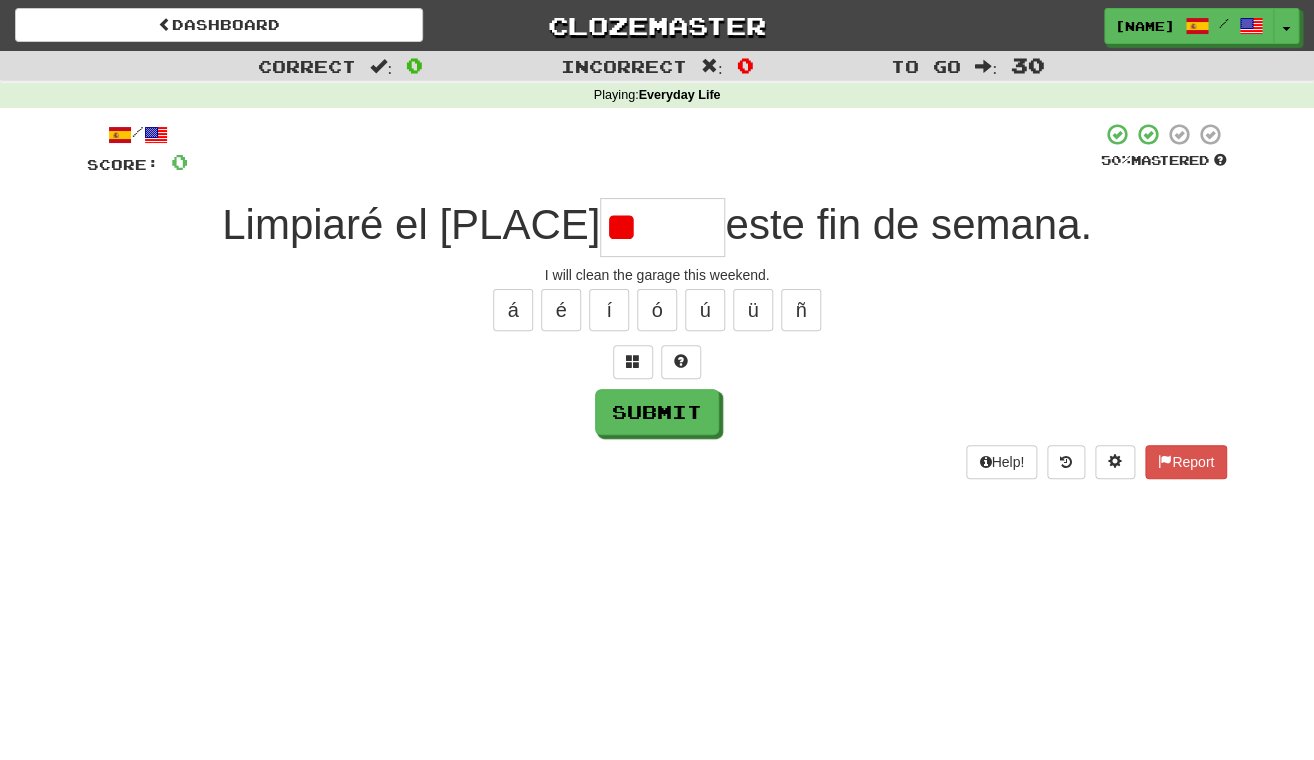 type on "*" 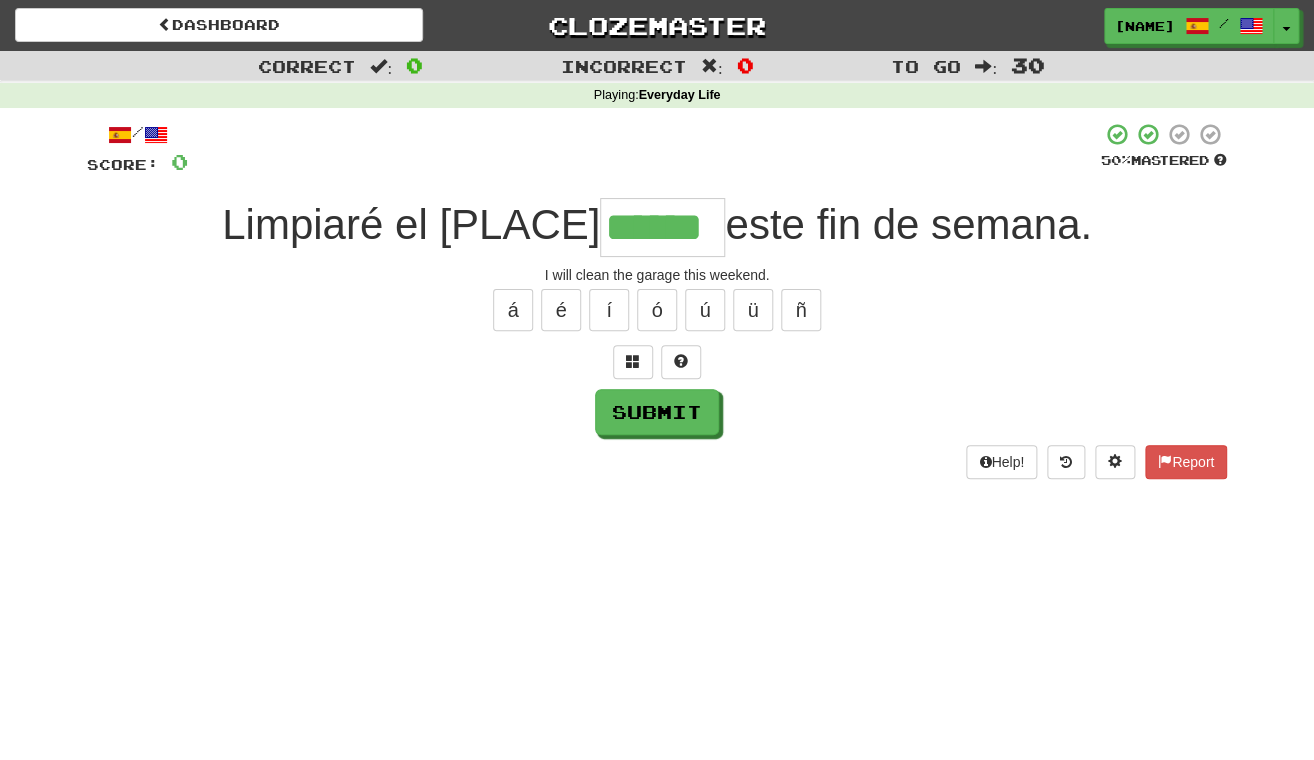 type on "******" 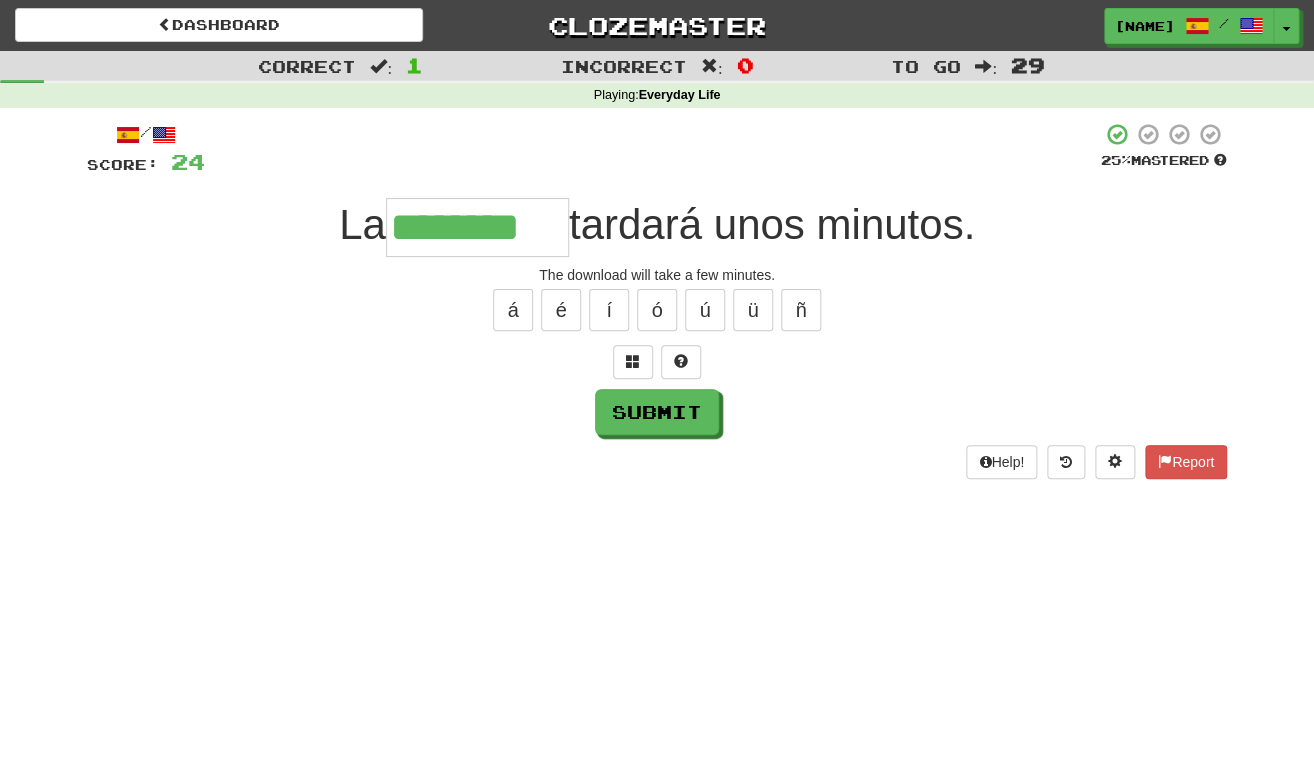 type on "********" 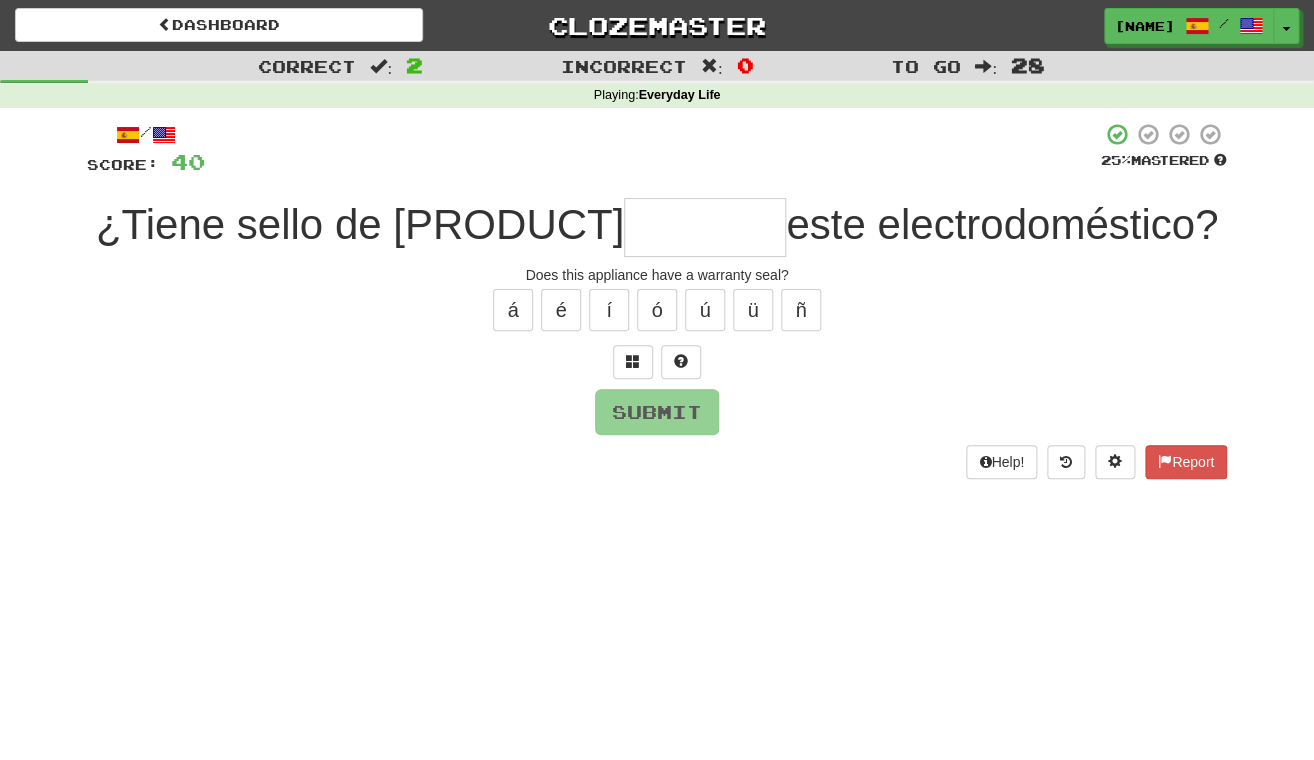 type on "*" 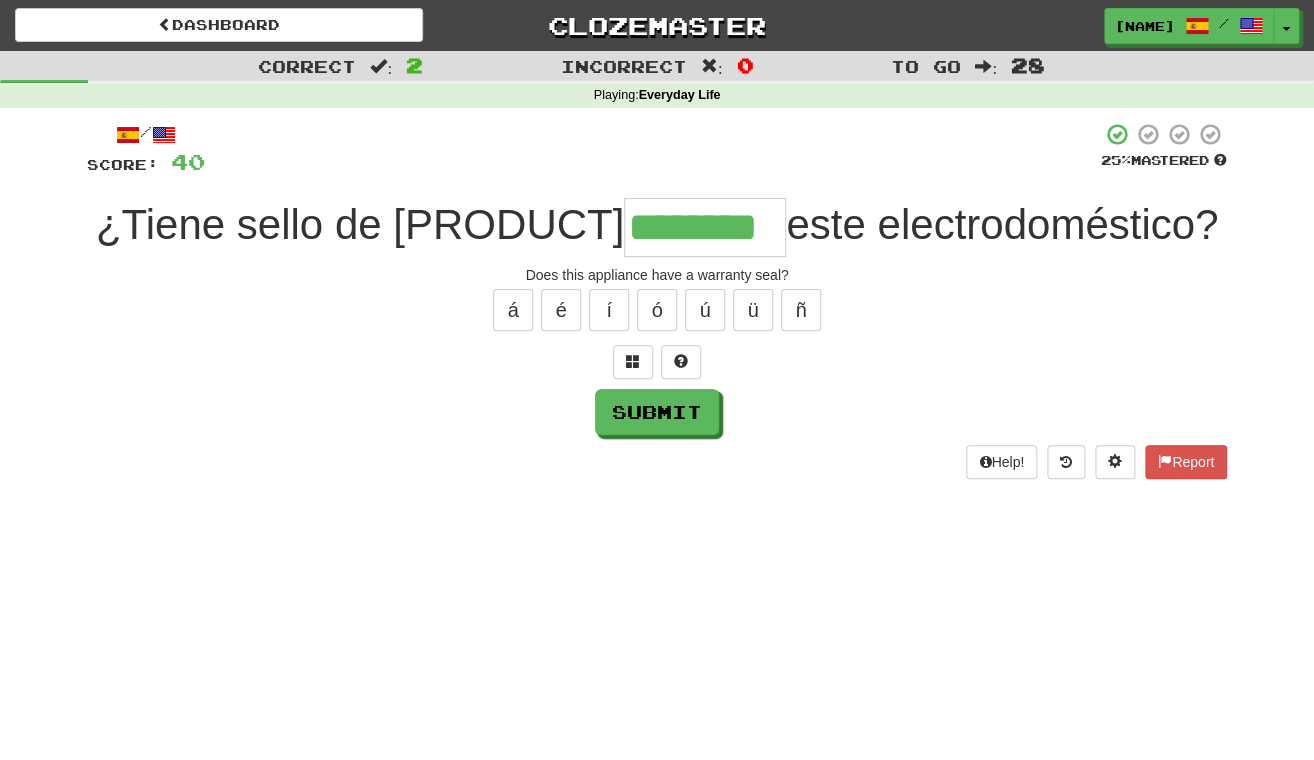 type on "********" 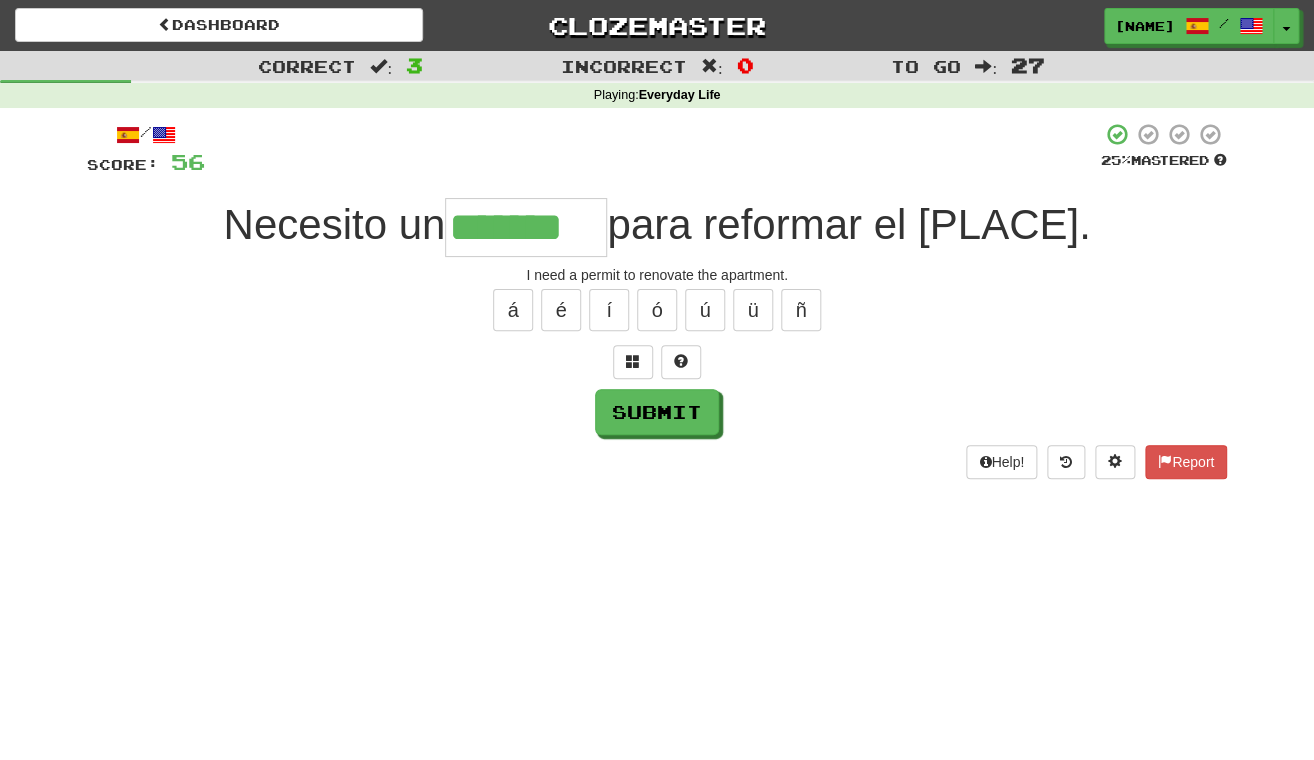 type on "*******" 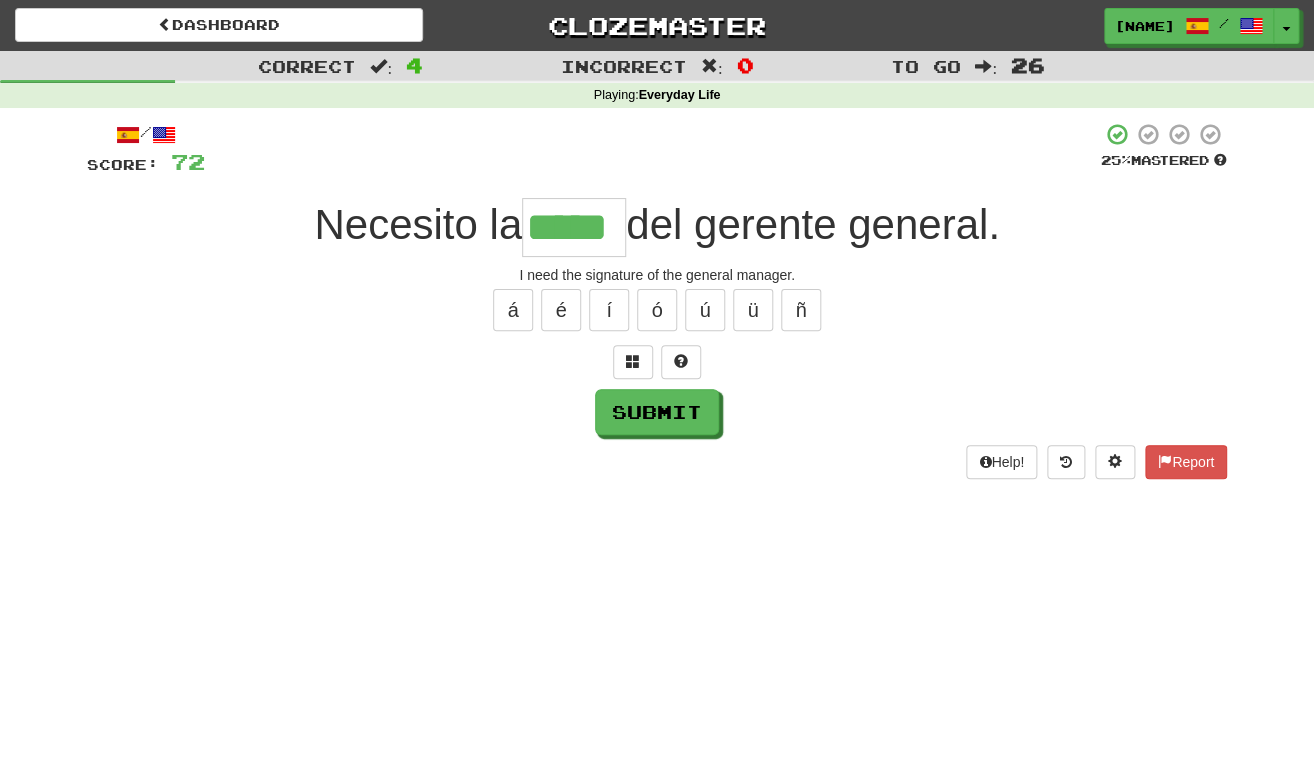 type on "*****" 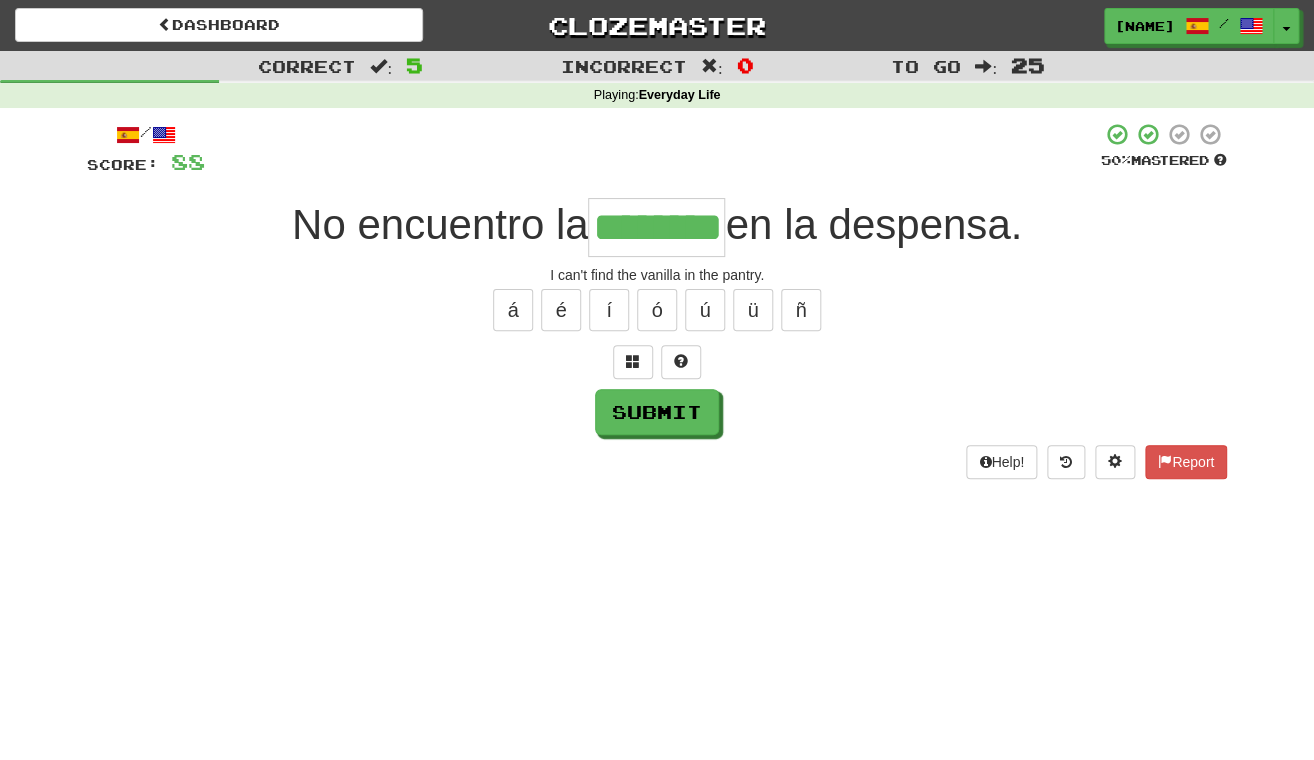 type on "********" 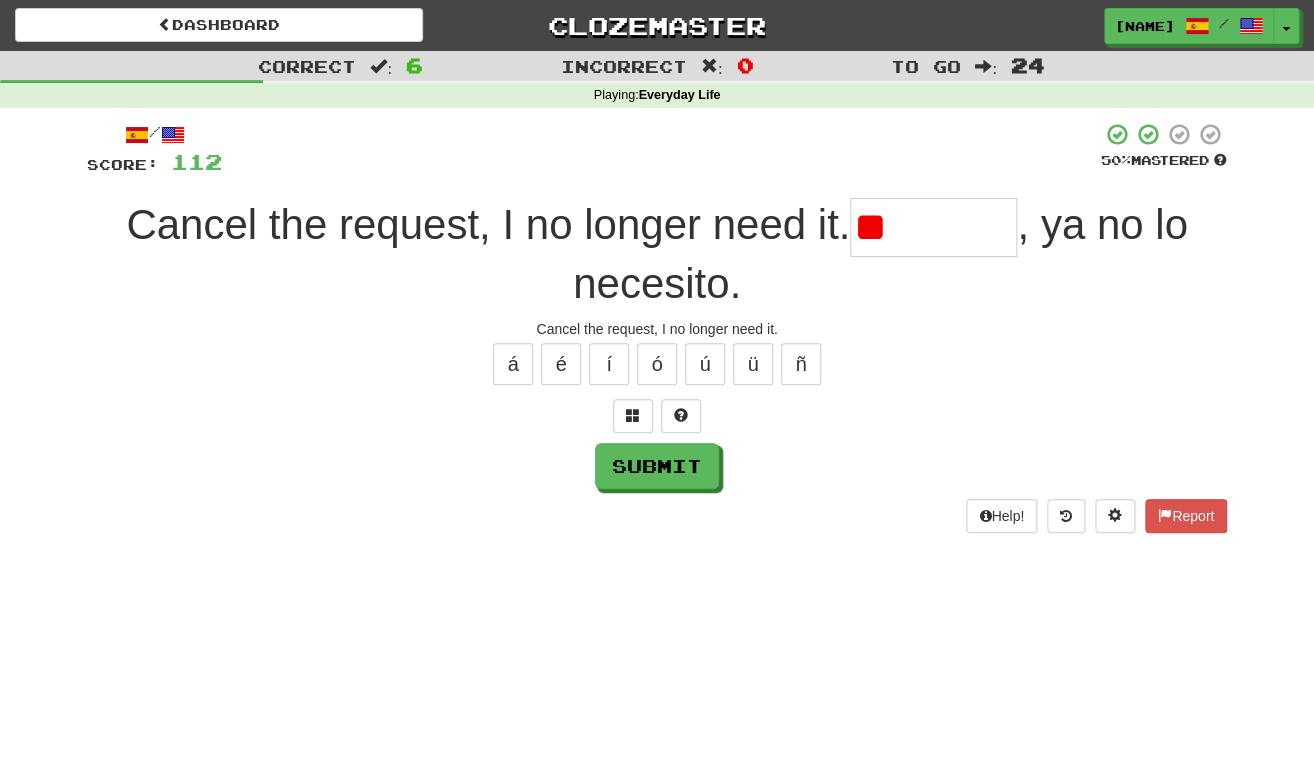 type on "*" 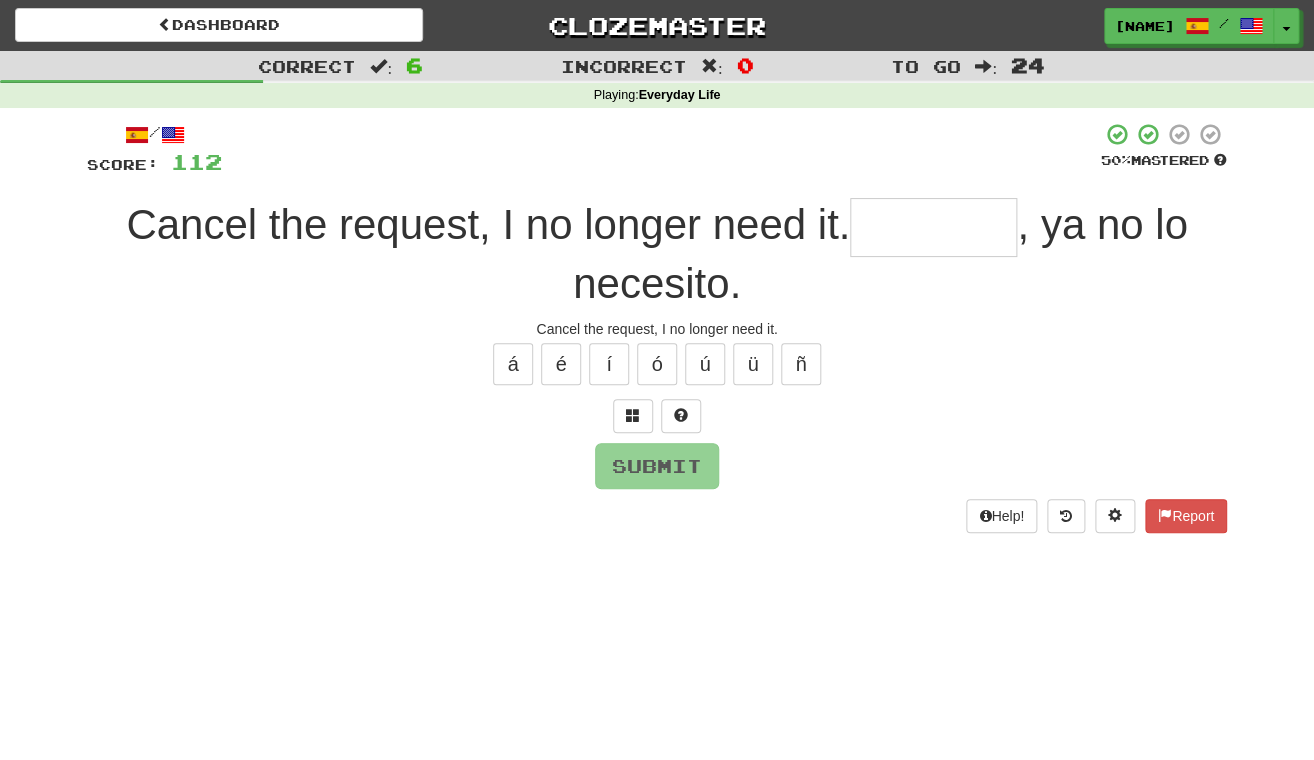 type on "*" 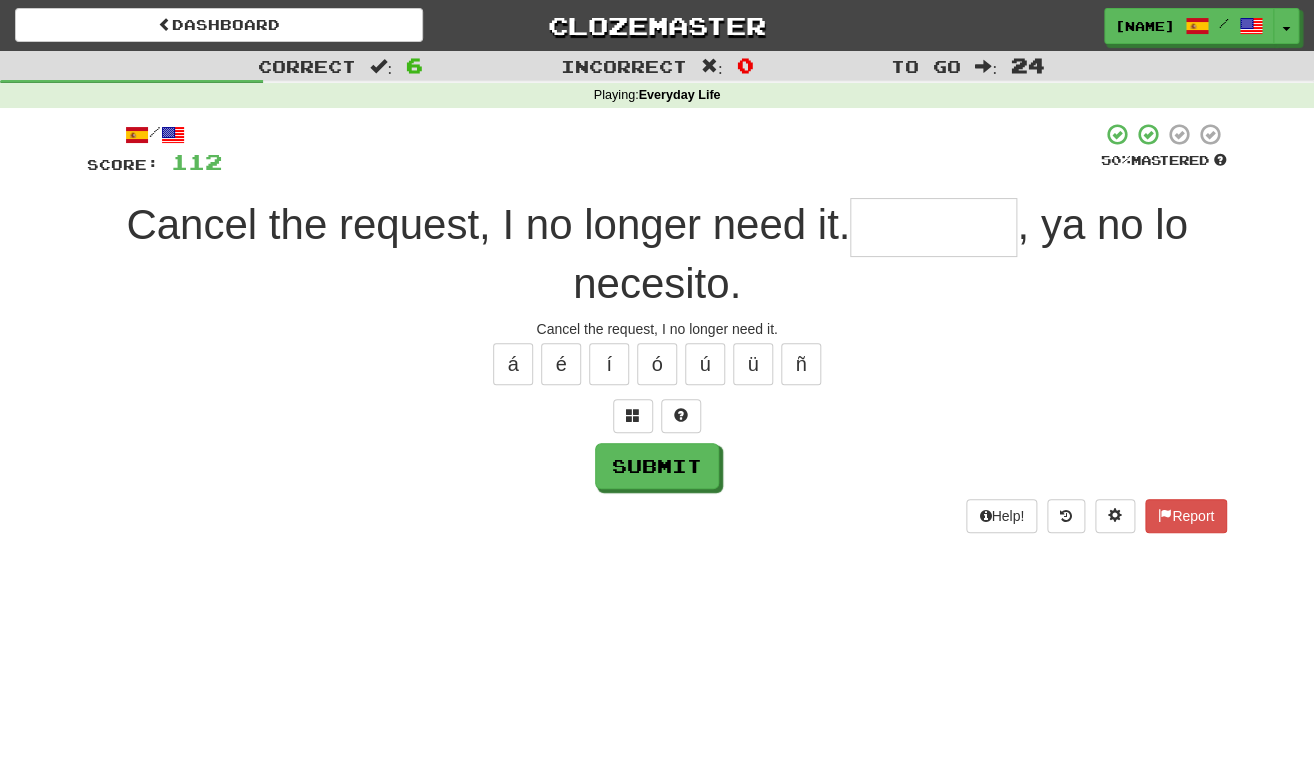 type on "*" 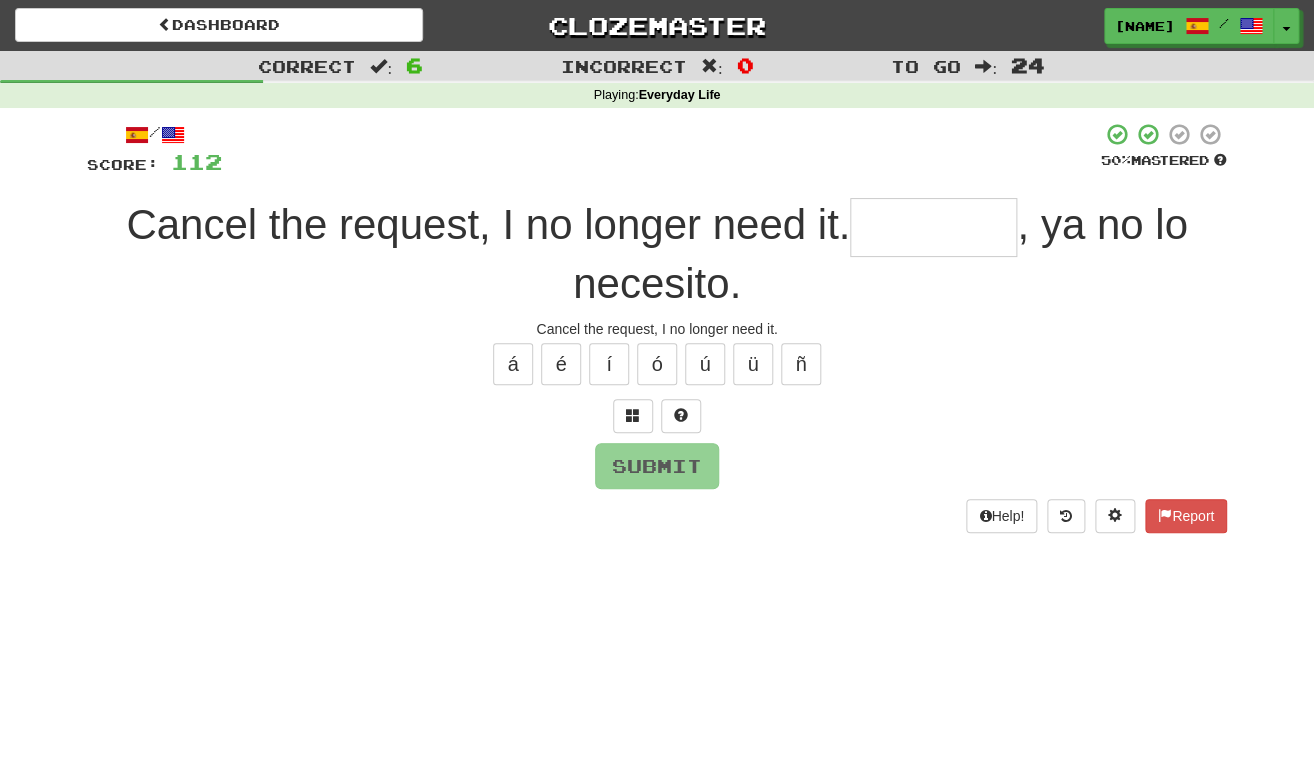 type on "*" 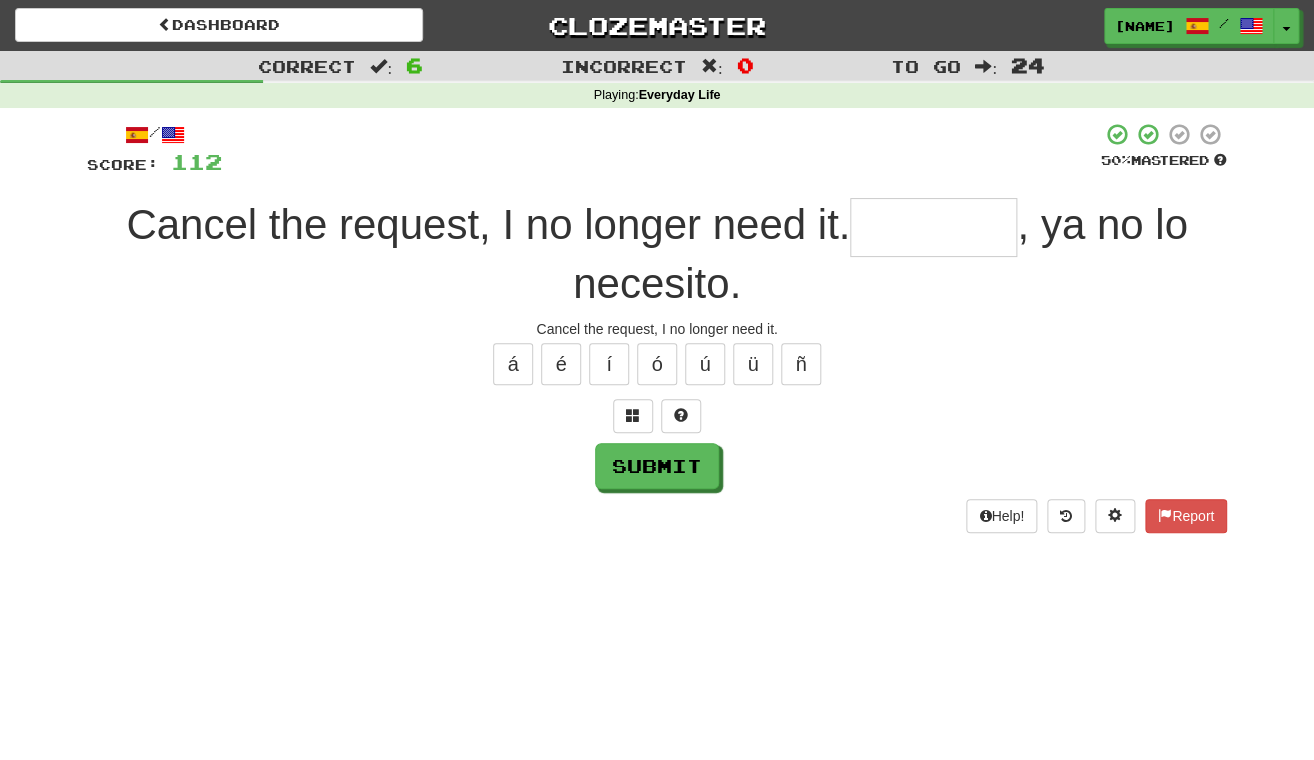 type on "*" 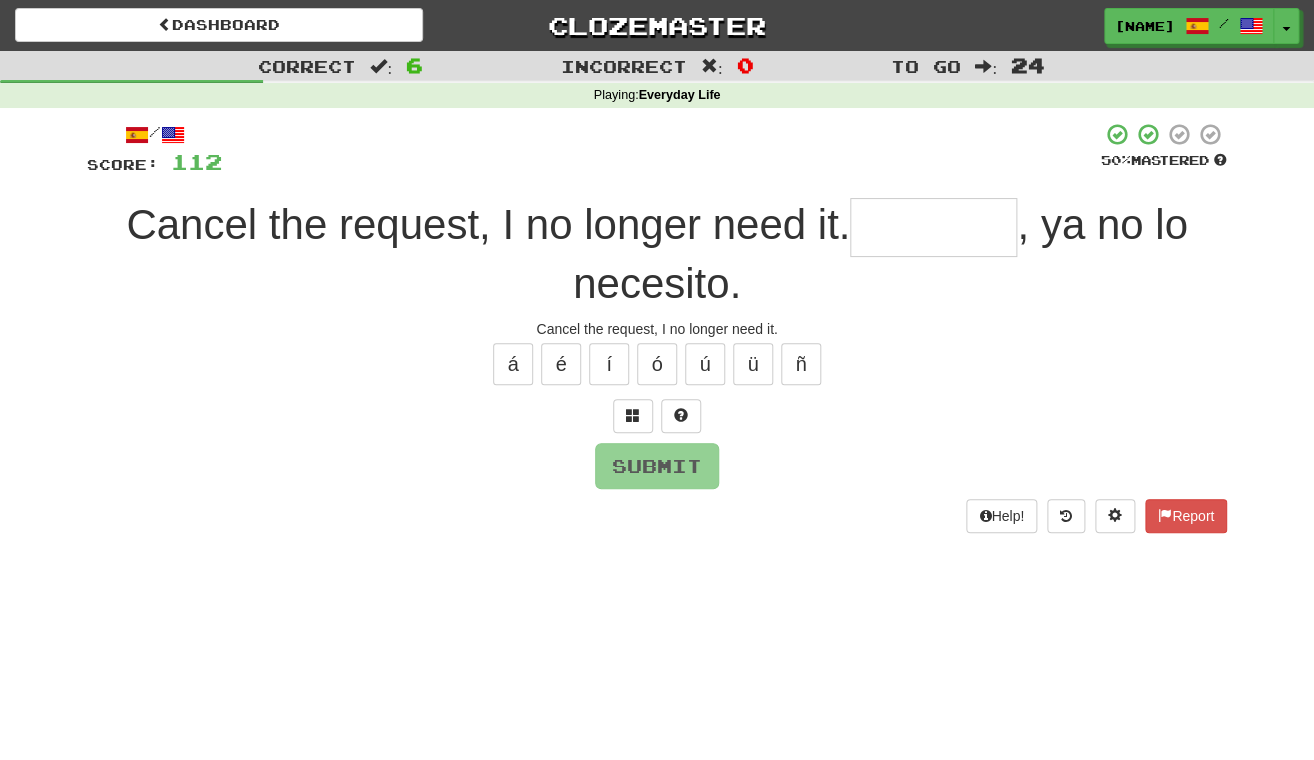 type on "*" 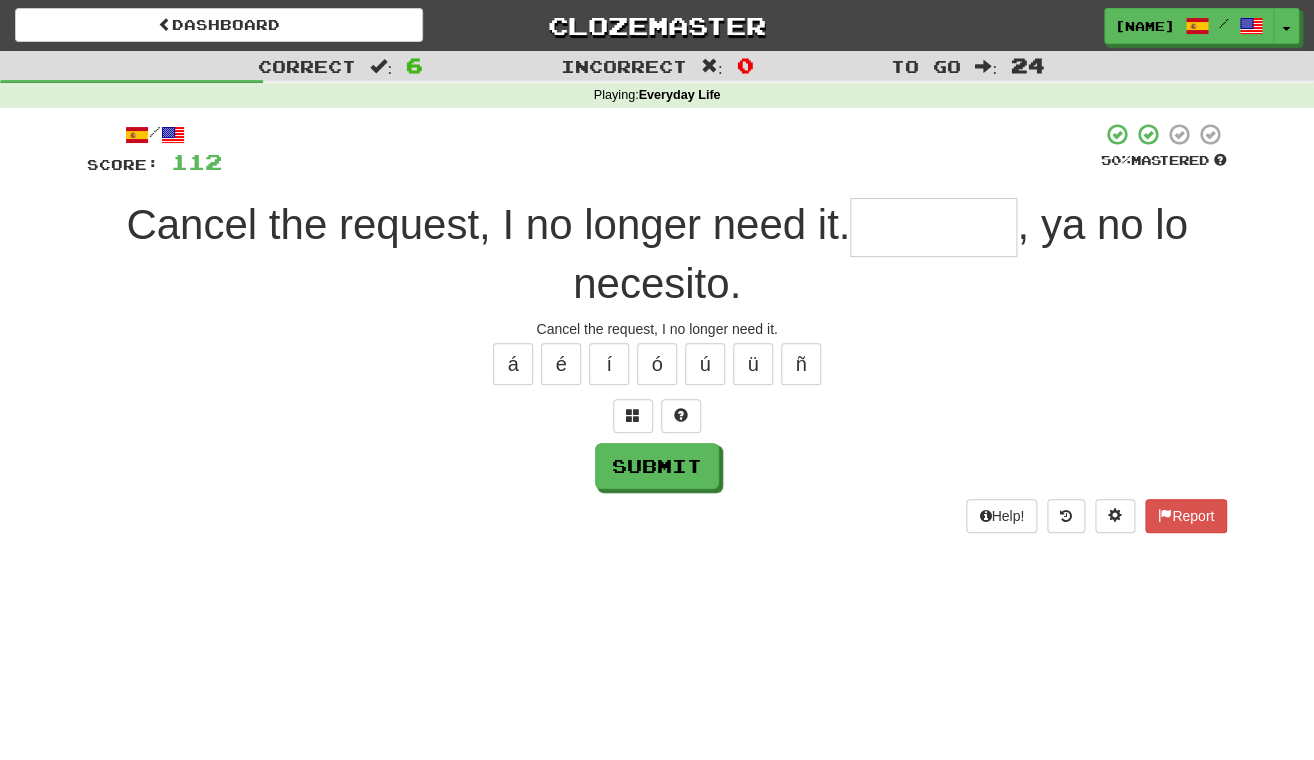 type on "*" 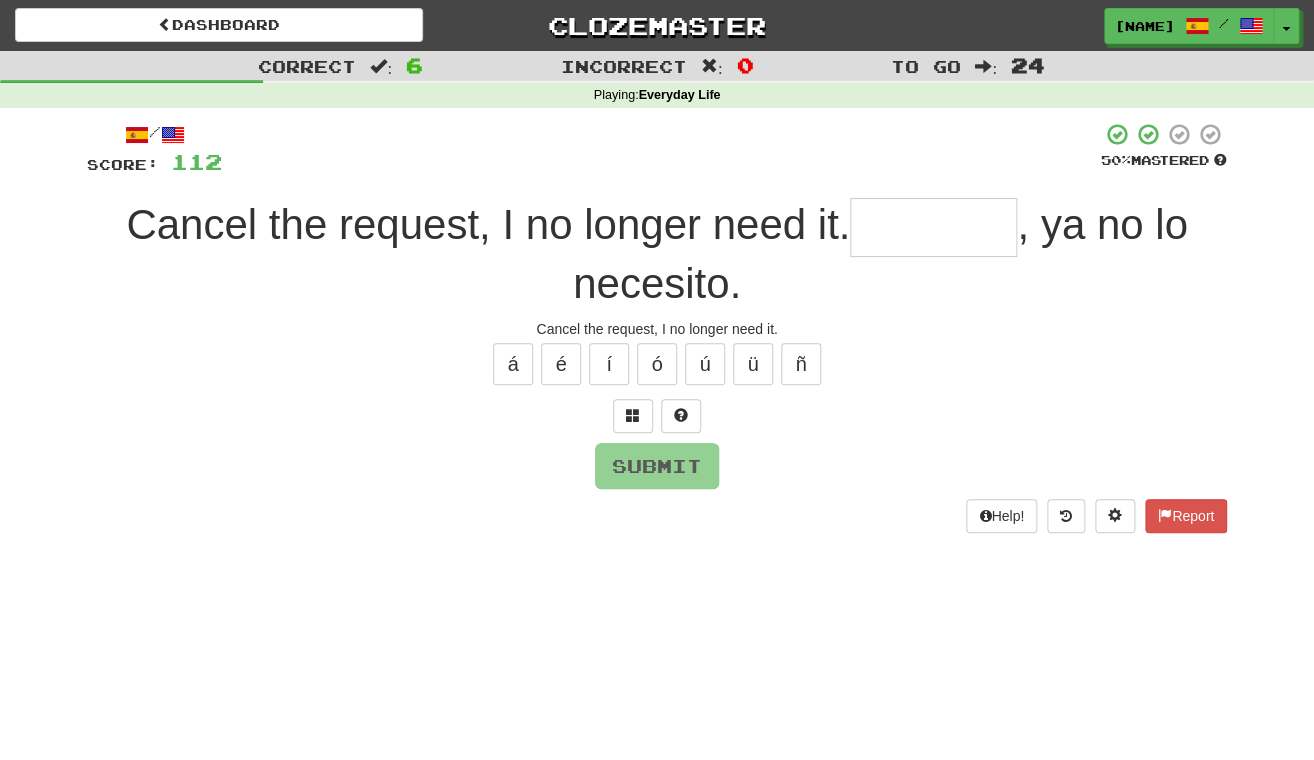 type on "*" 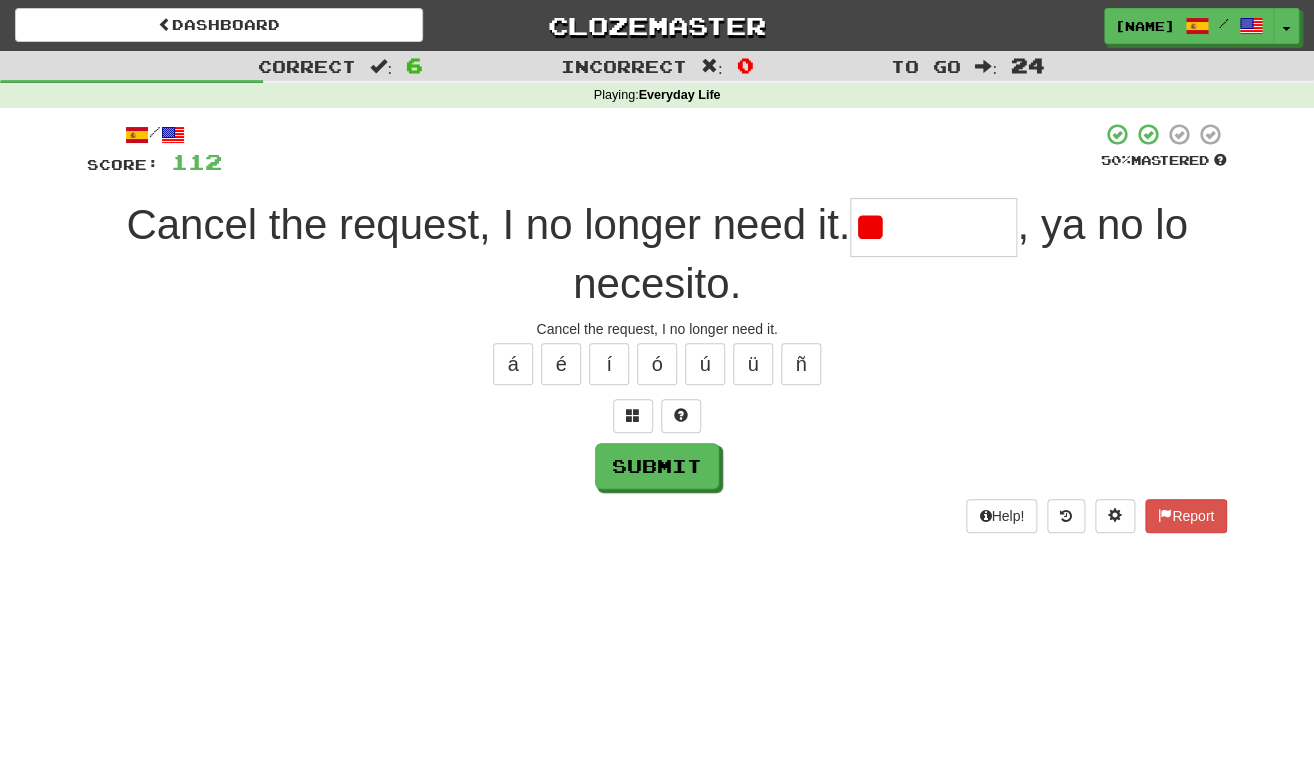 type on "*" 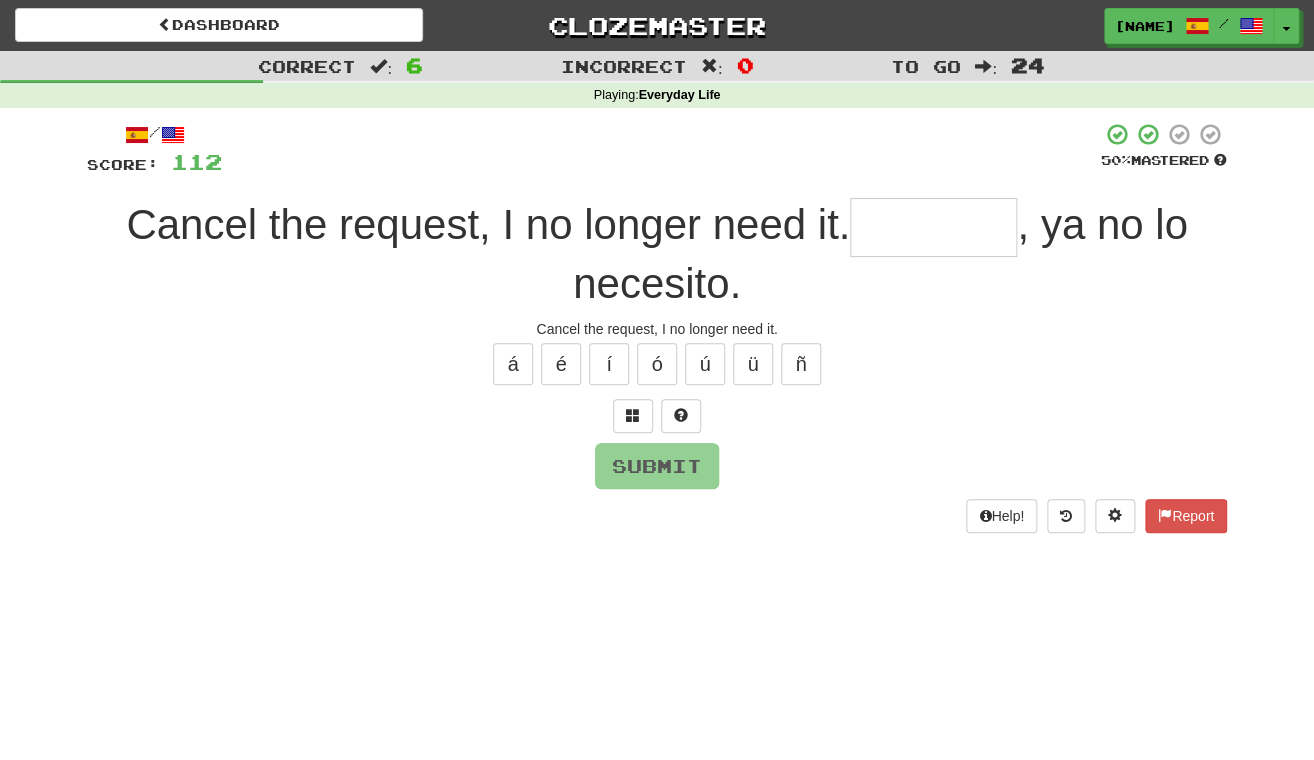 type on "*" 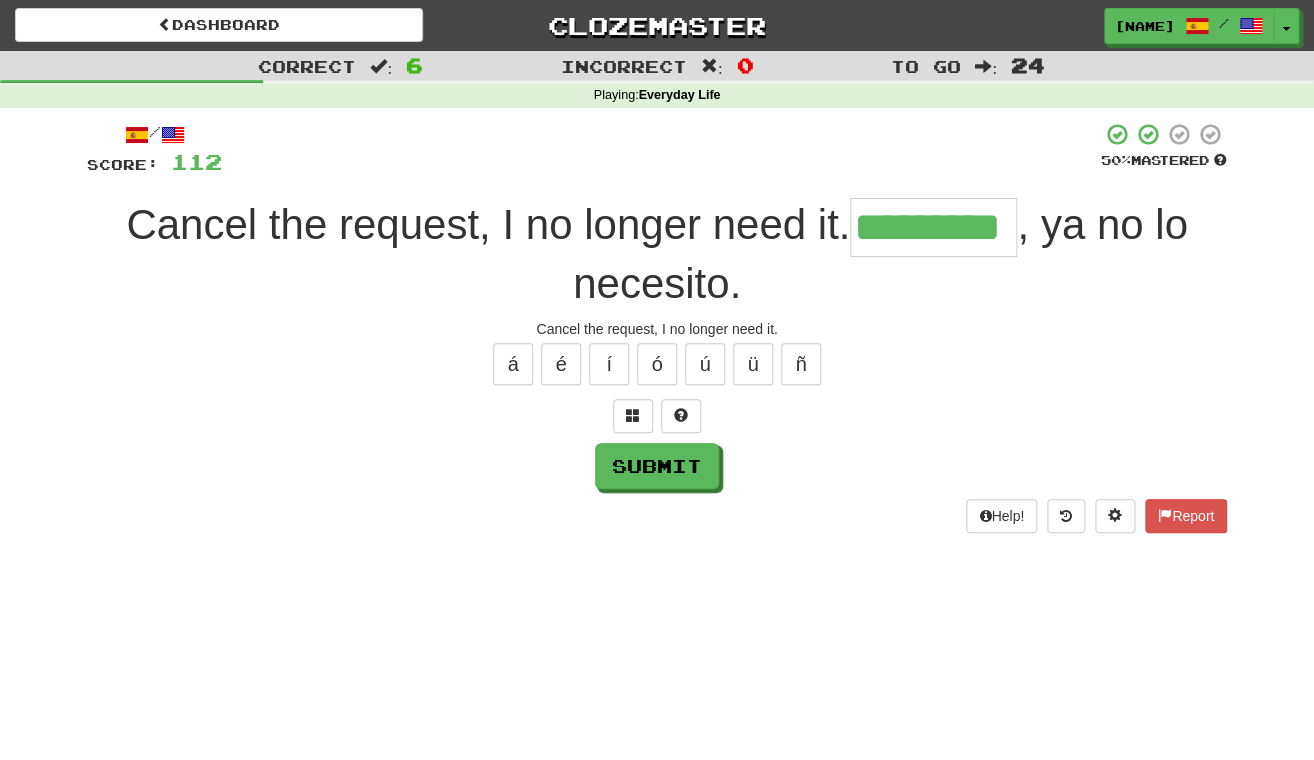 type on "*********" 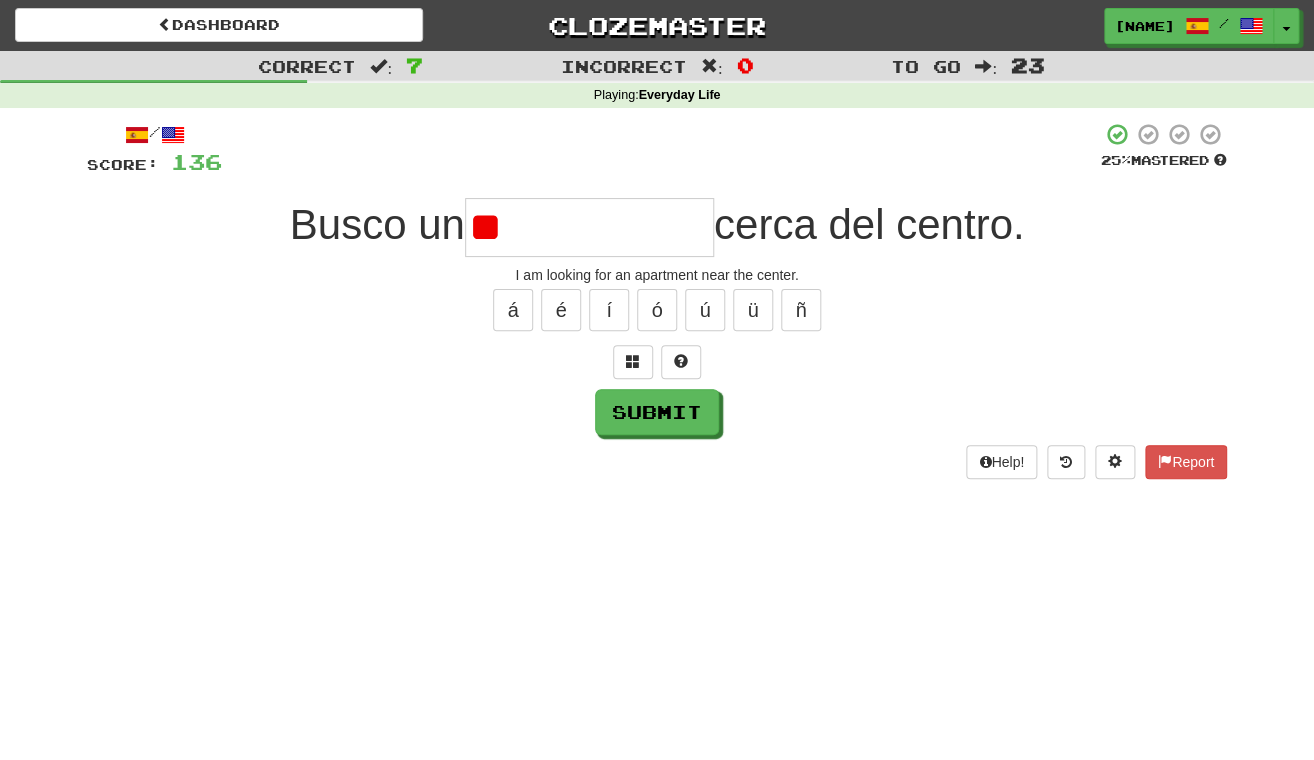 type on "*" 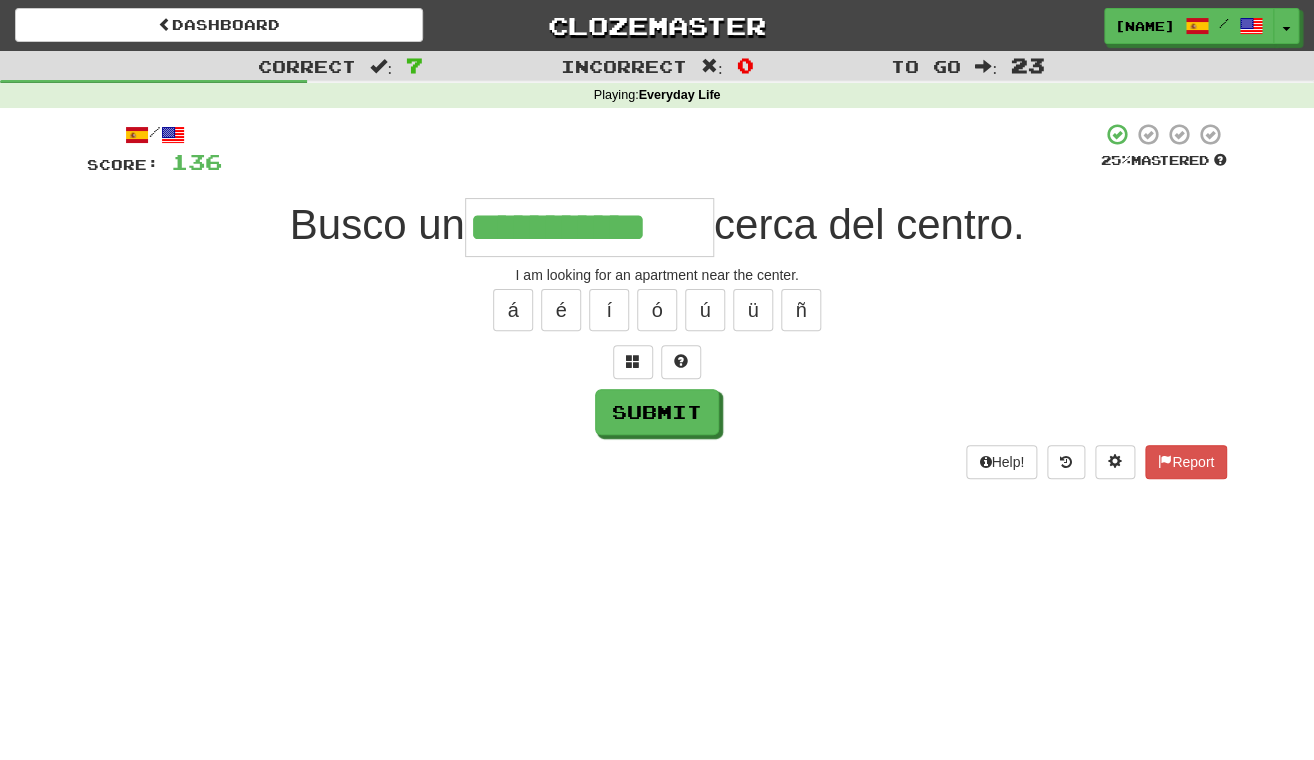type on "**********" 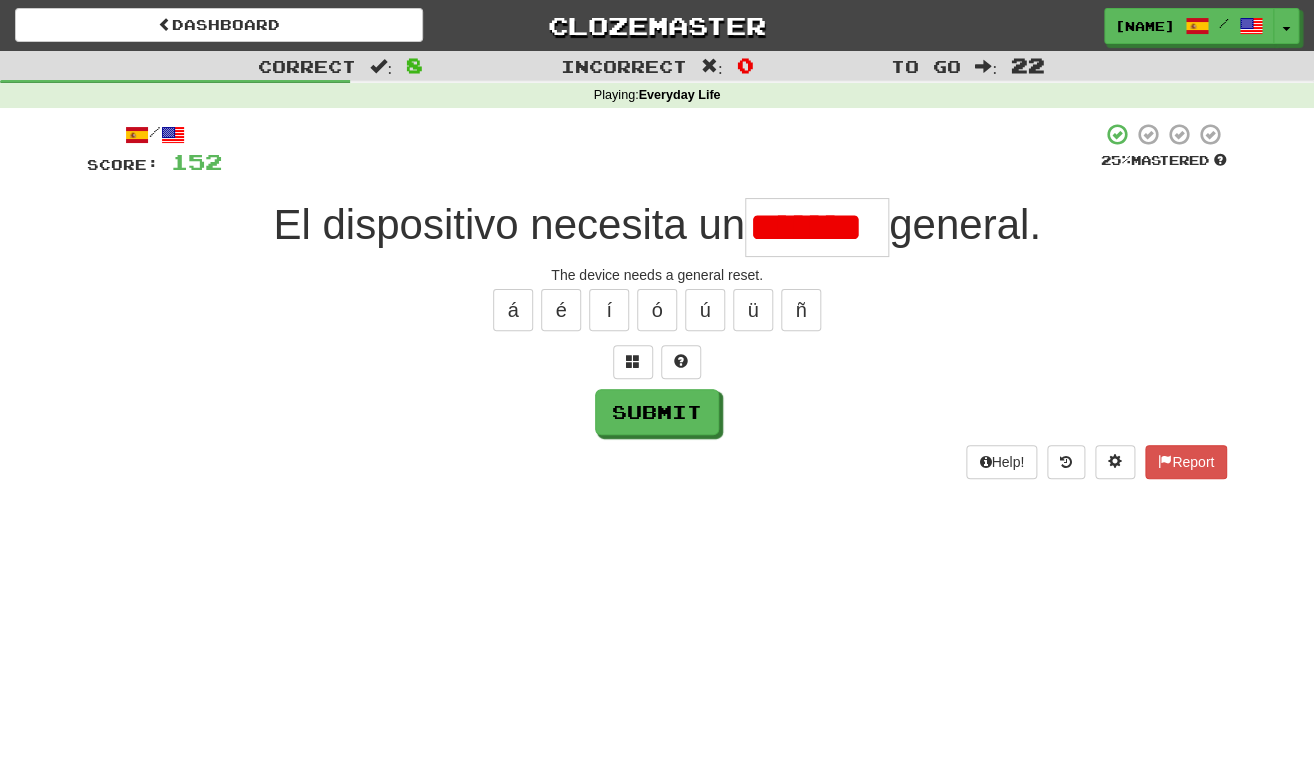 scroll, scrollTop: 0, scrollLeft: 0, axis: both 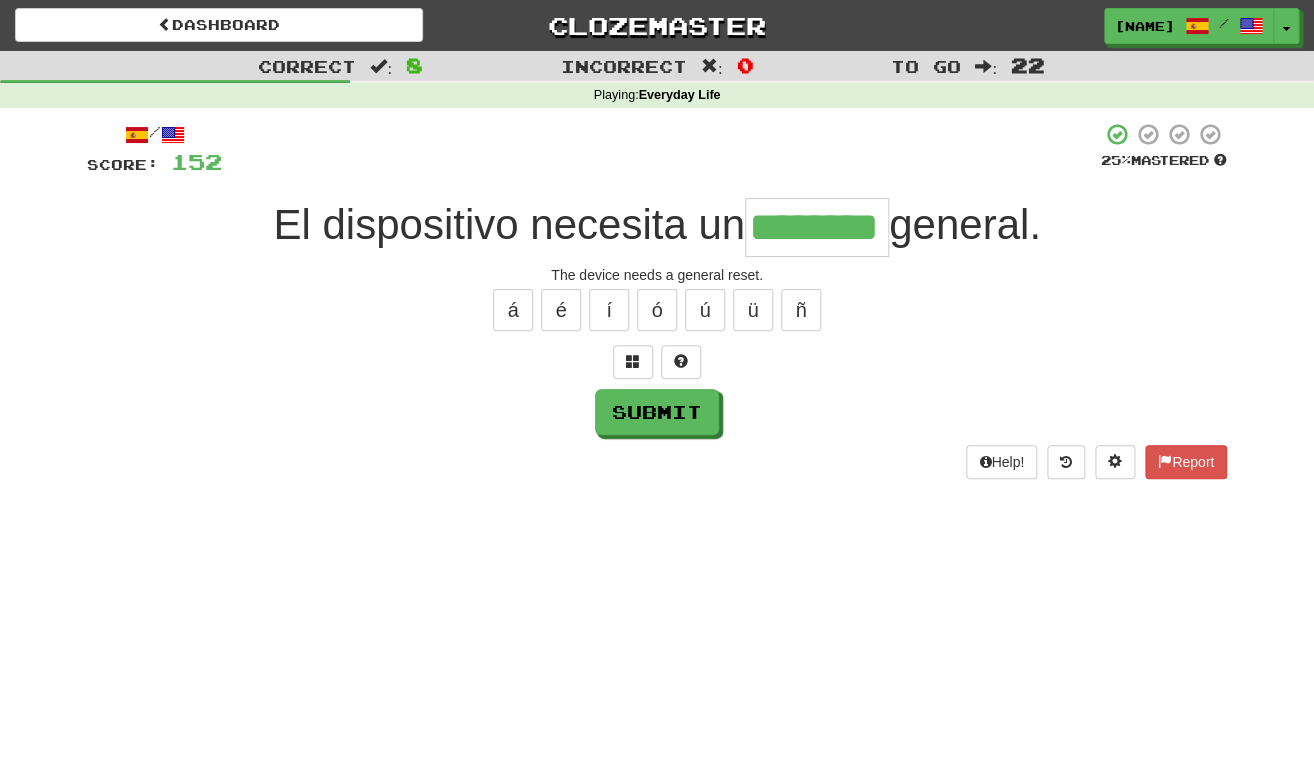 type on "********" 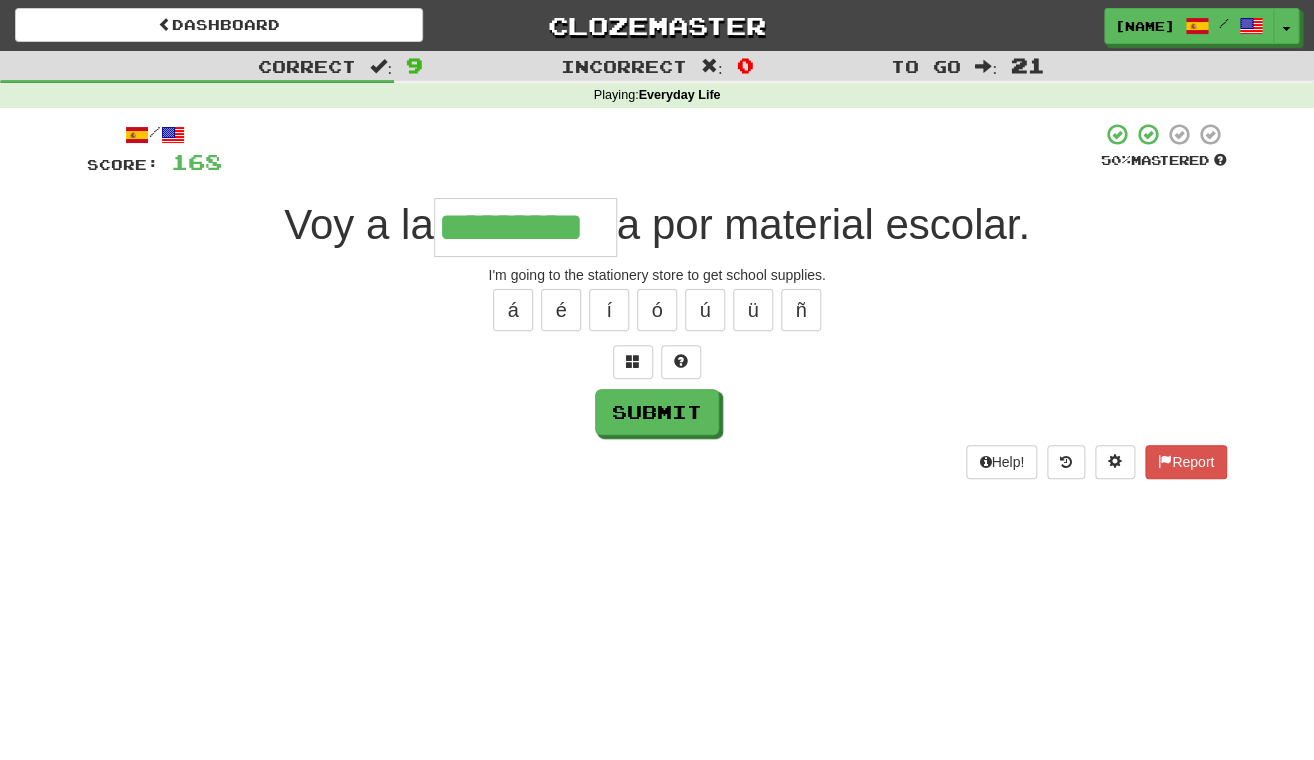 type on "*********" 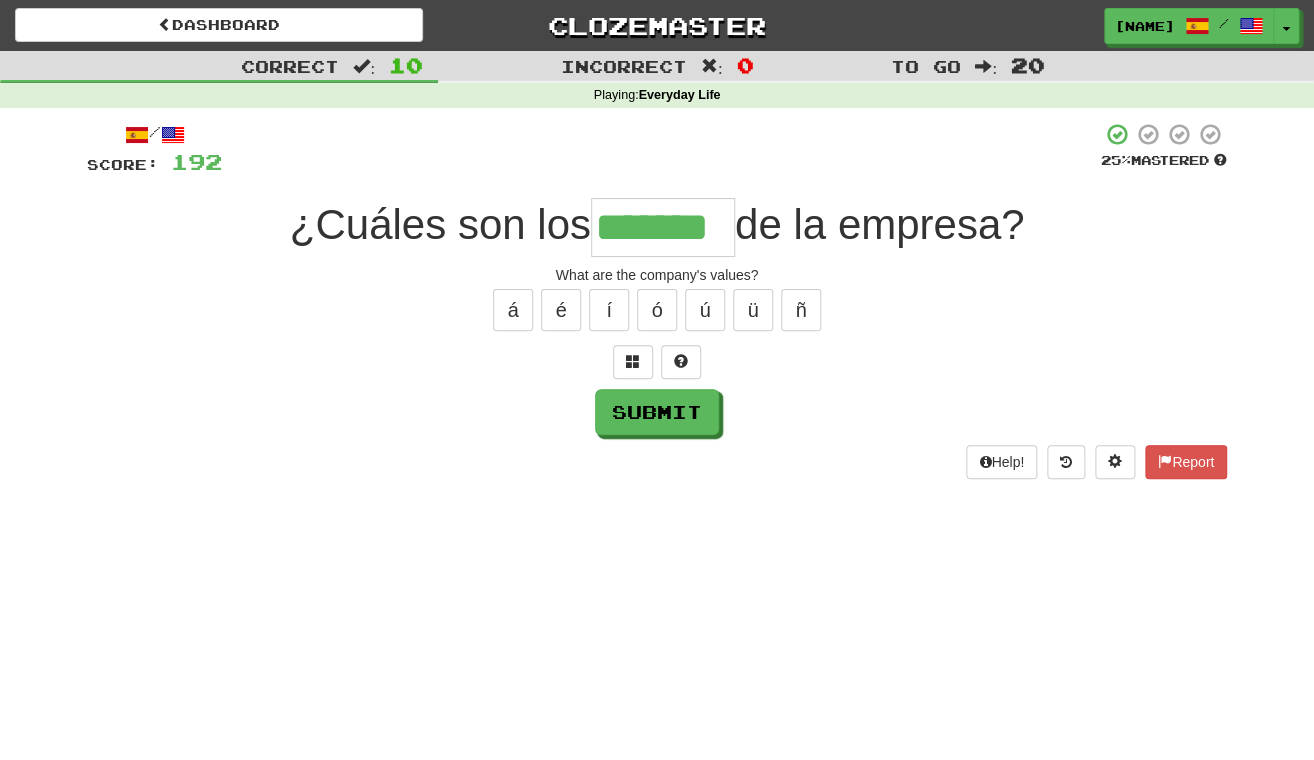 type on "*******" 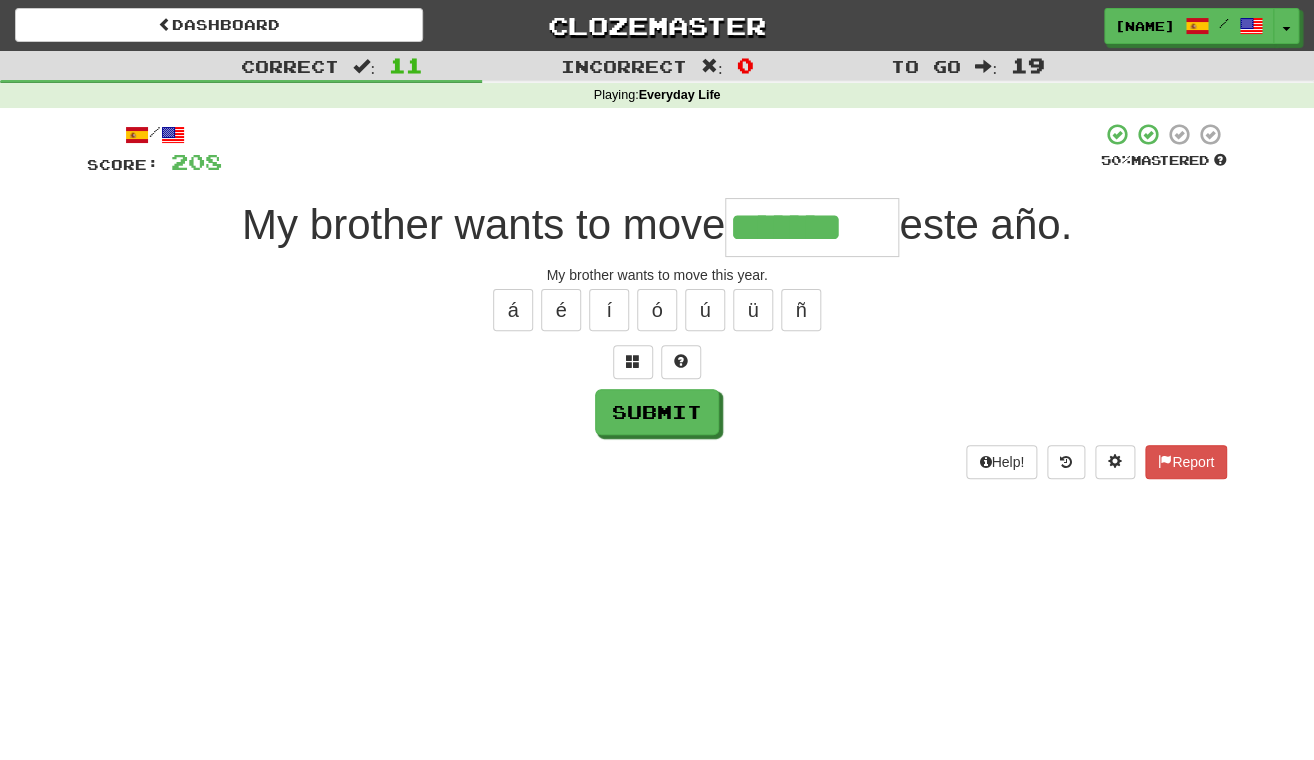 type on "*******" 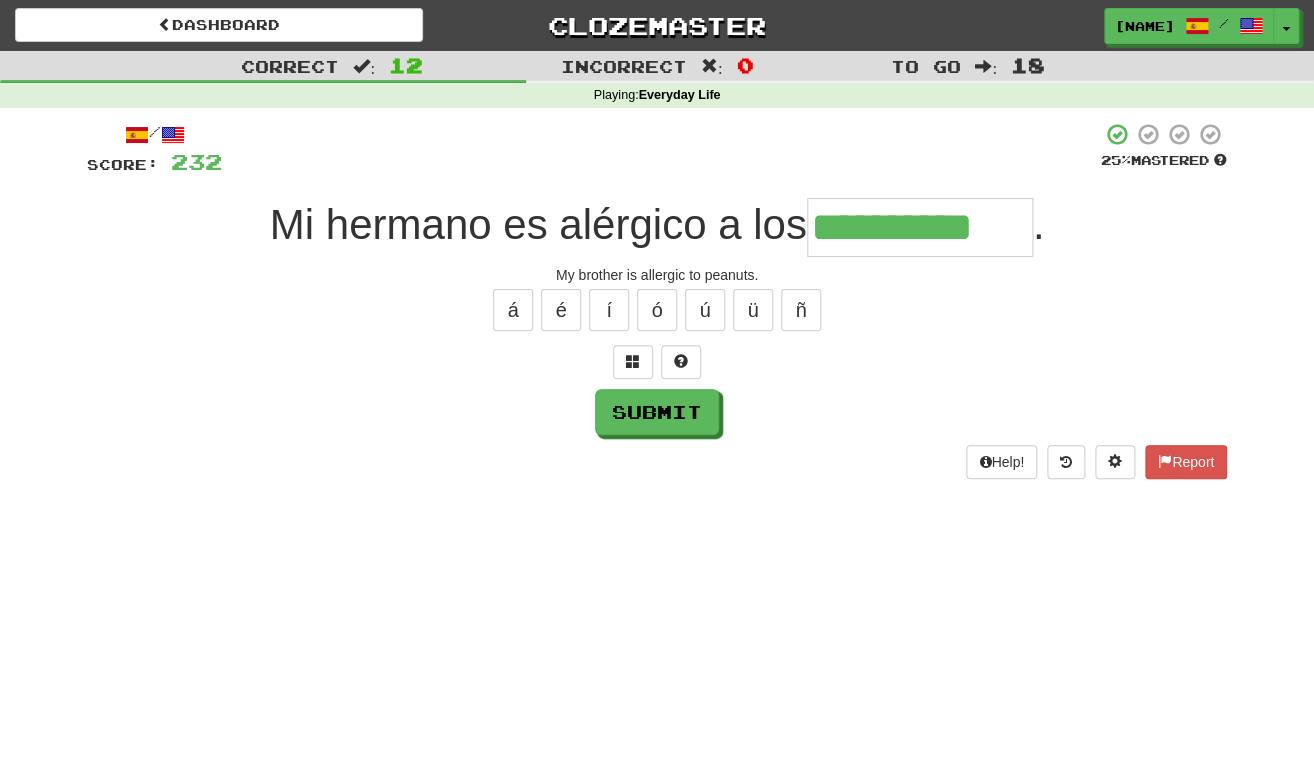 type on "**********" 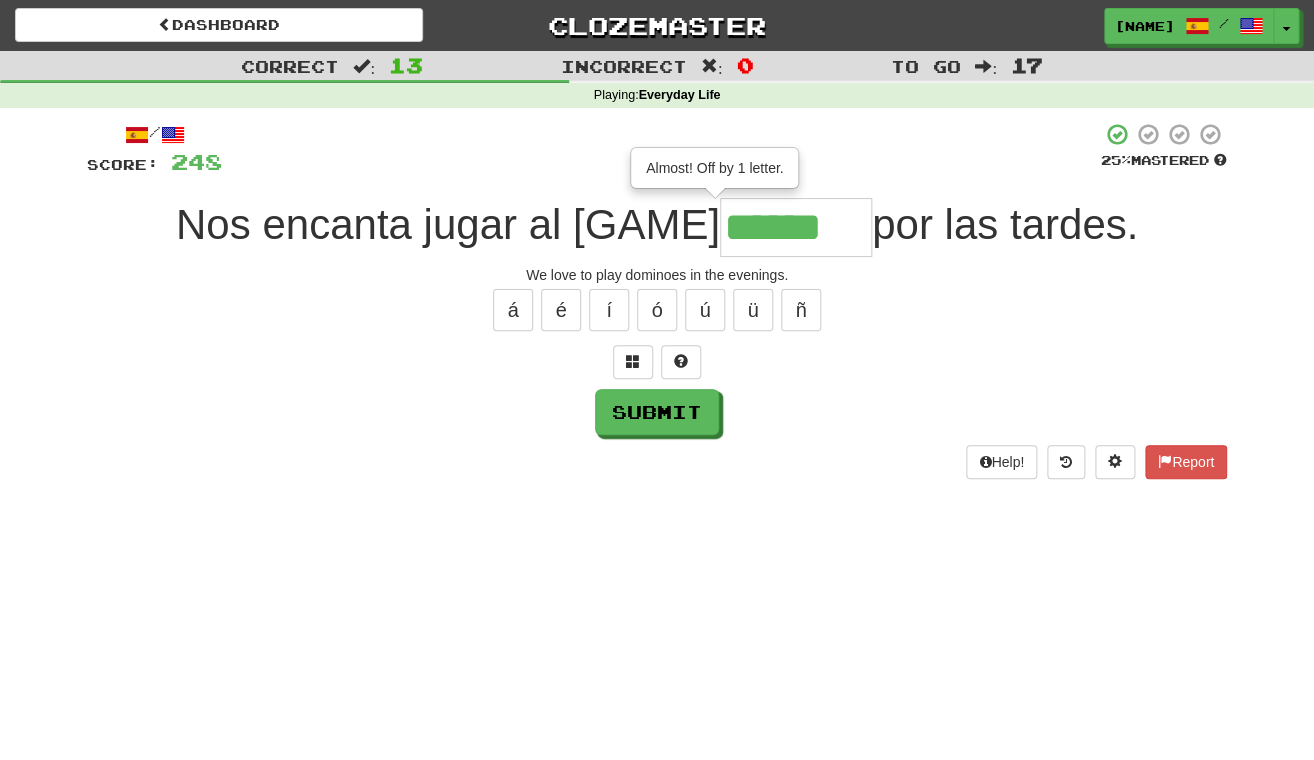 type on "******" 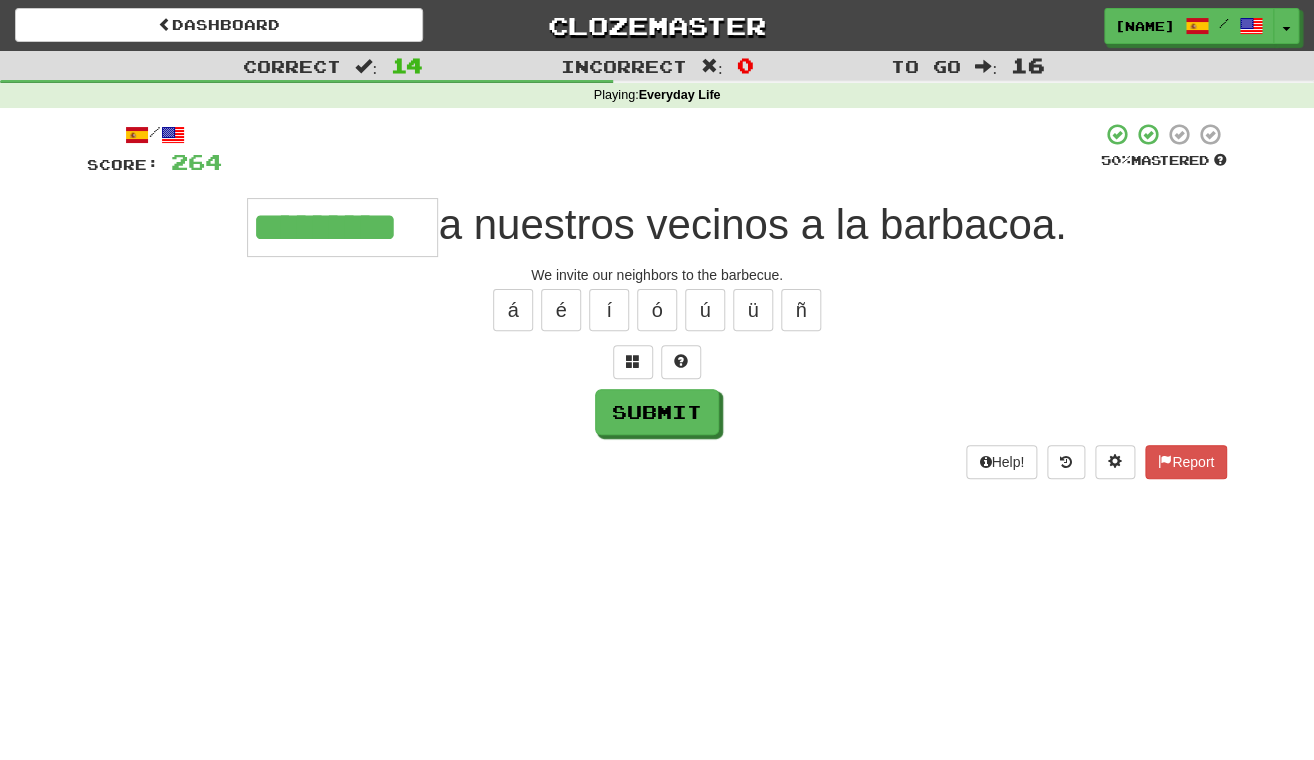 type on "*********" 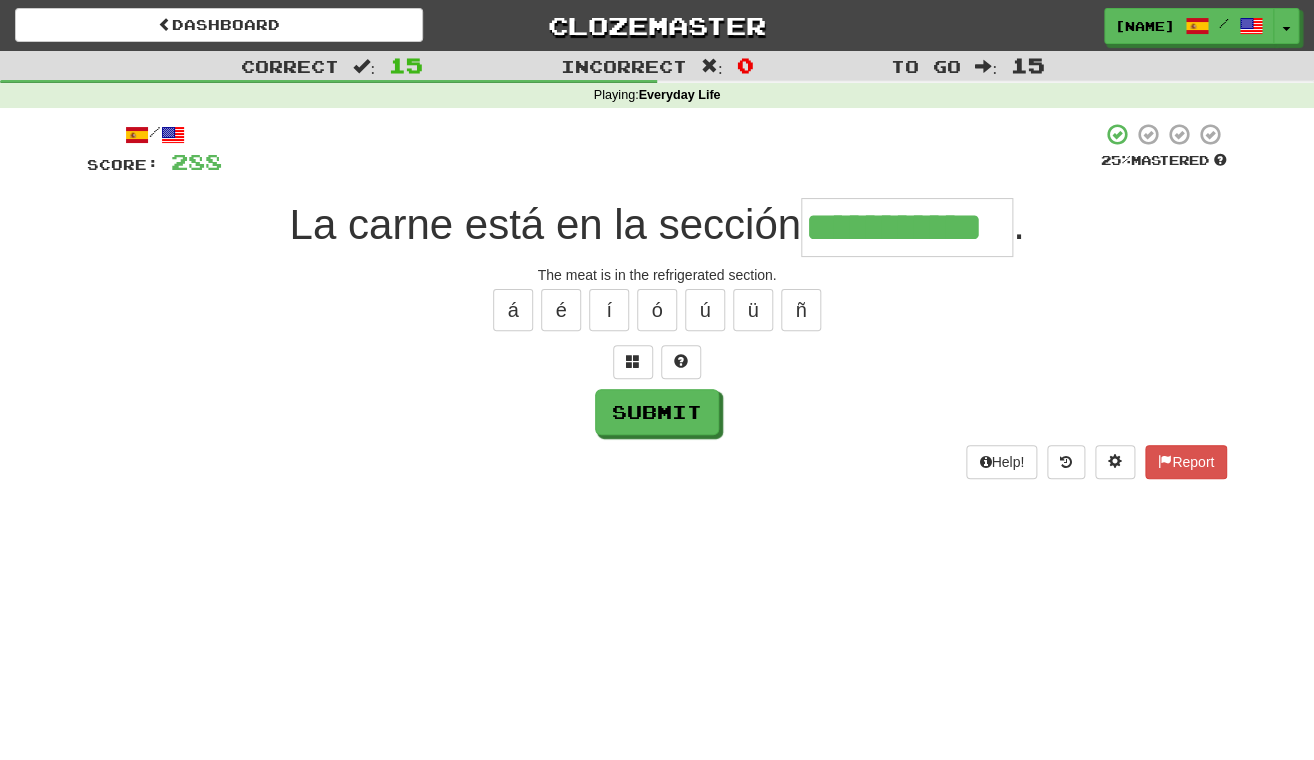 type on "**********" 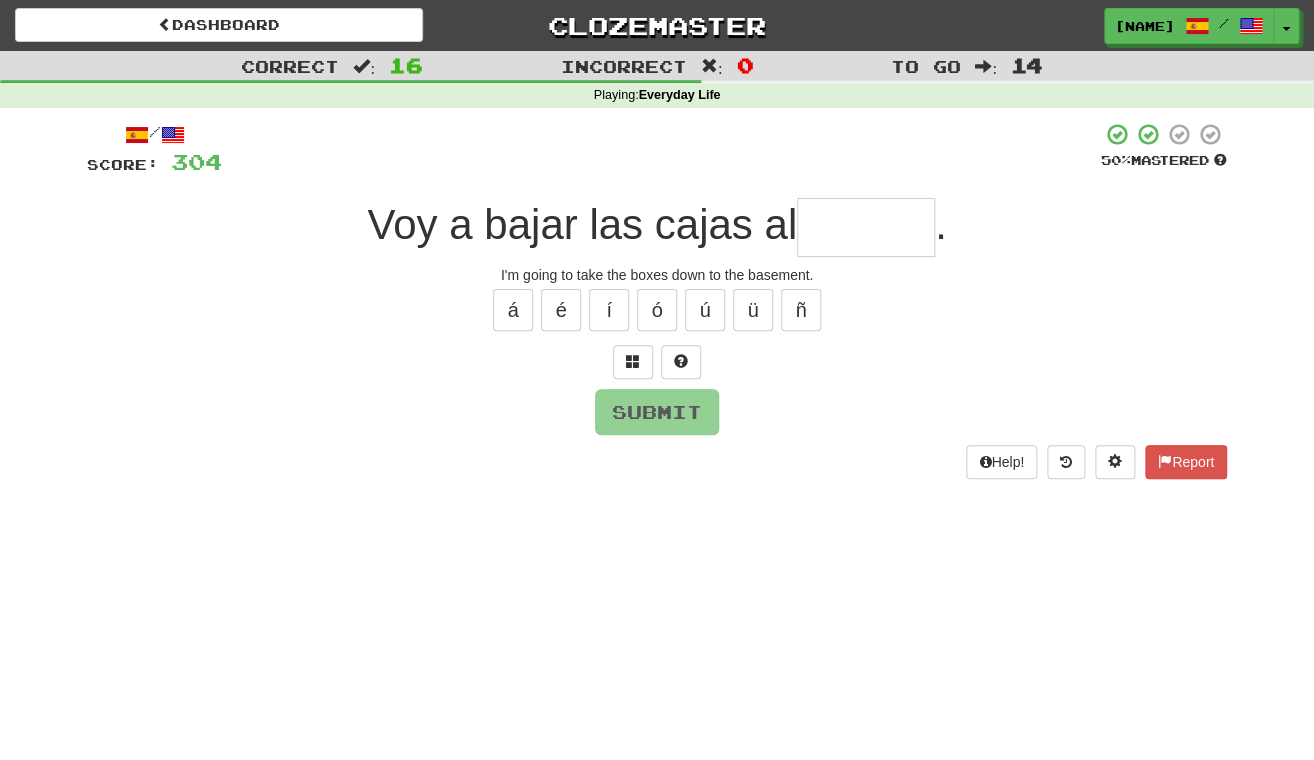 type on "*" 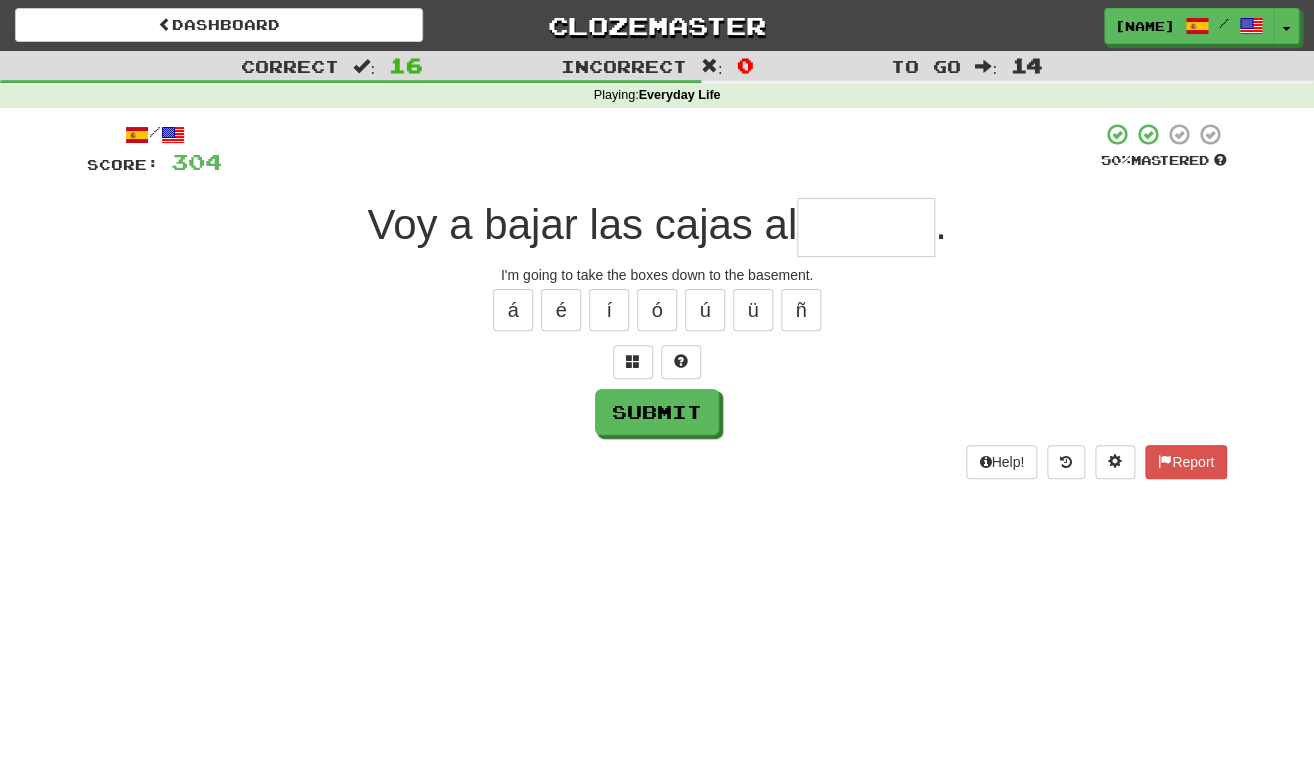 type on "*" 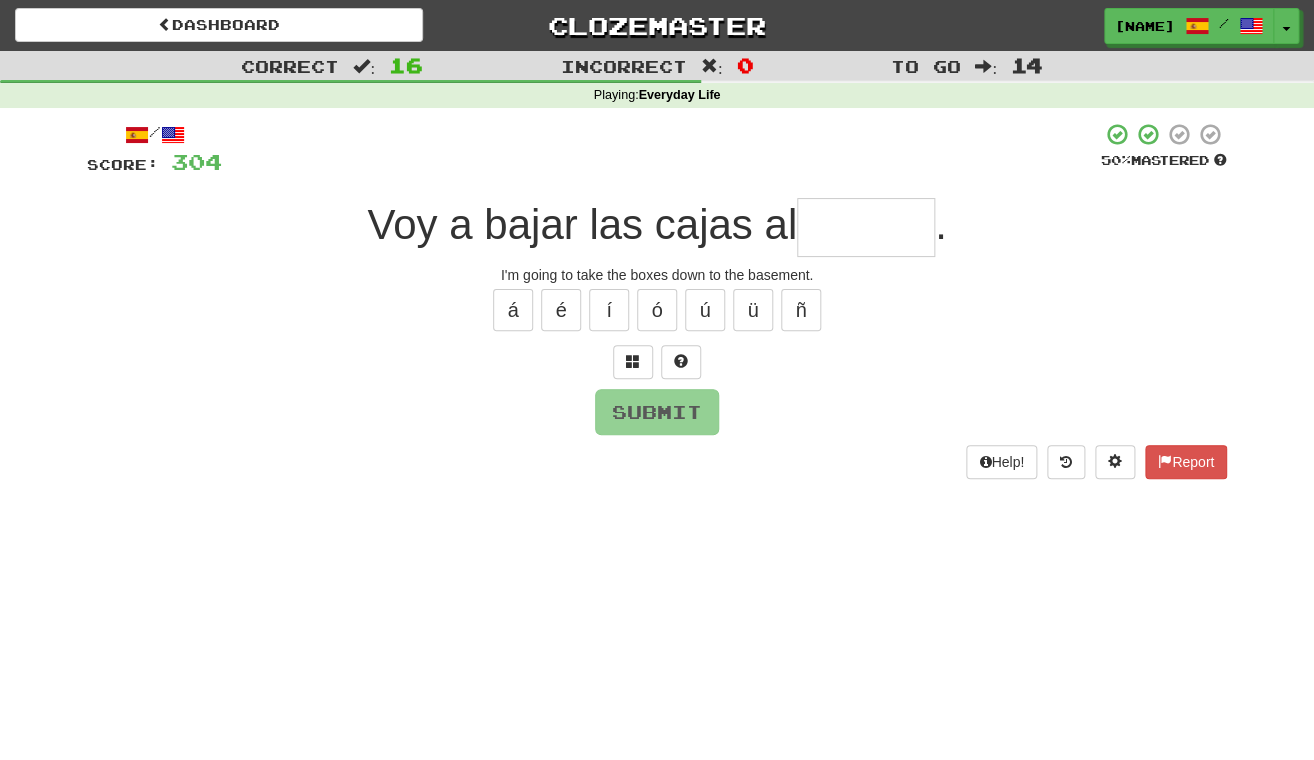 type on "*" 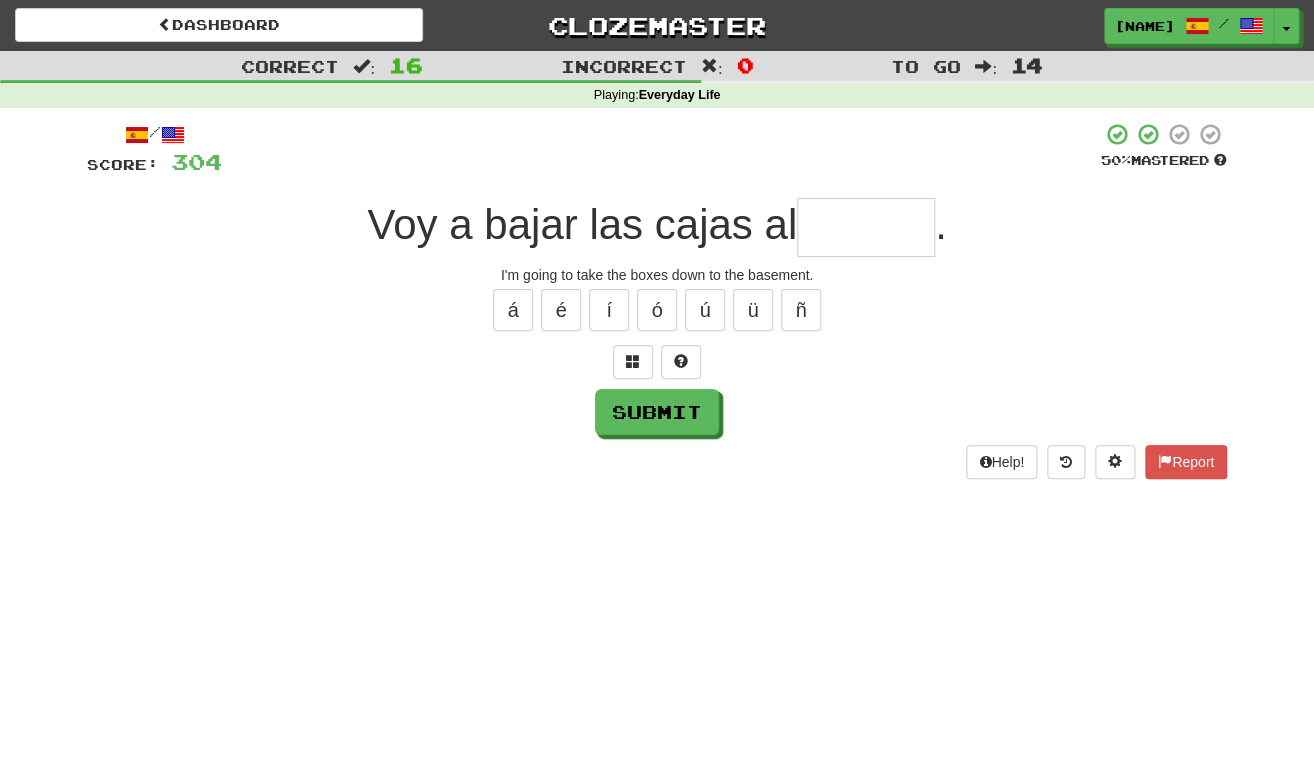 type on "*" 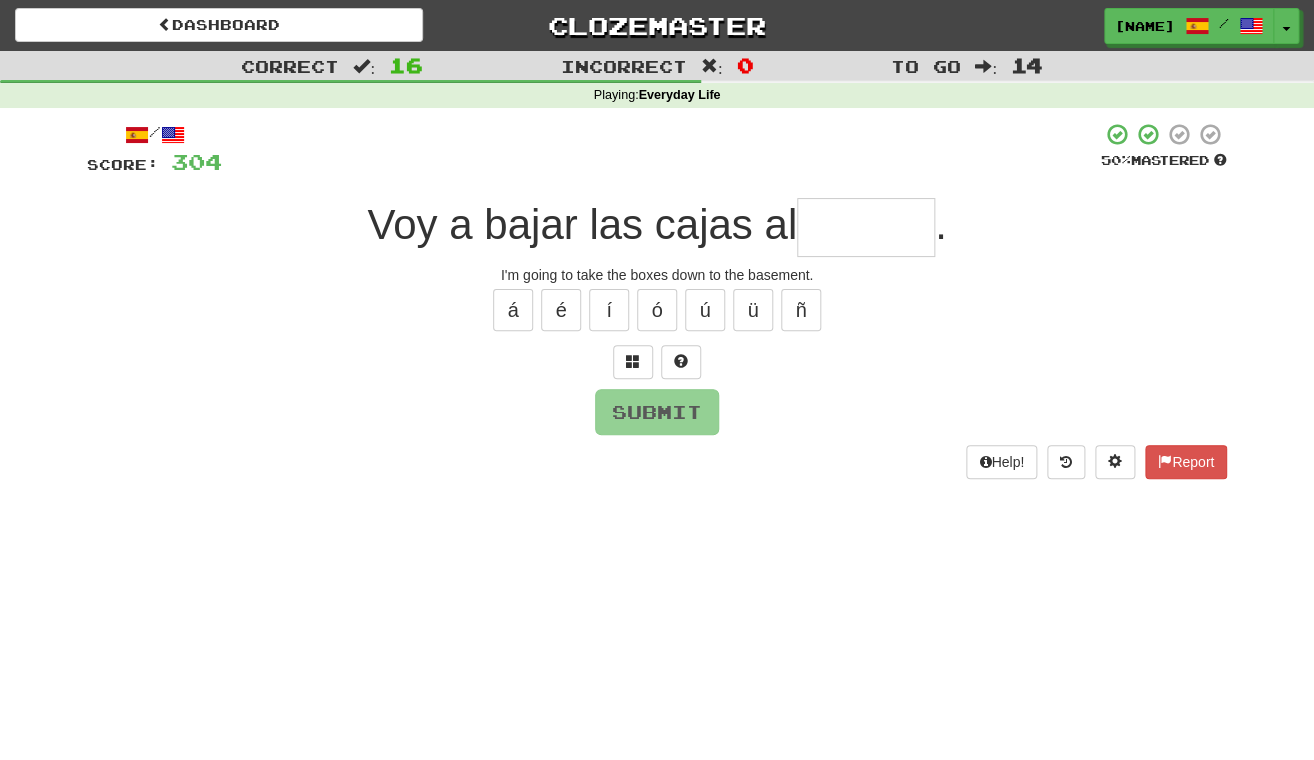 type on "*" 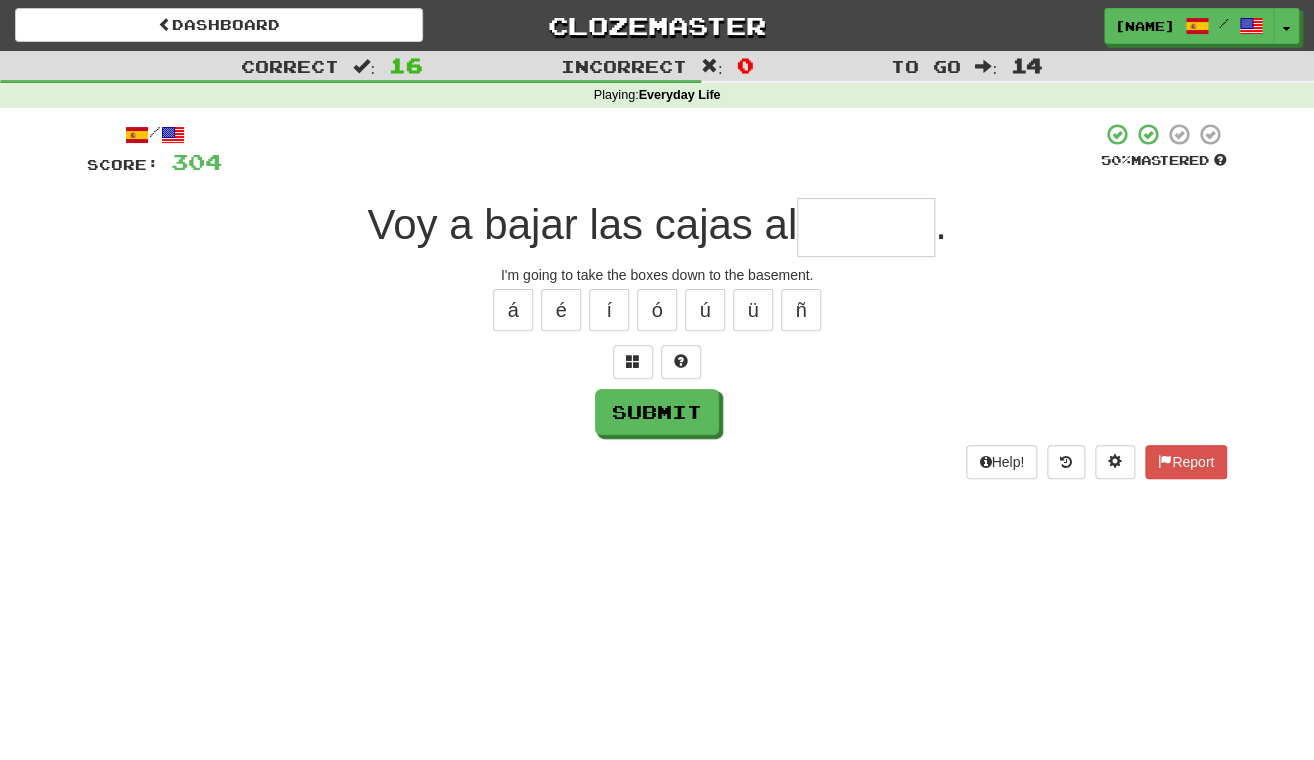 type on "*" 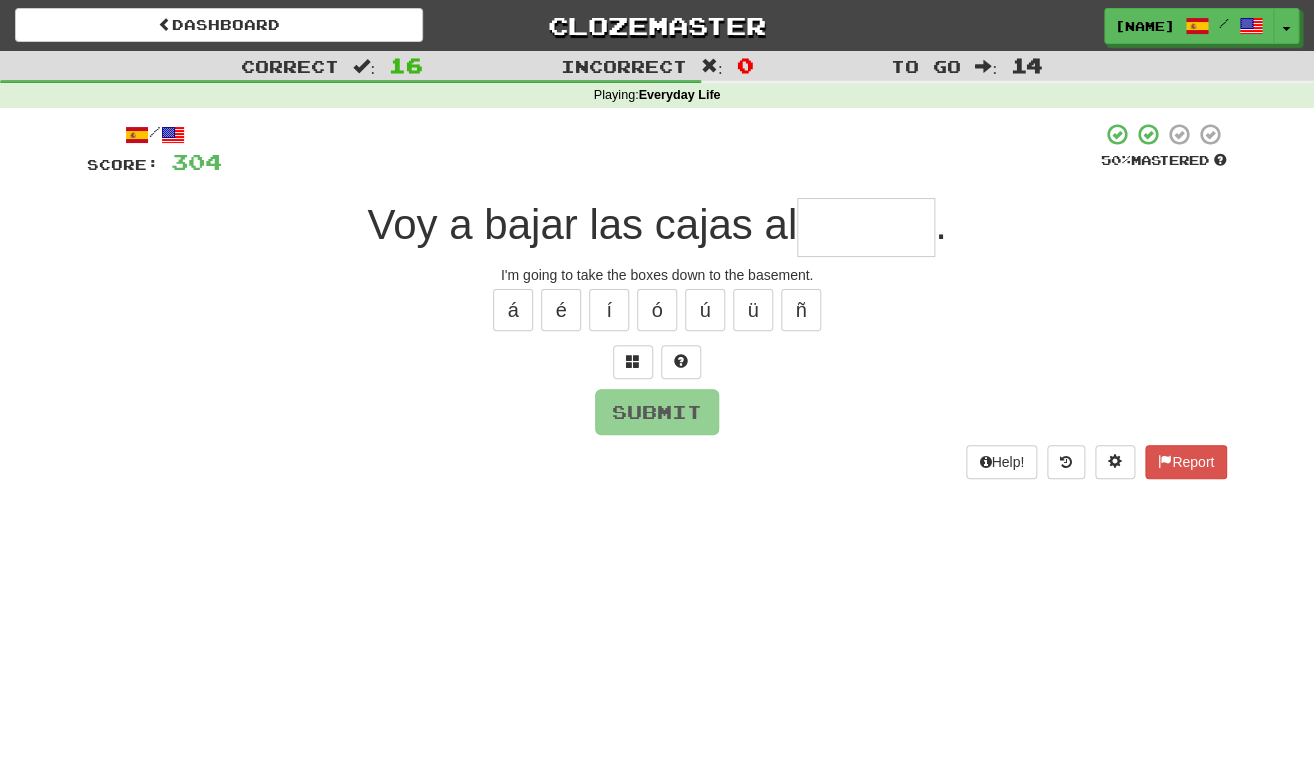 type on "*" 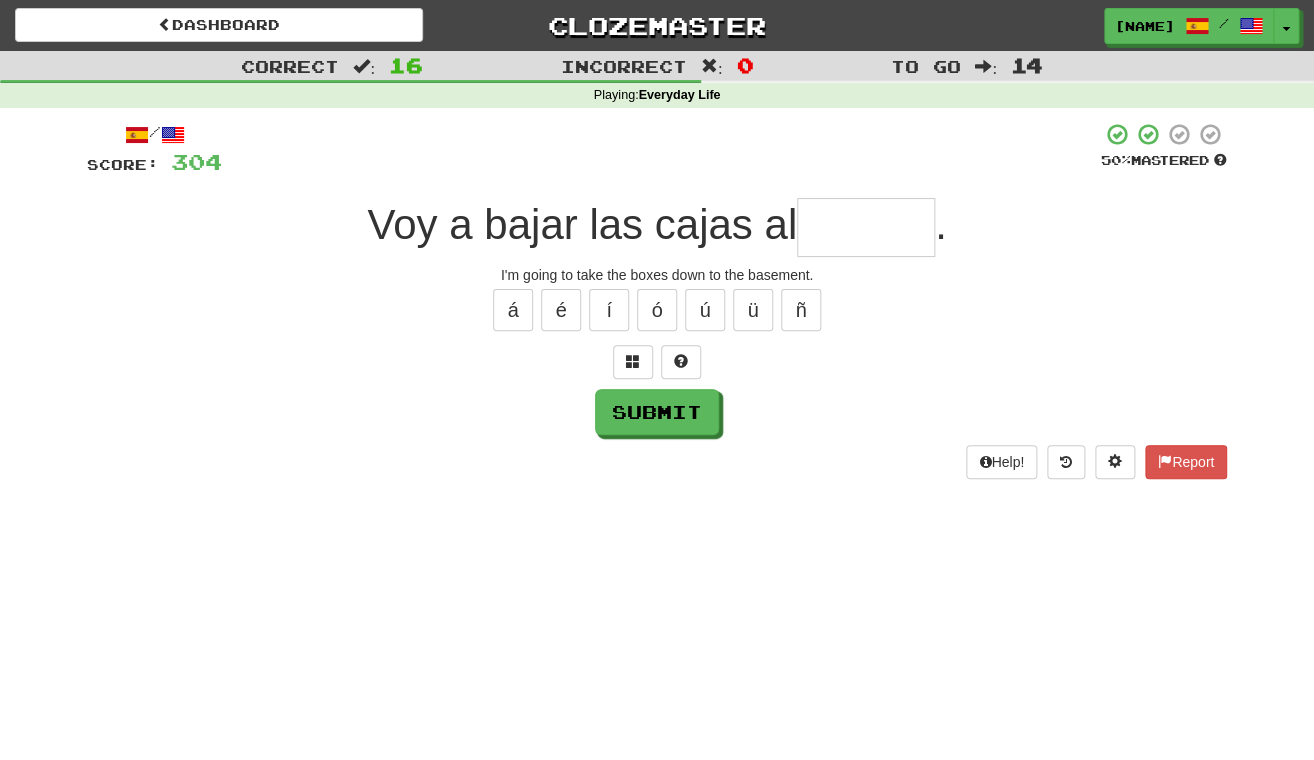 type on "*" 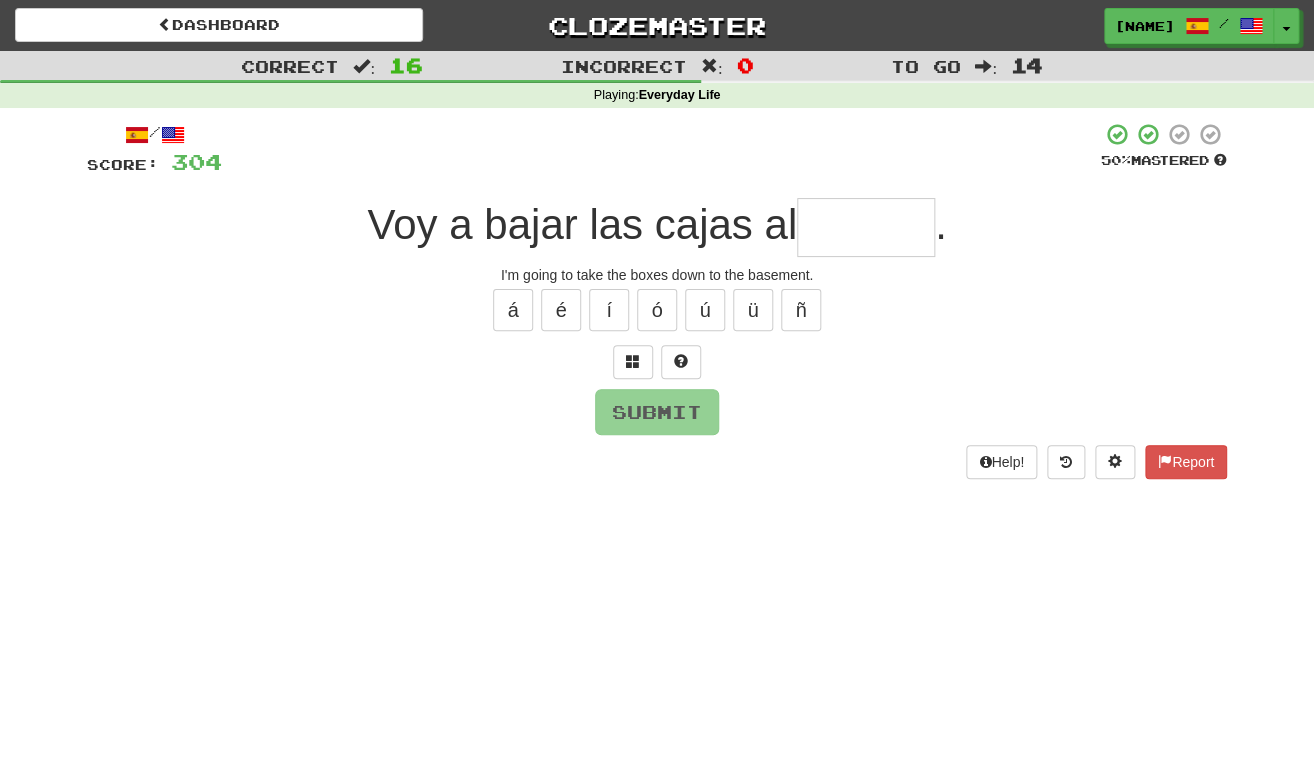 type on "*" 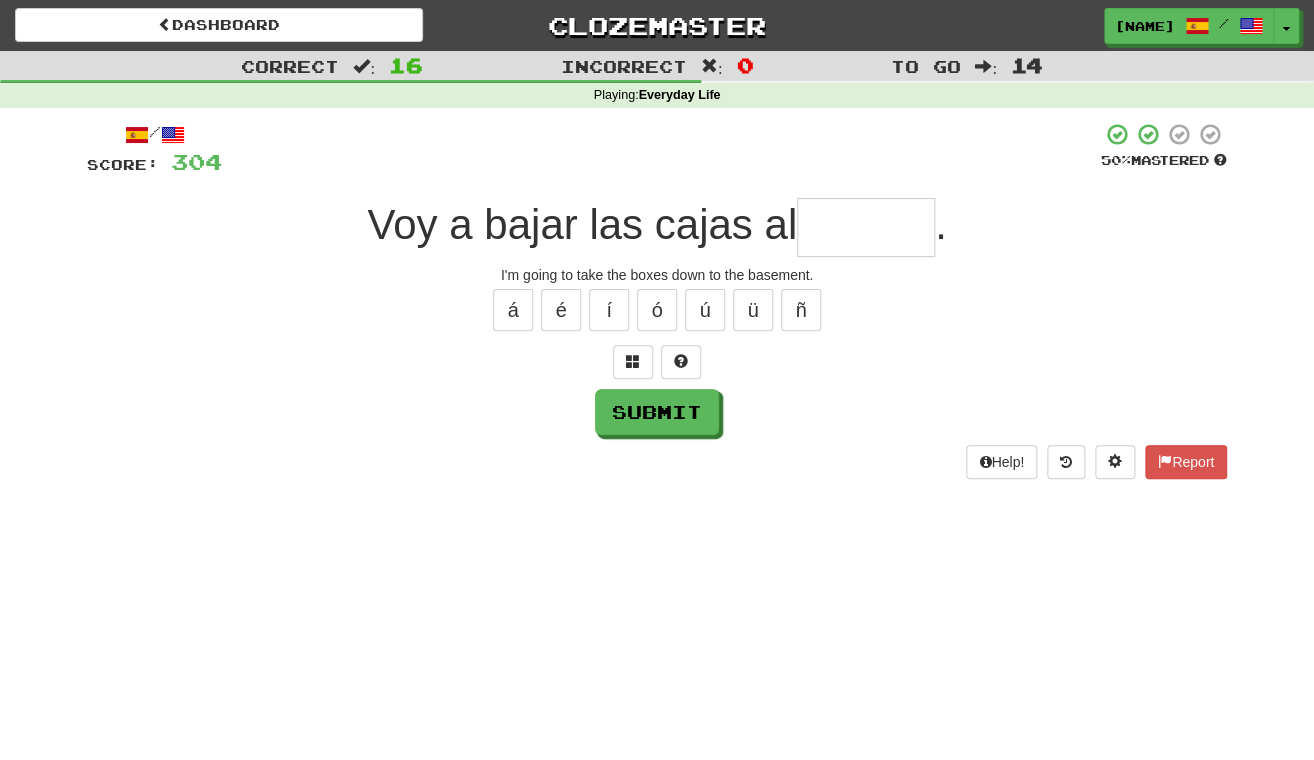 type on "*" 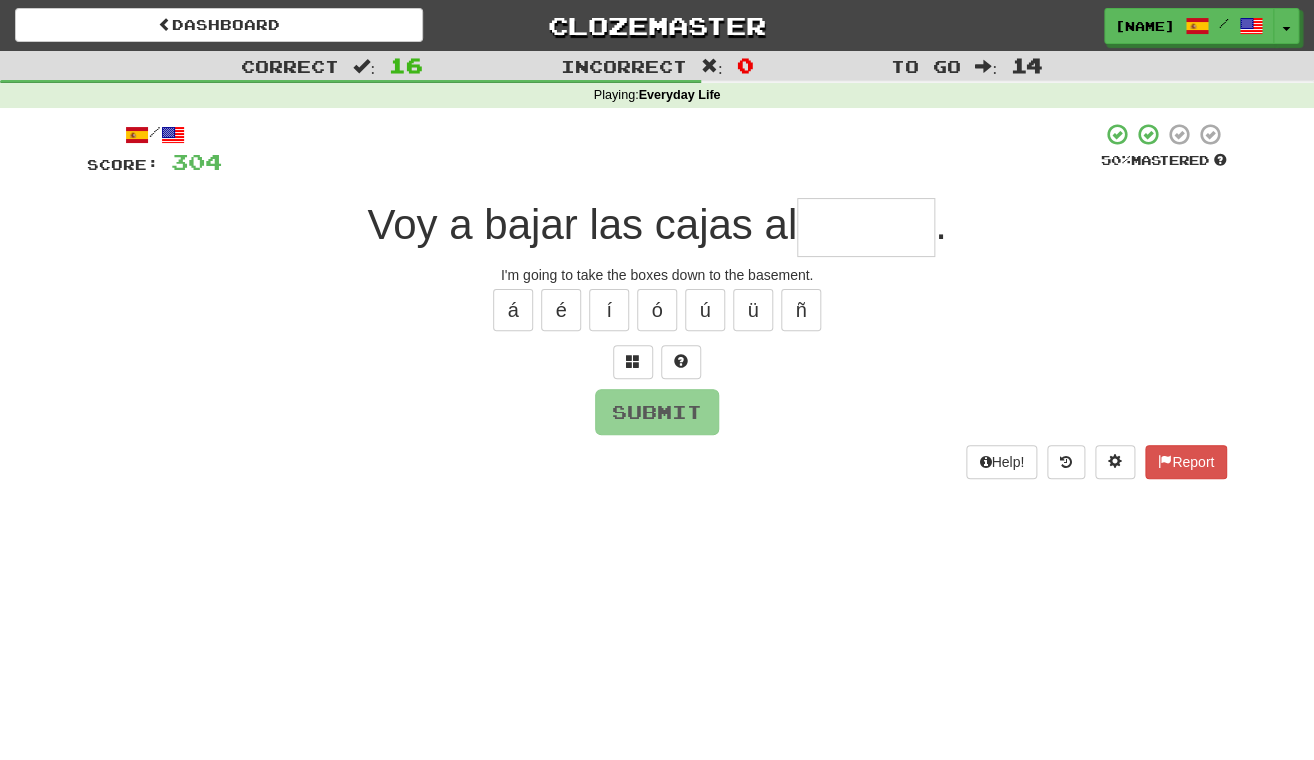 type on "*" 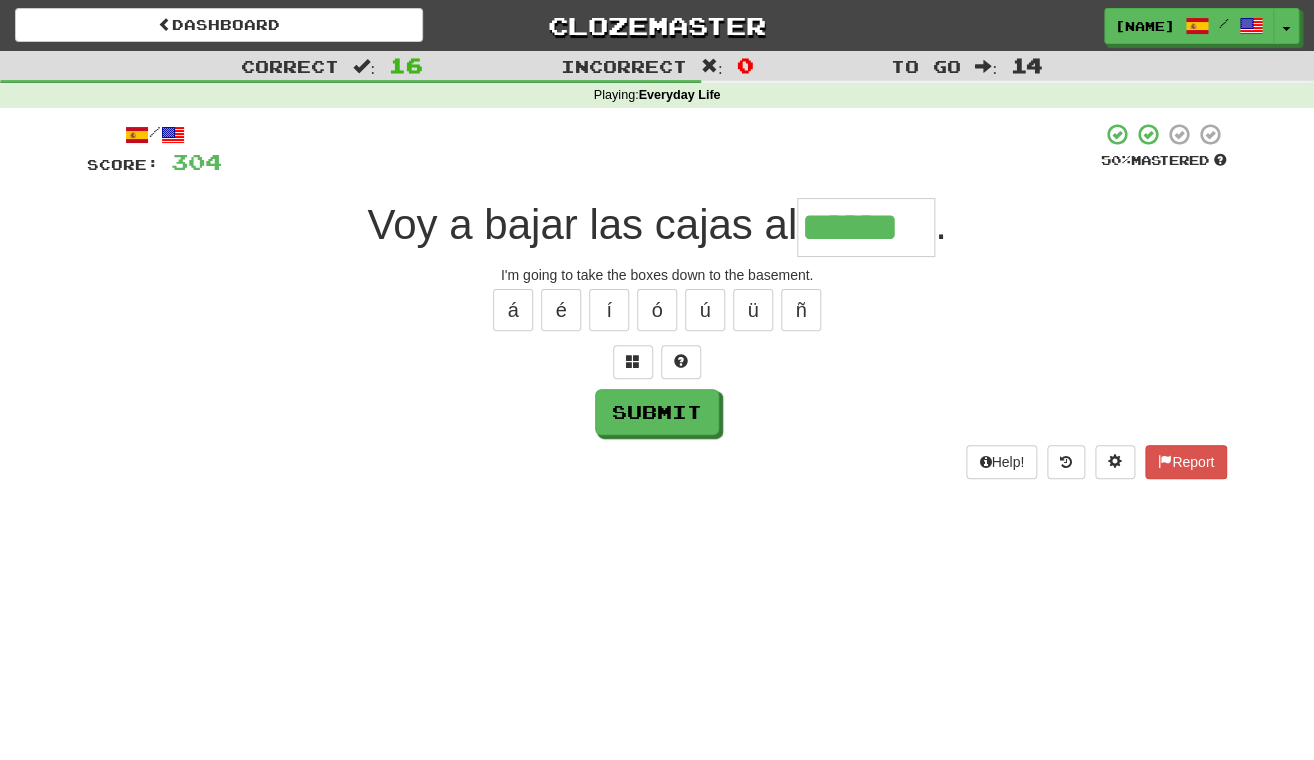 type on "******" 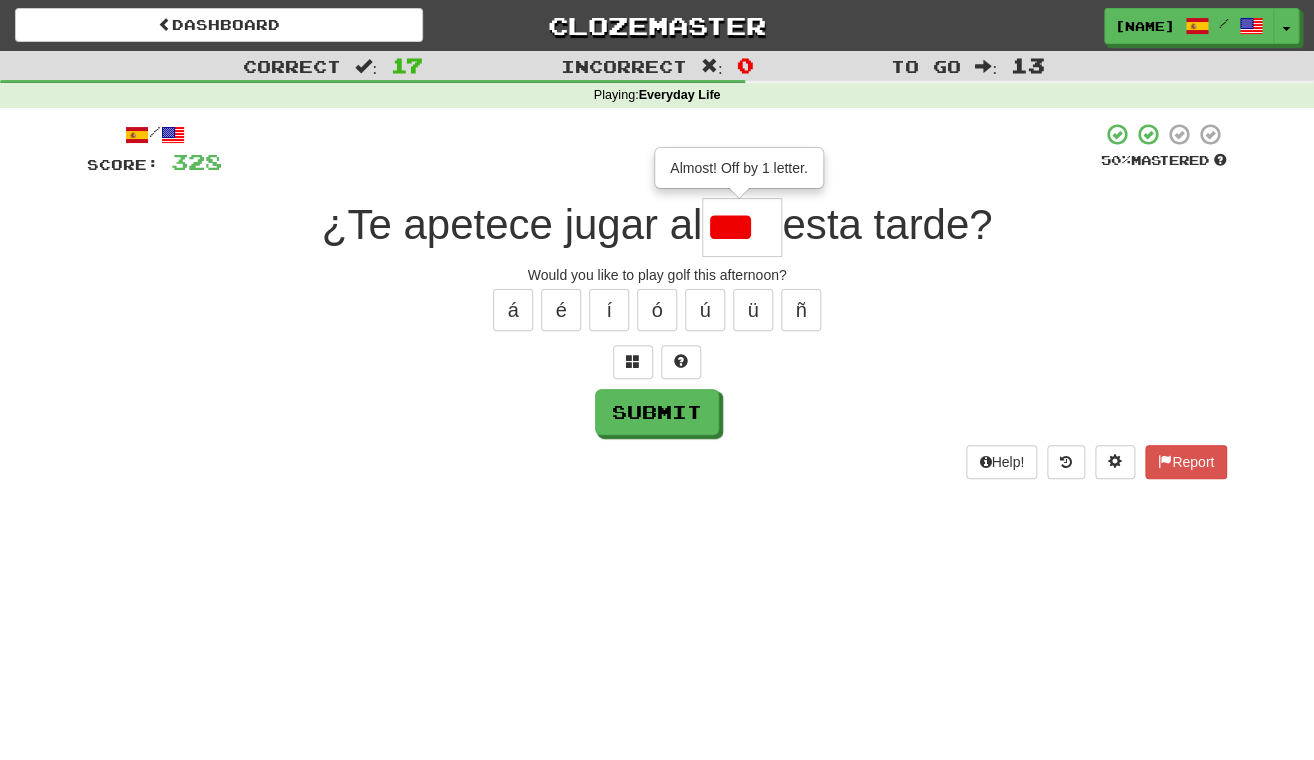 scroll, scrollTop: 0, scrollLeft: 0, axis: both 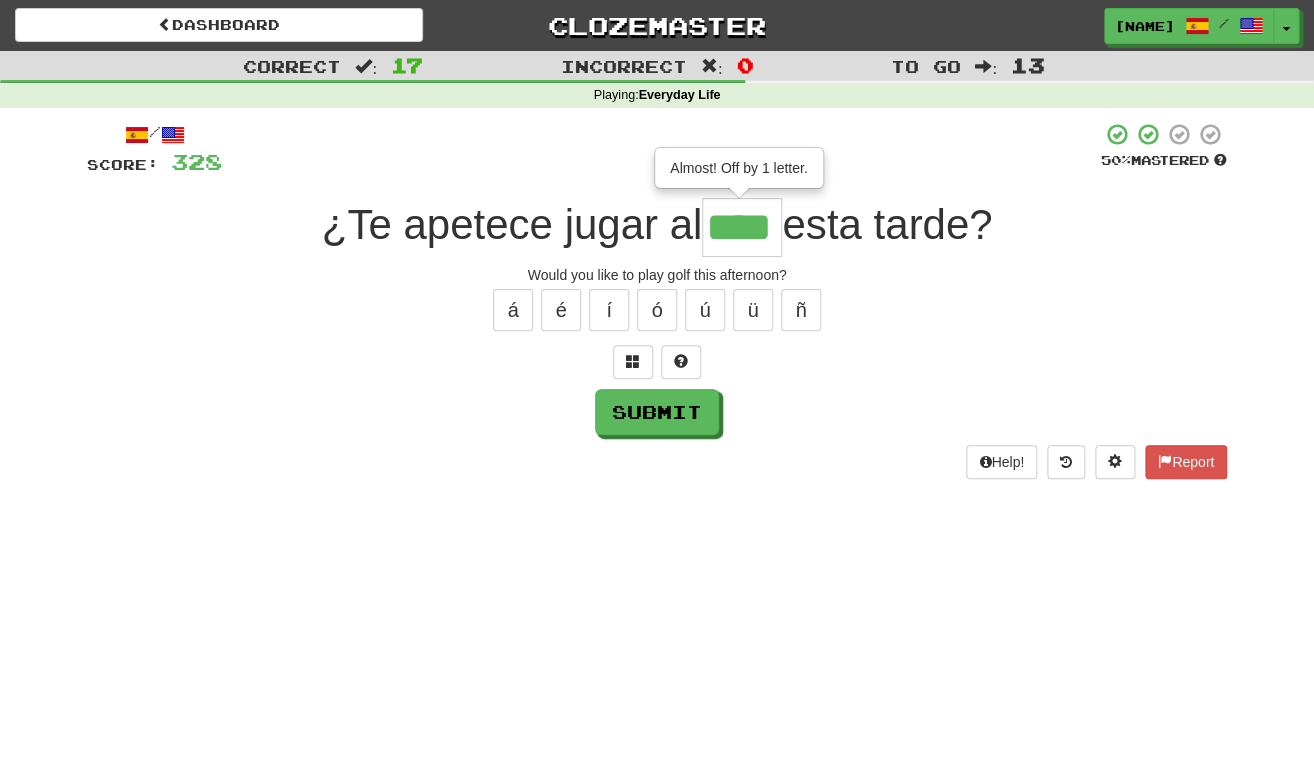 type on "****" 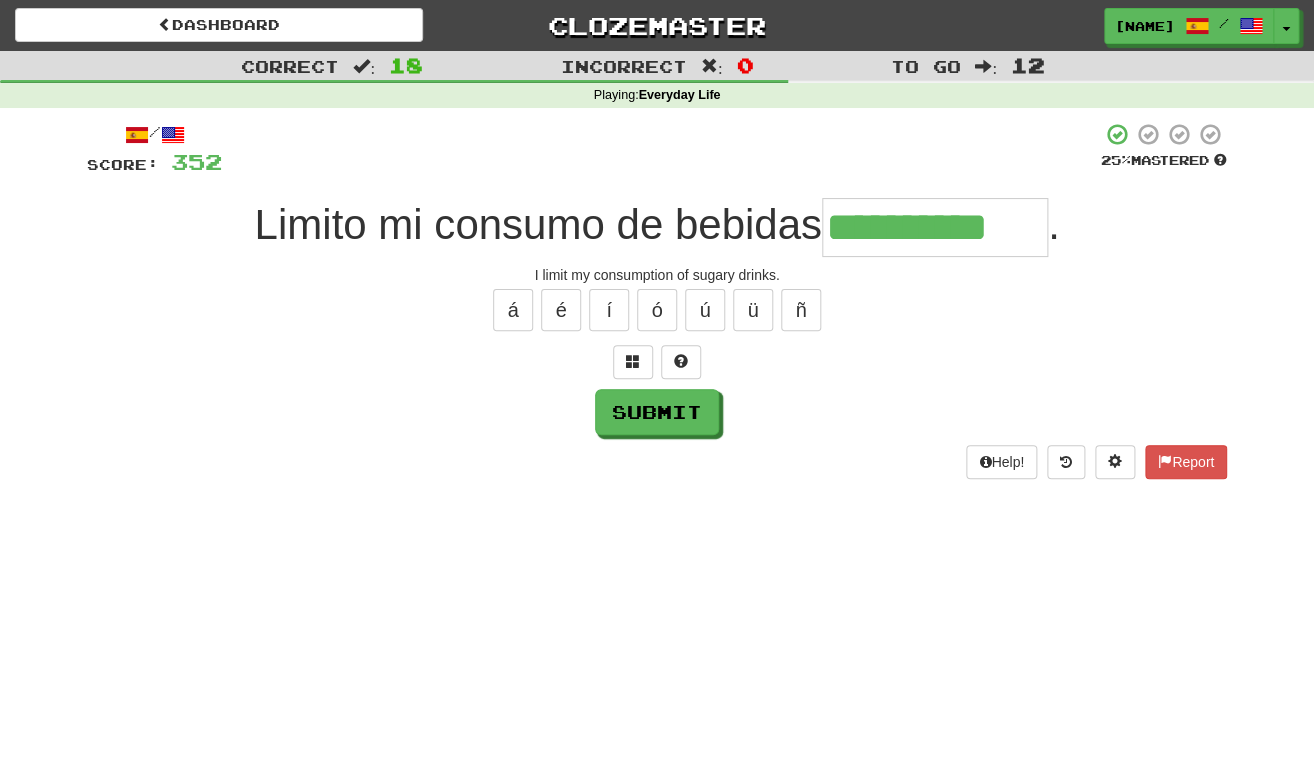 type on "**********" 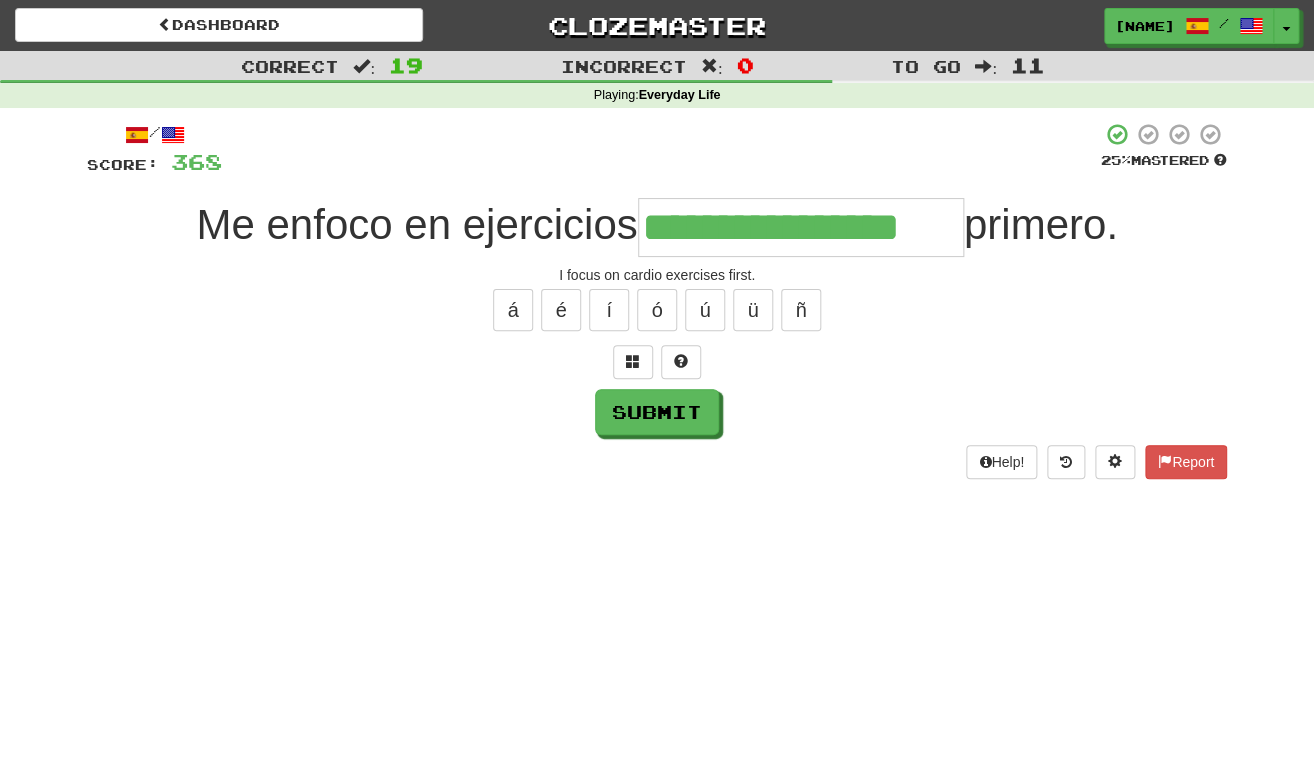 type on "**********" 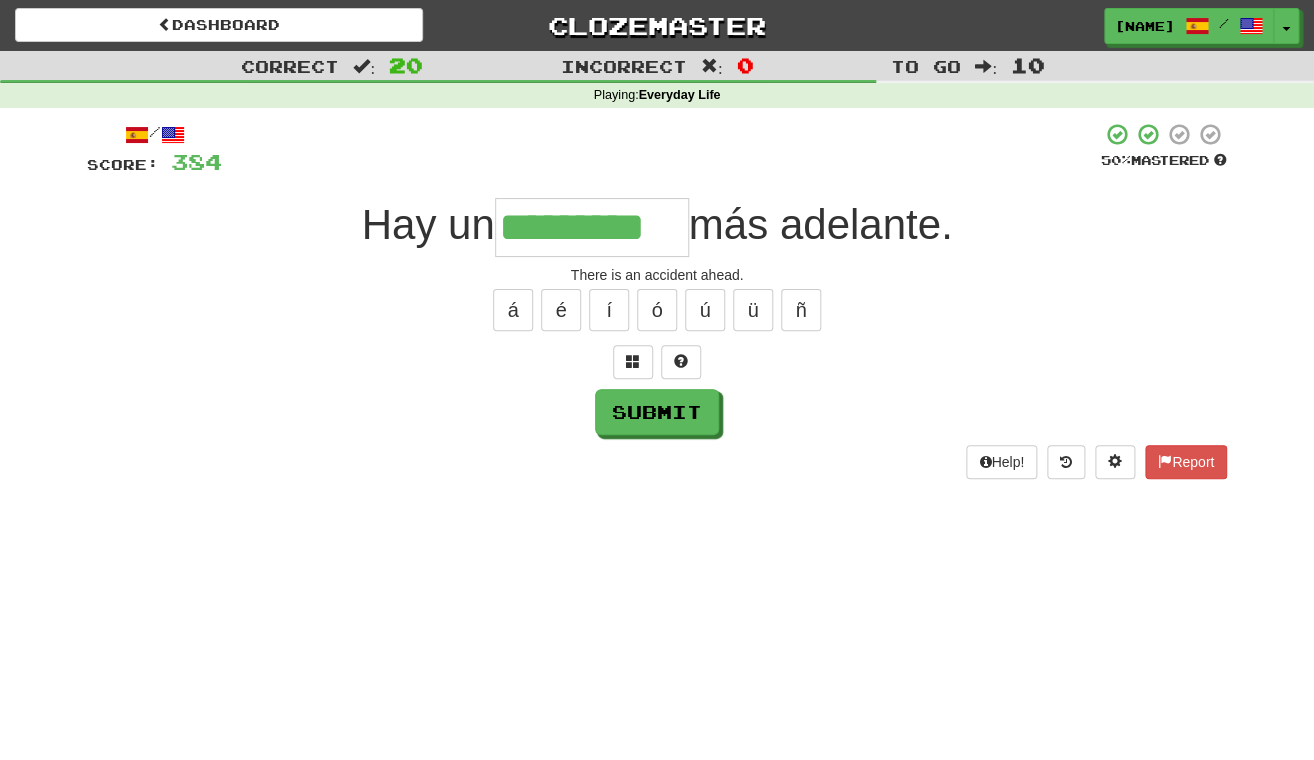 type on "*********" 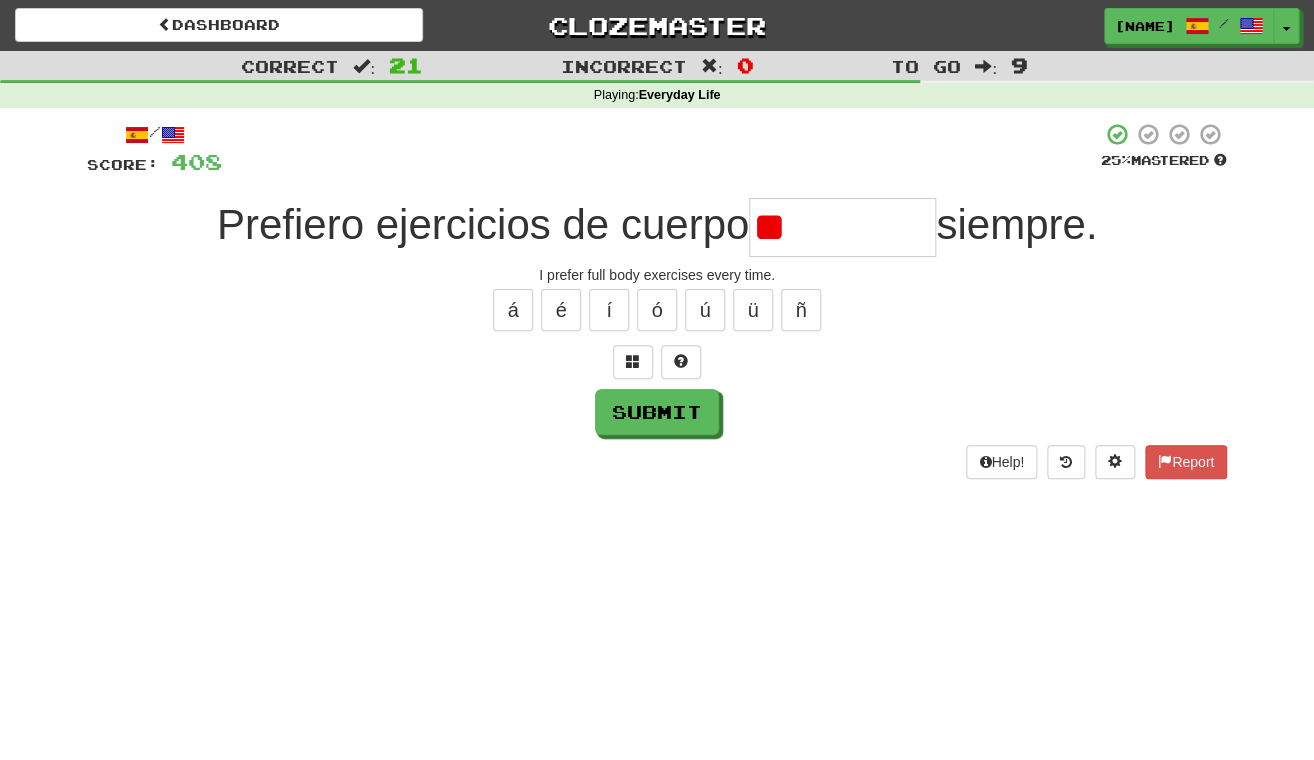 type on "*" 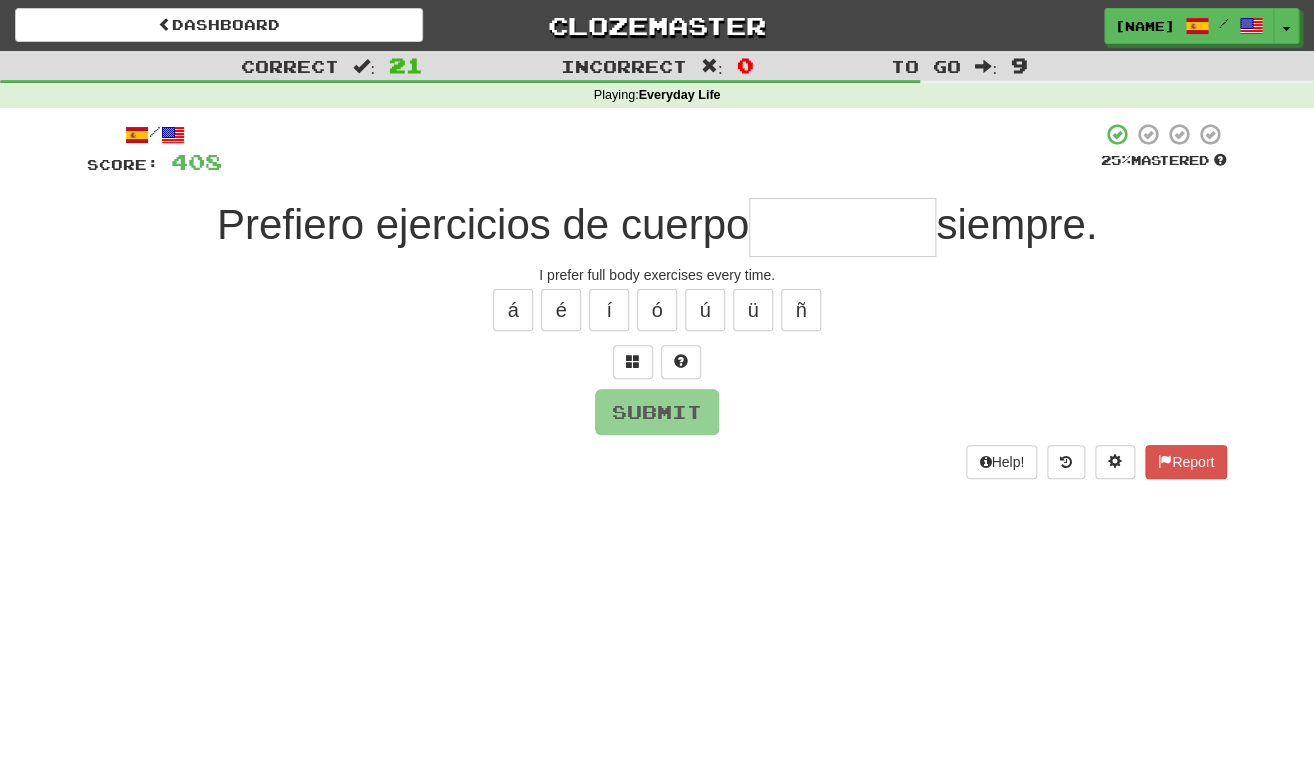 type on "*" 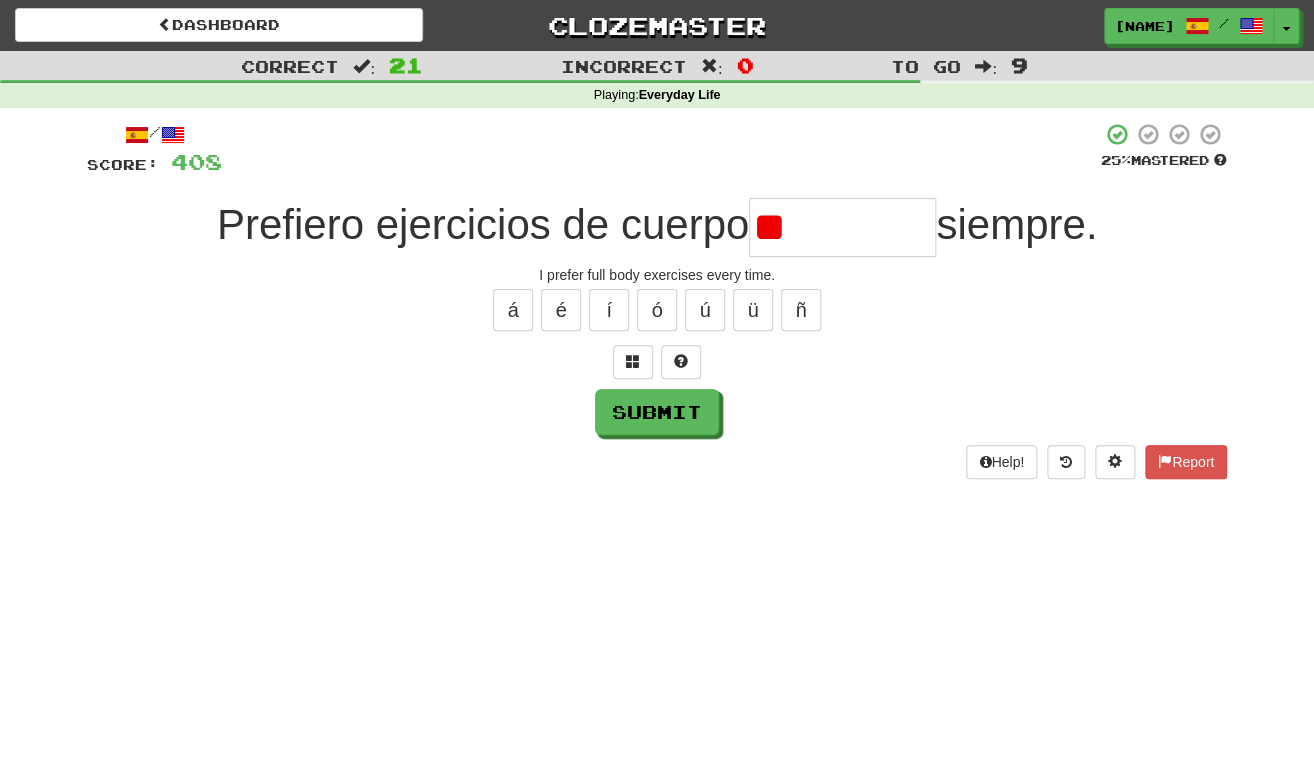 type on "*" 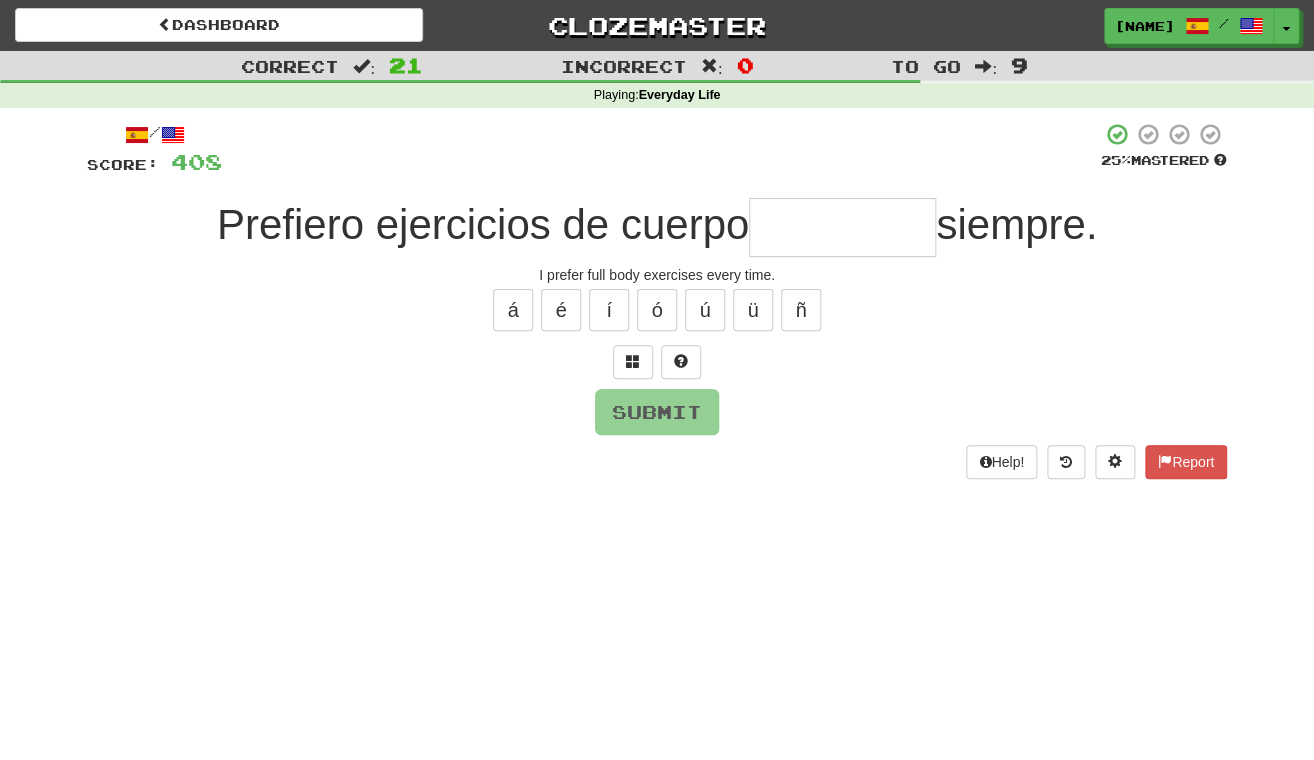 type on "*" 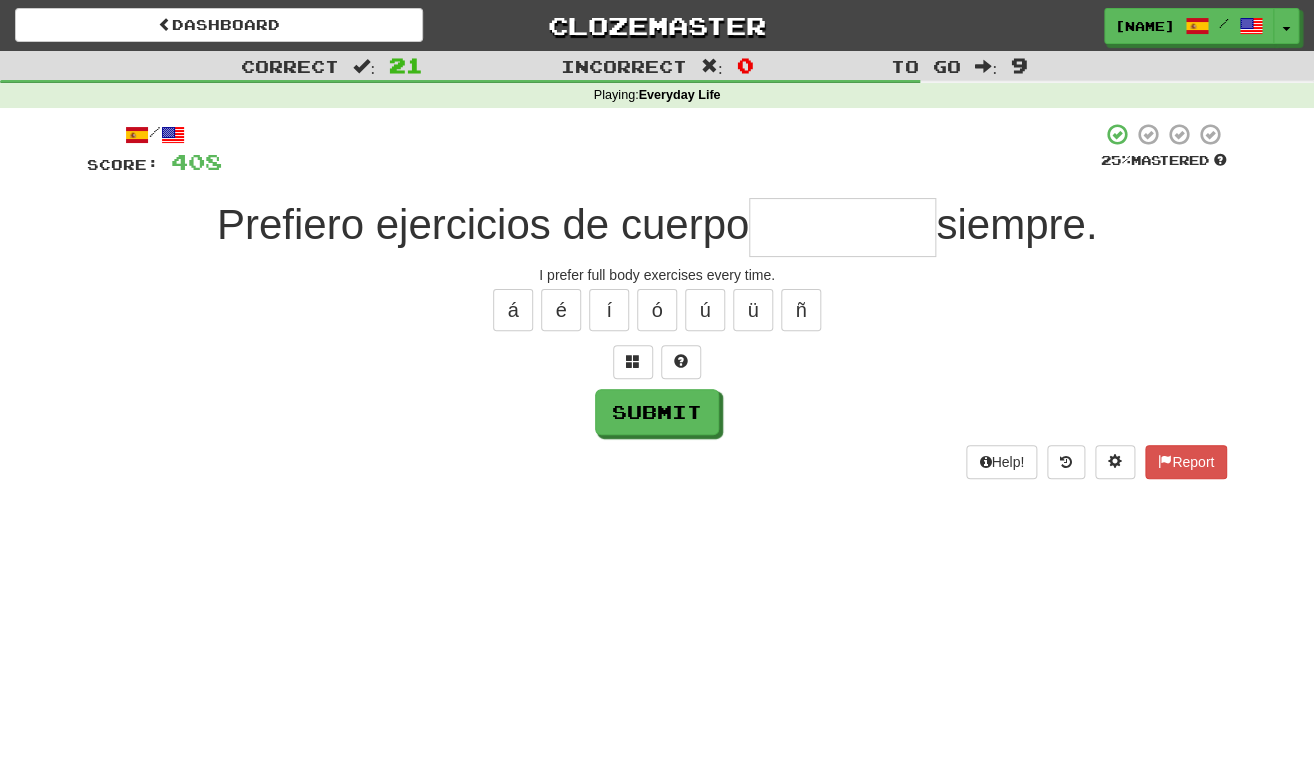type on "*" 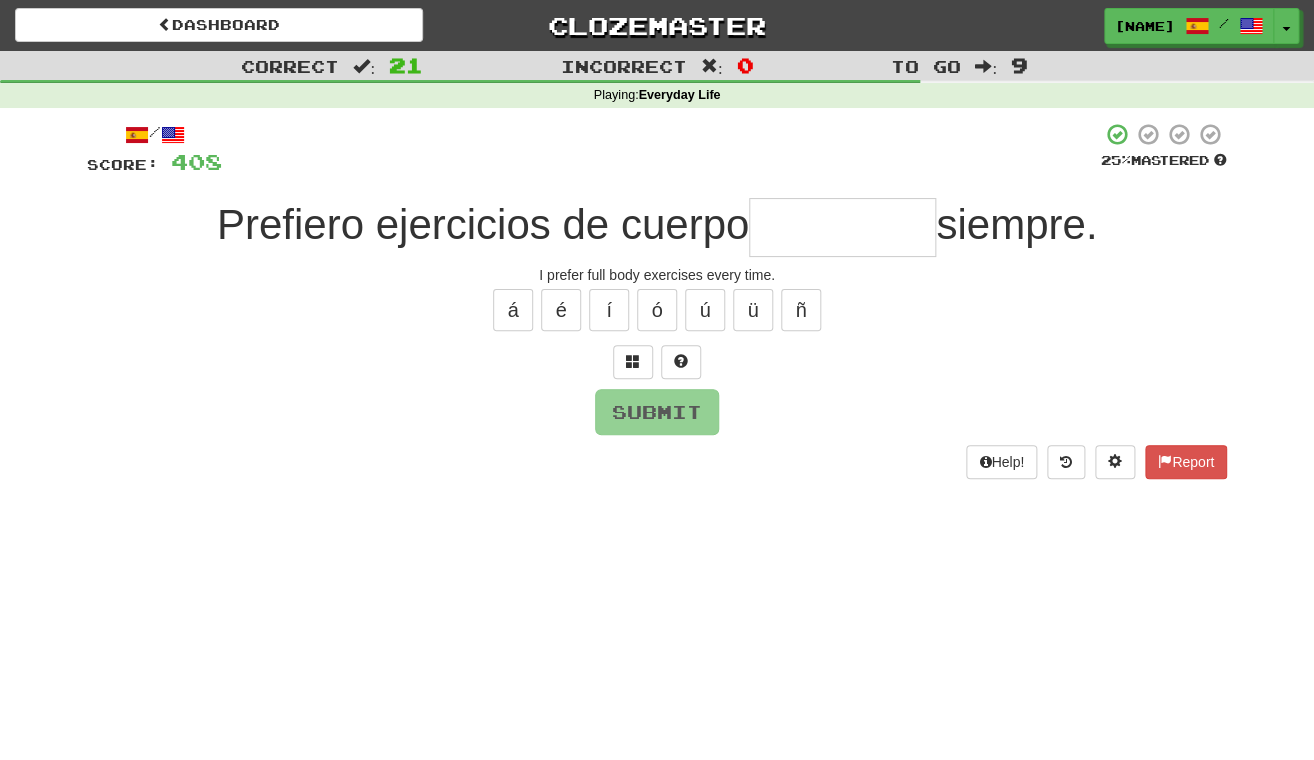 type on "*" 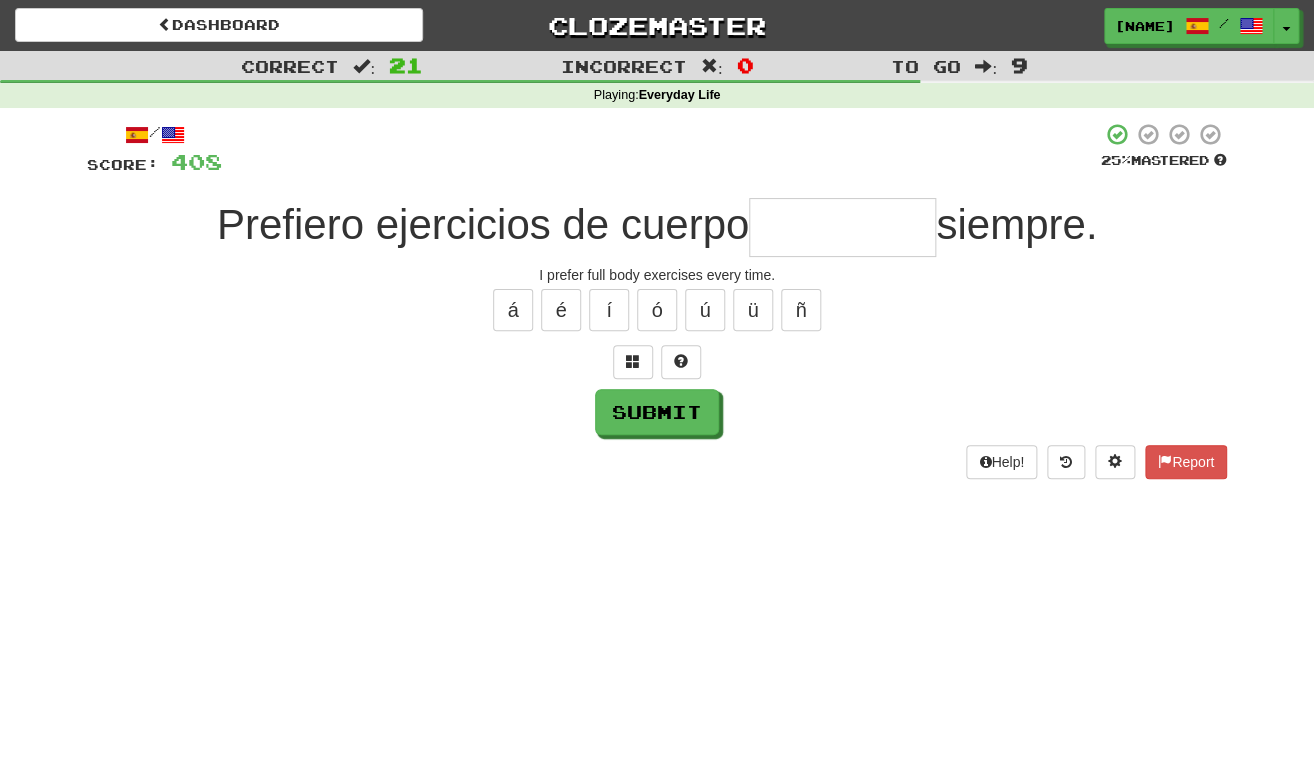 type on "*" 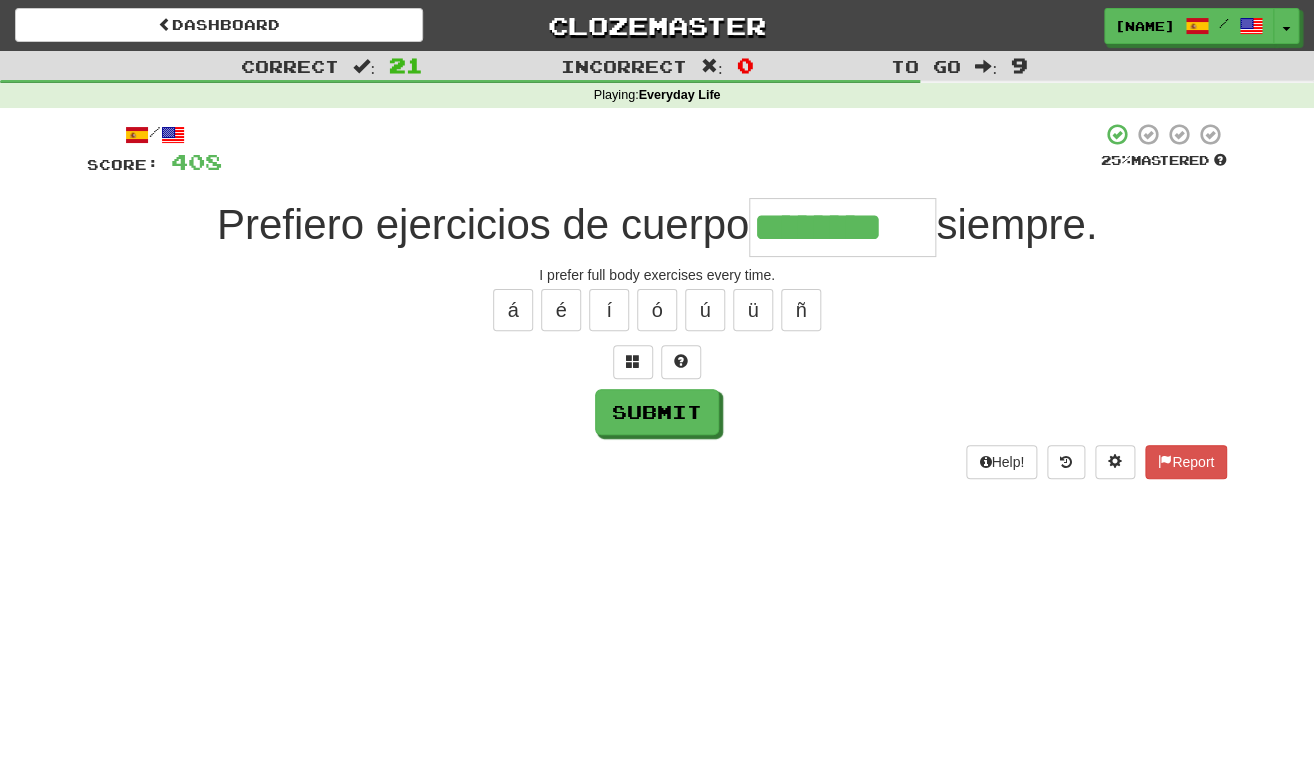 type on "********" 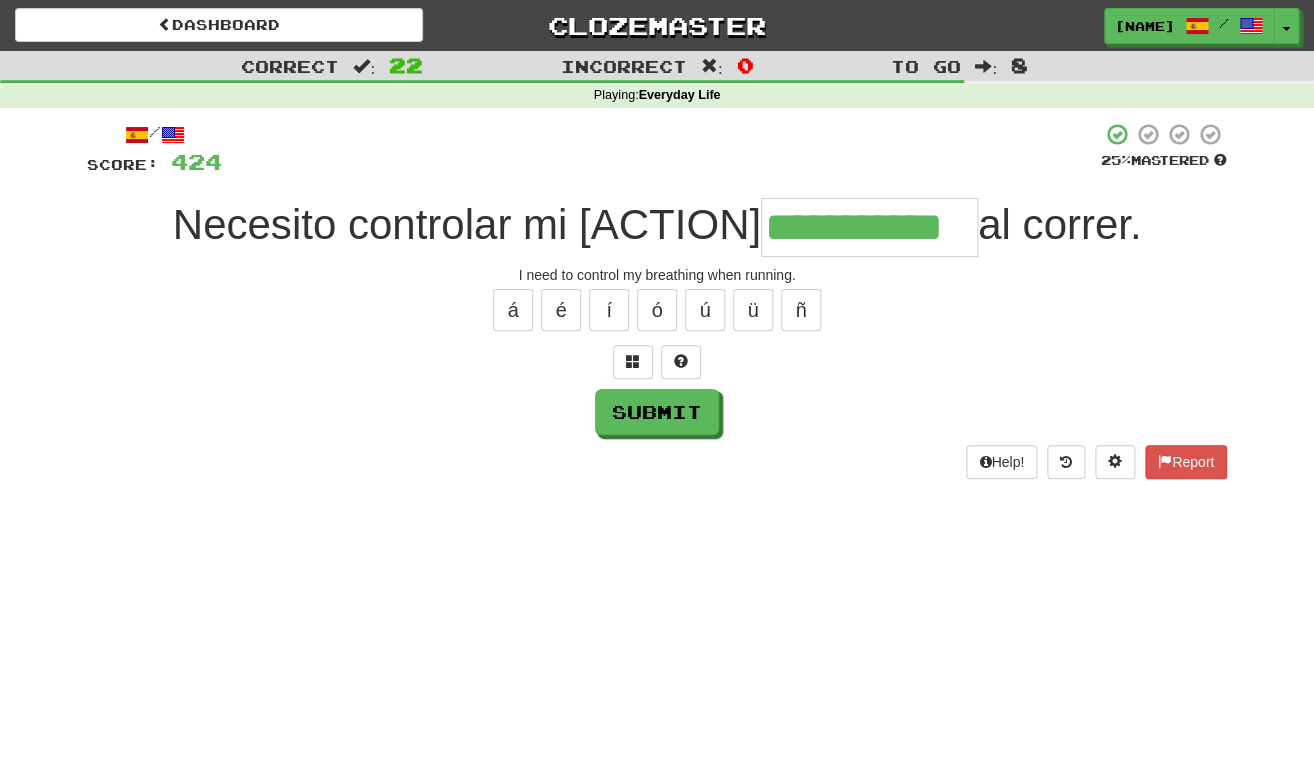 type on "**********" 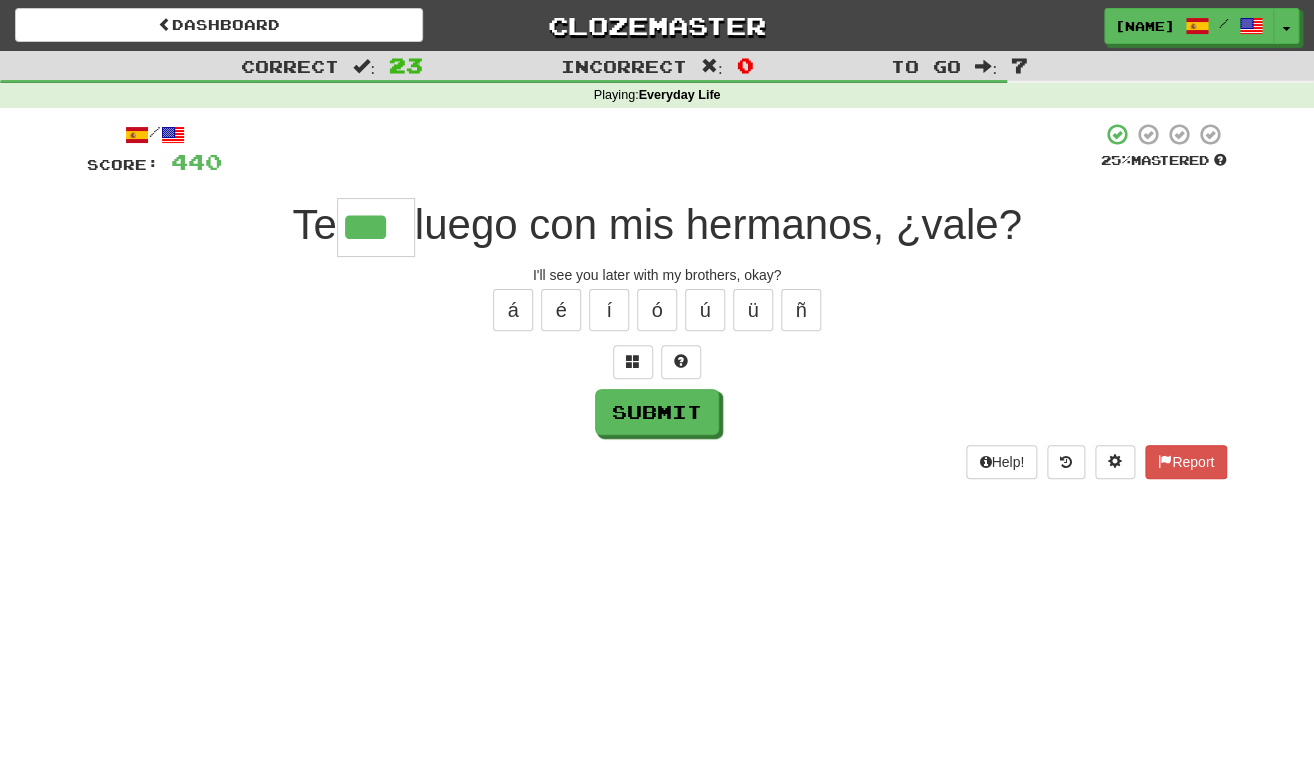 type on "***" 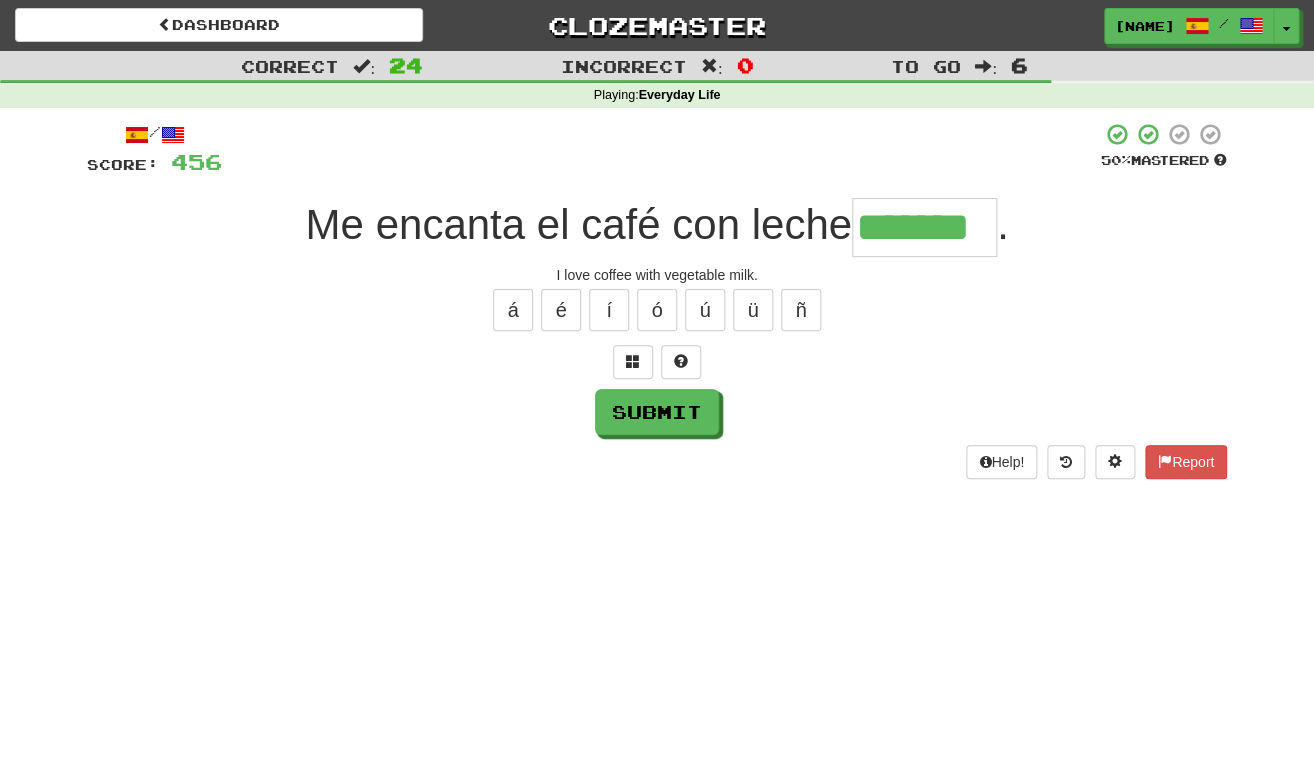 type on "*******" 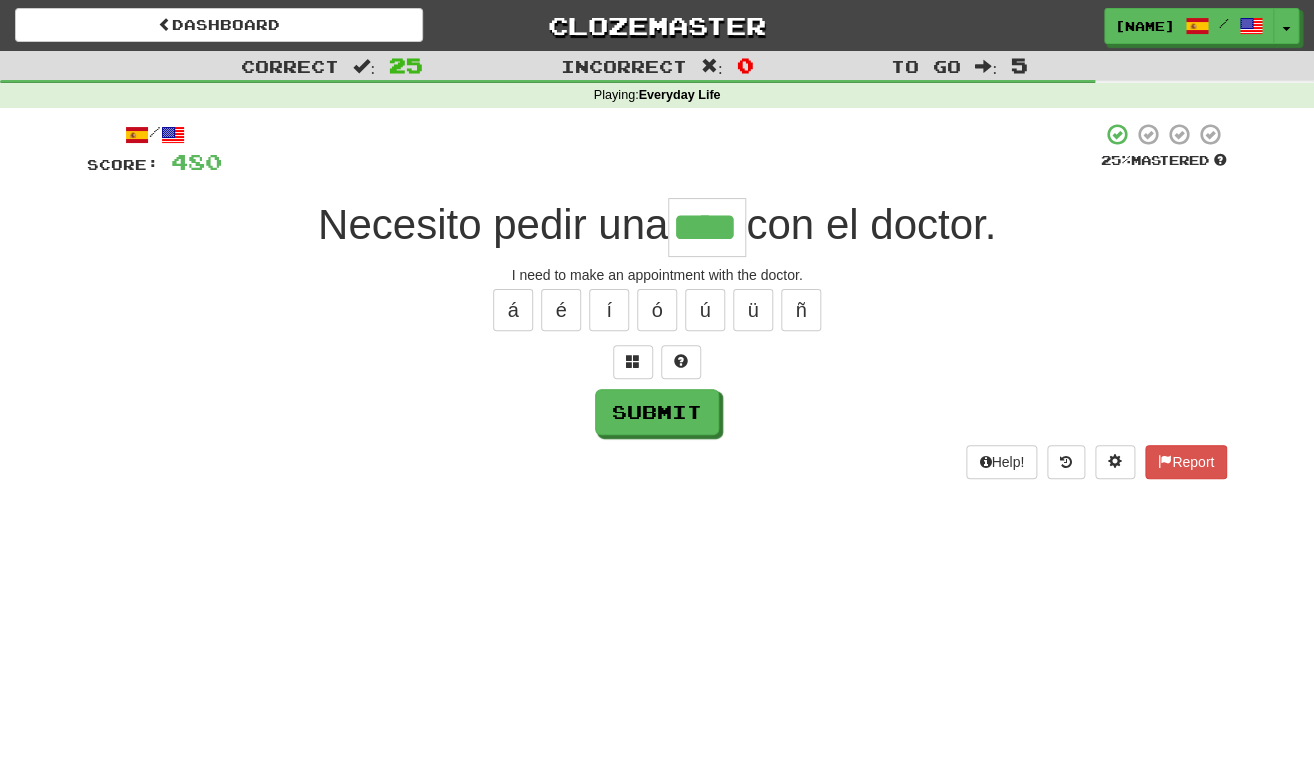 type on "****" 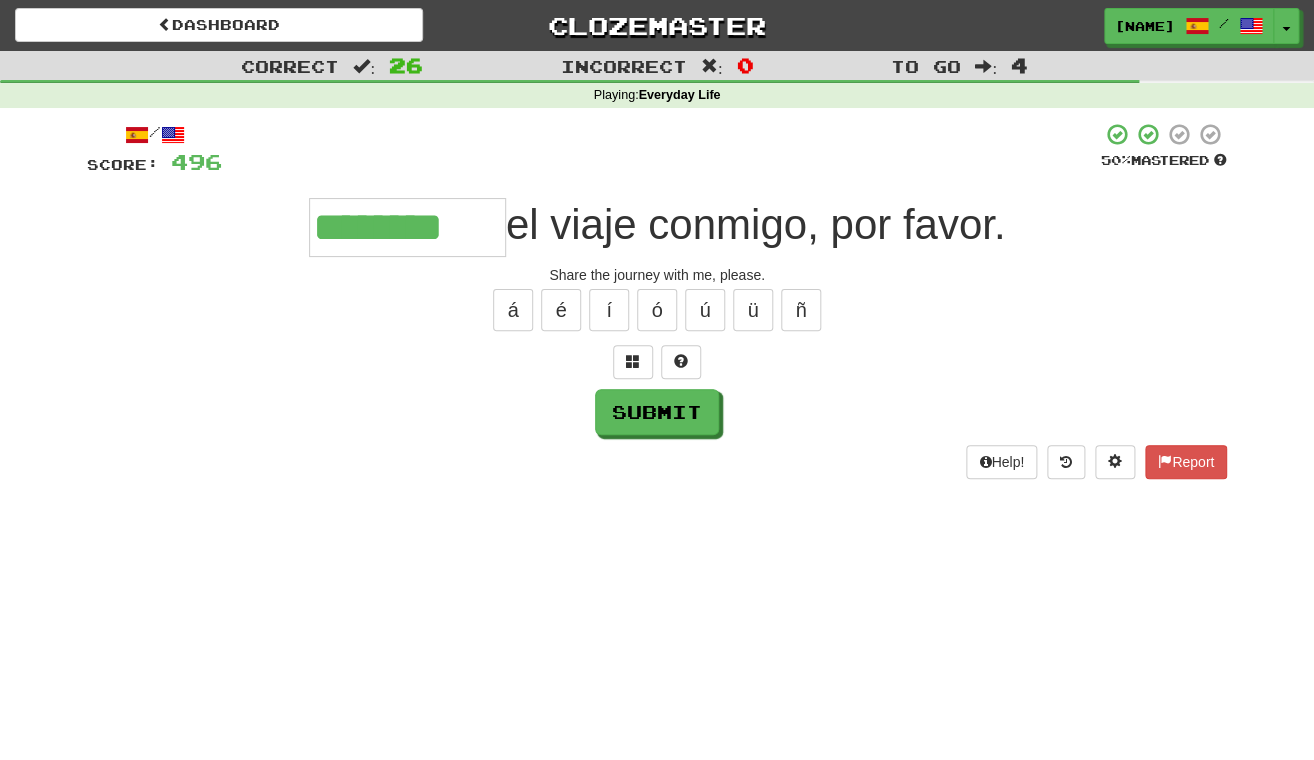 type on "********" 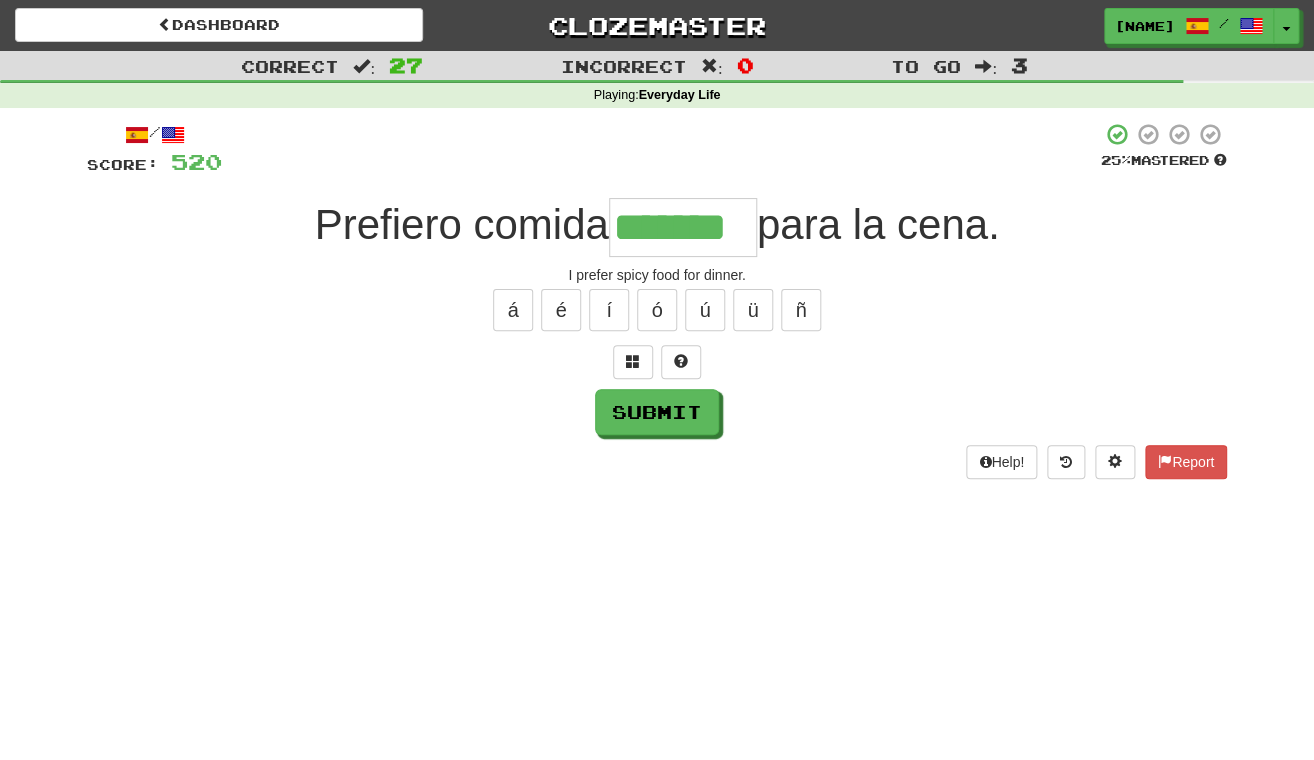type on "*******" 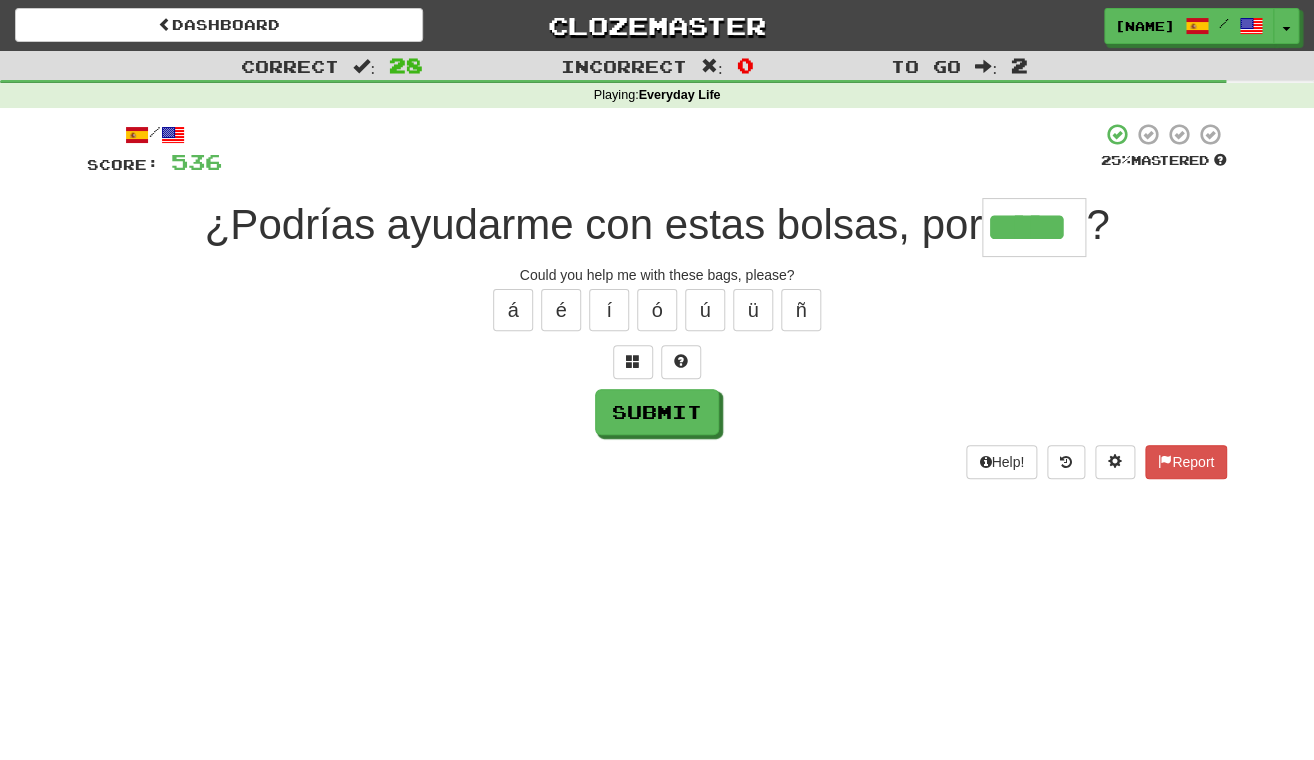 type on "*****" 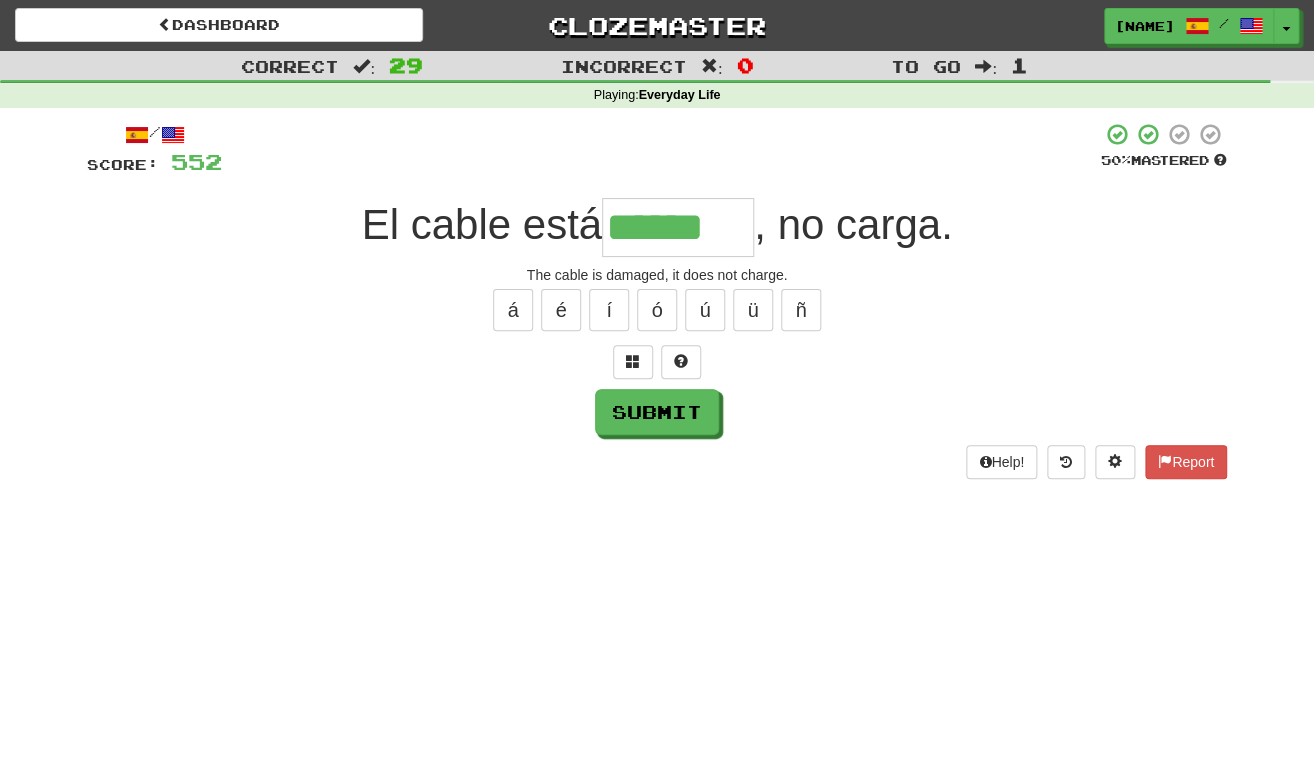 type on "******" 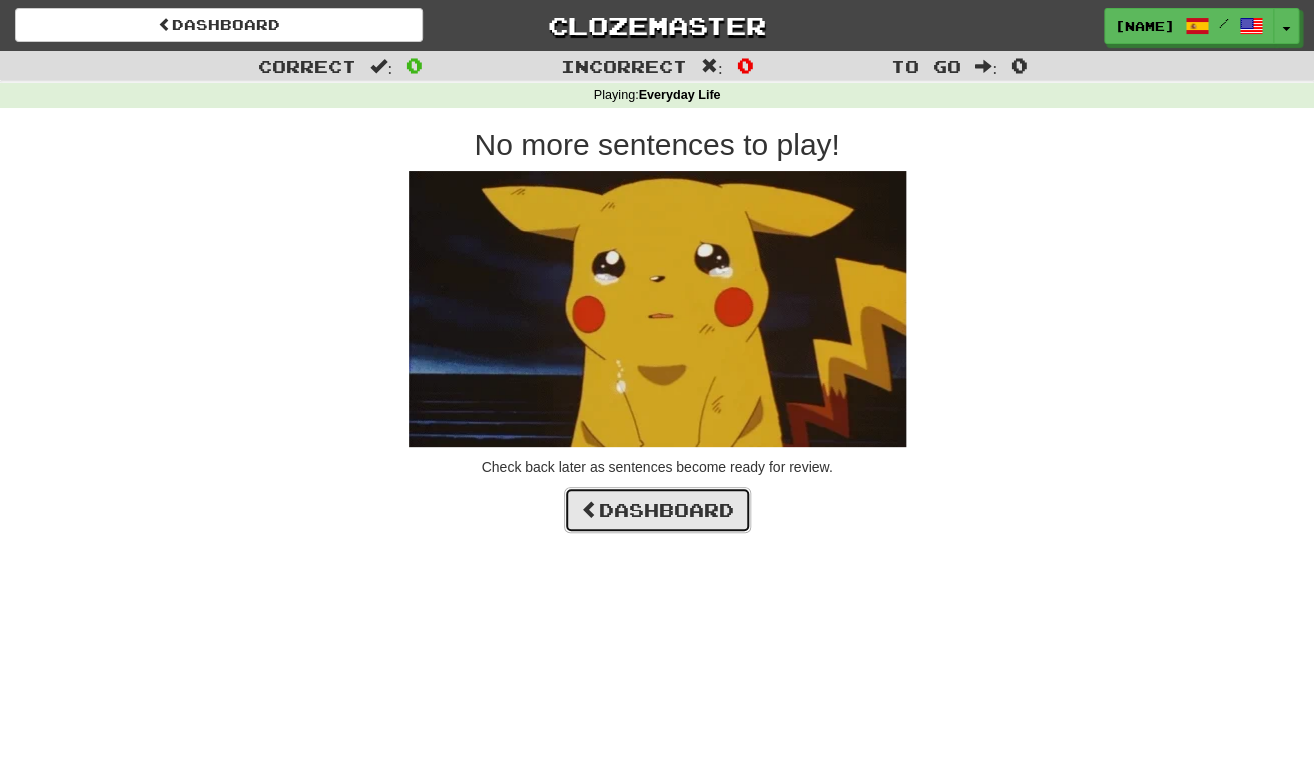 click on "Dashboard" at bounding box center [657, 510] 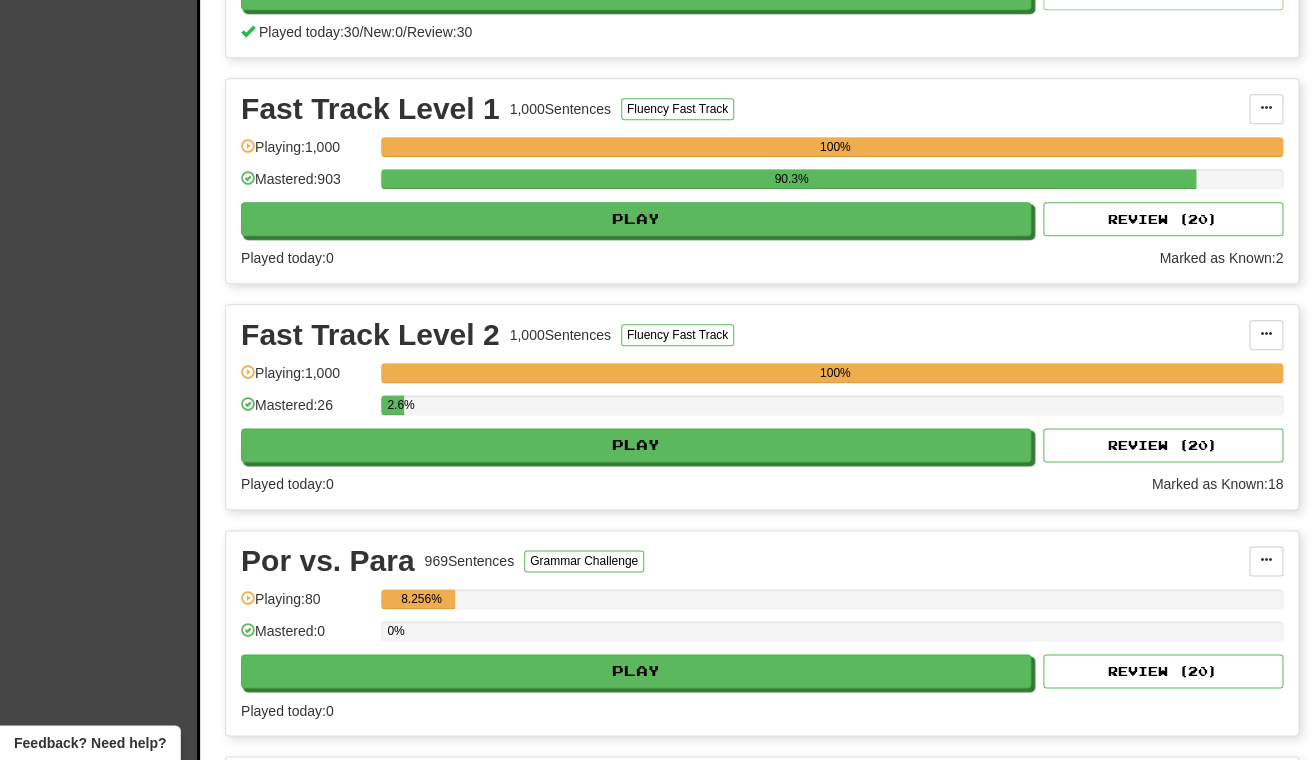 scroll, scrollTop: 641, scrollLeft: 0, axis: vertical 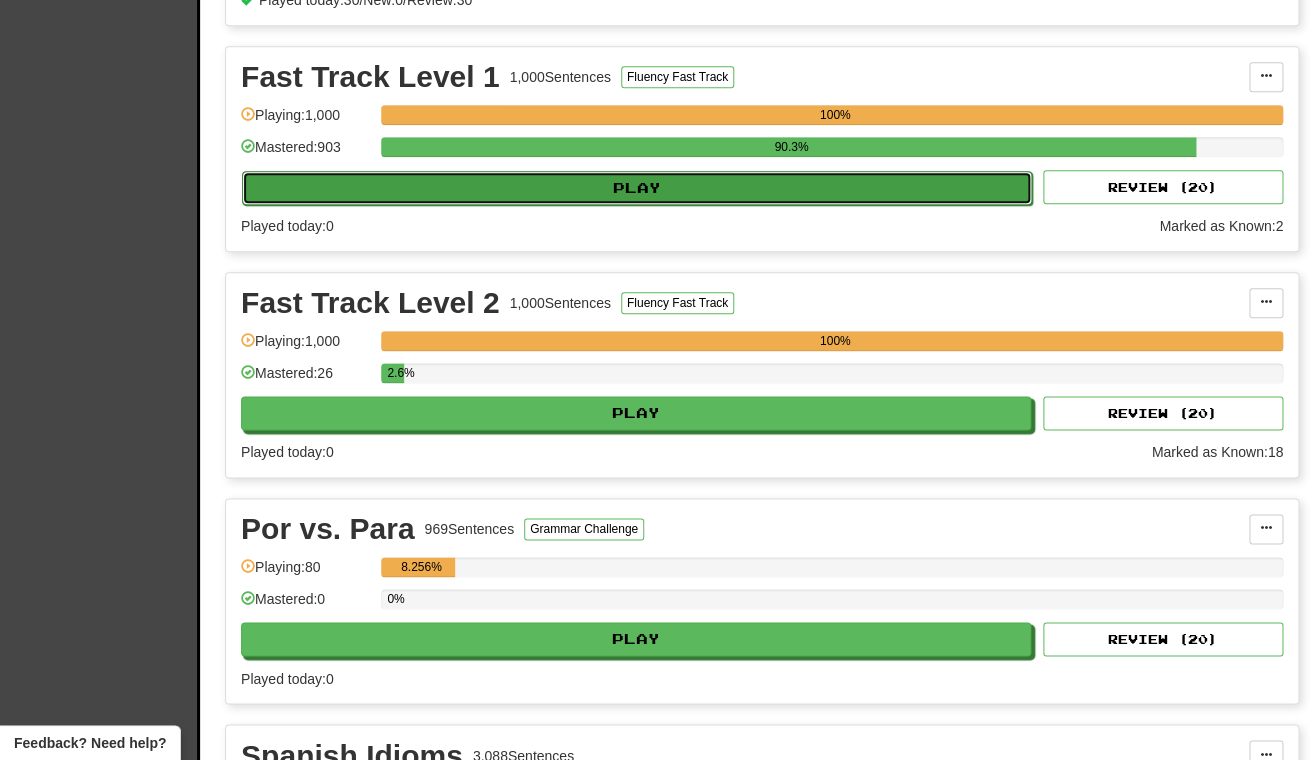 click on "Play" at bounding box center [637, 188] 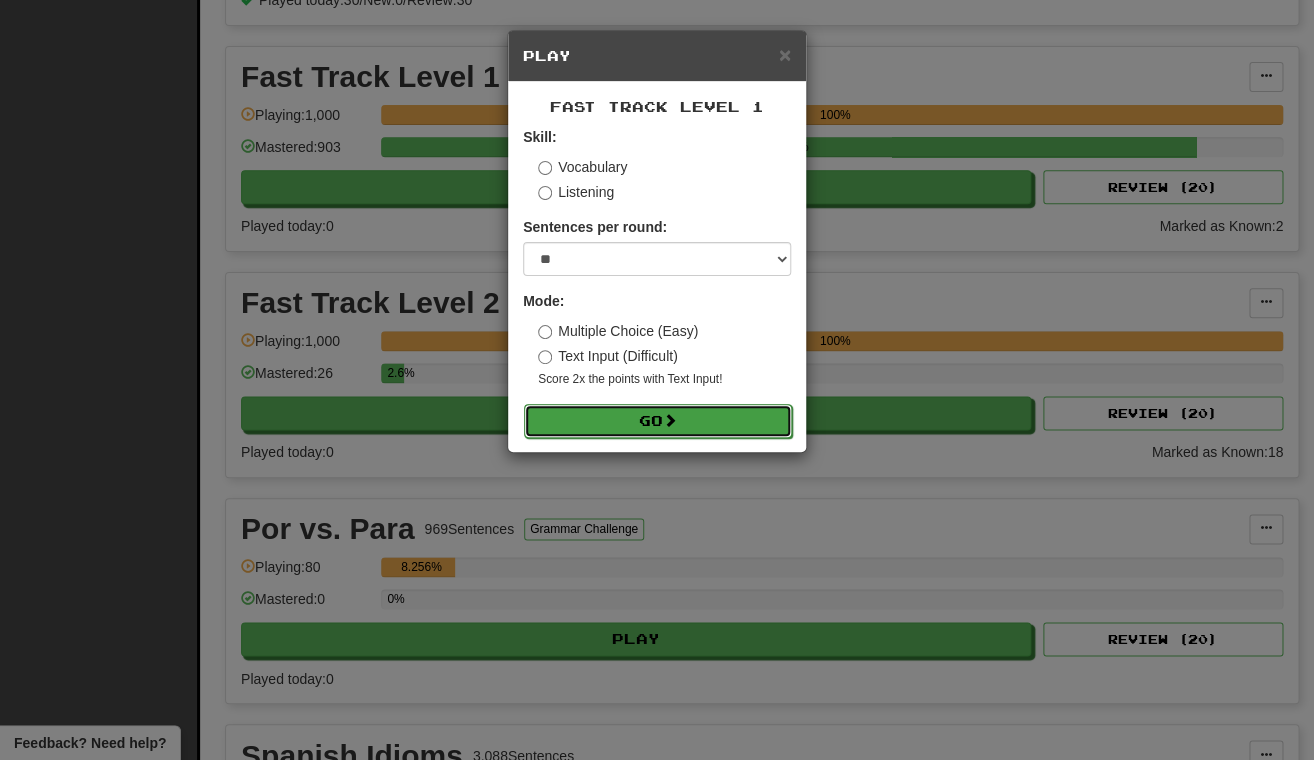 click on "Go" at bounding box center [658, 421] 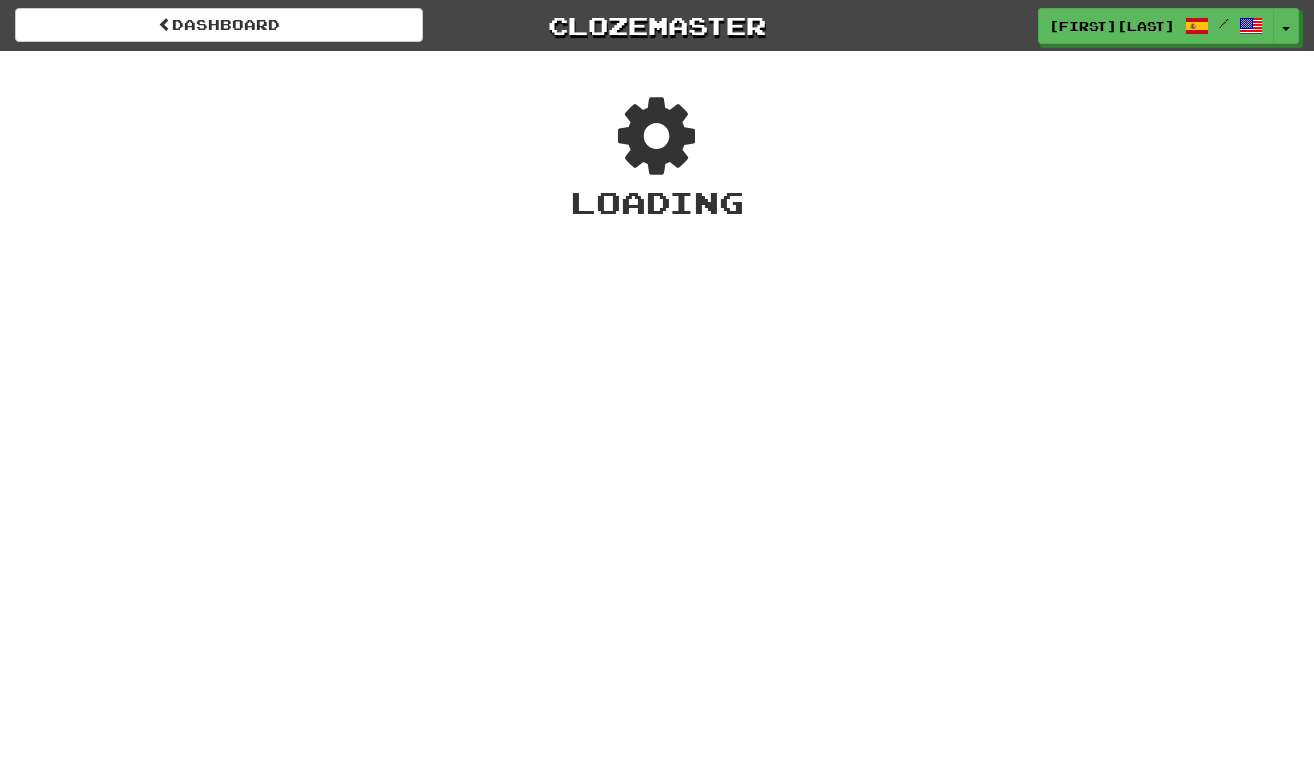 scroll, scrollTop: 0, scrollLeft: 0, axis: both 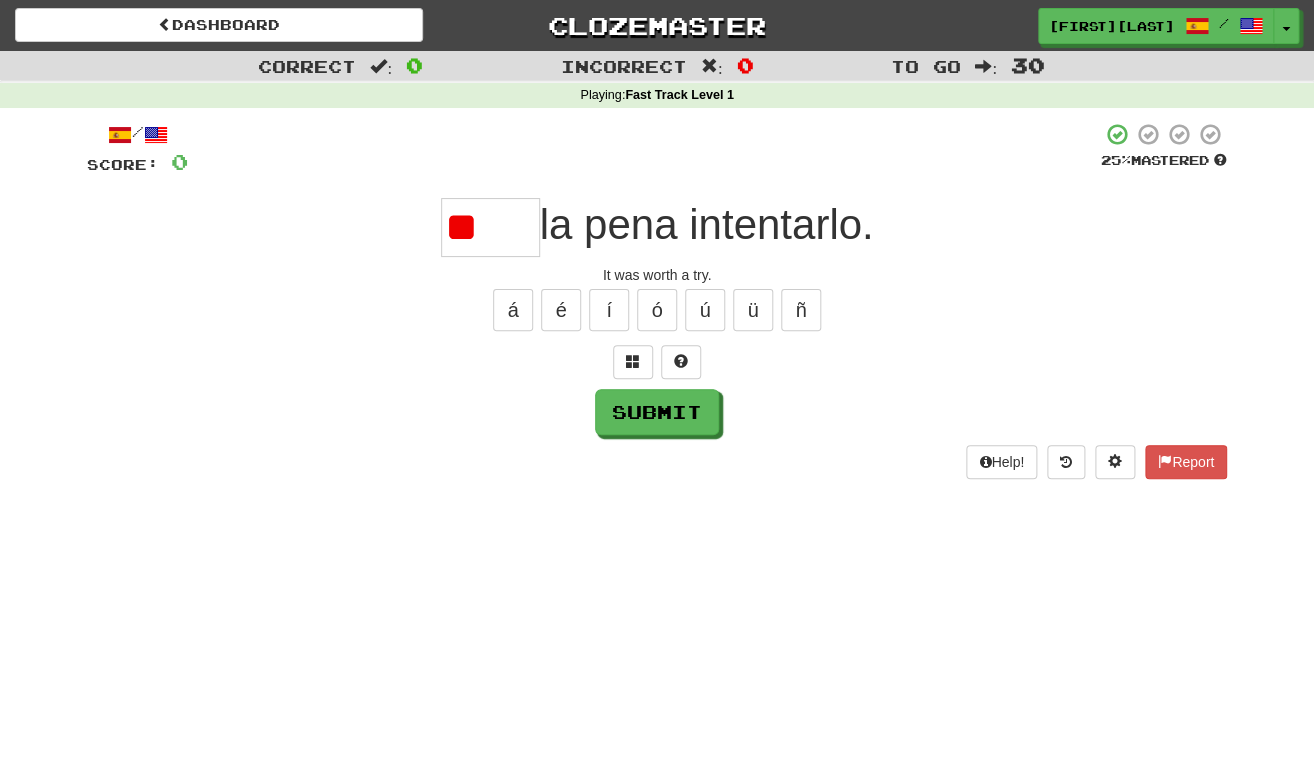 type on "*" 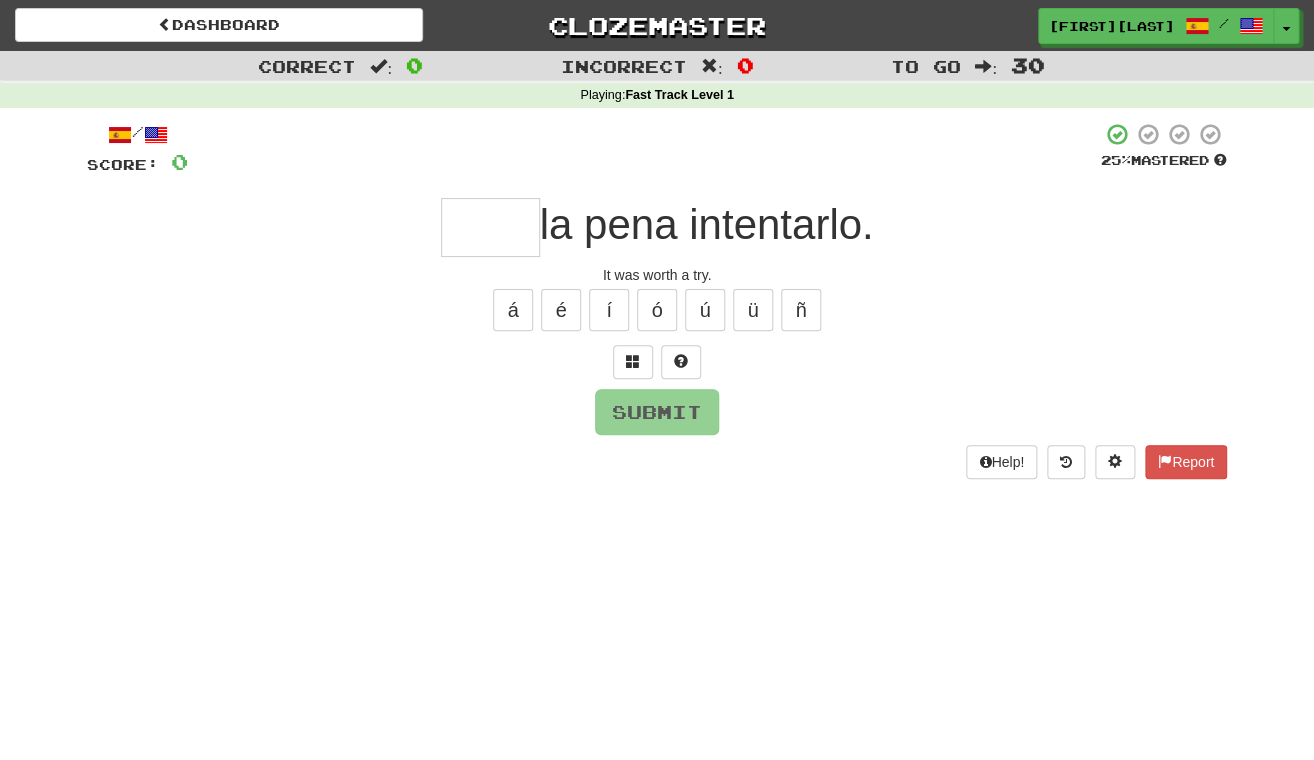type on "*" 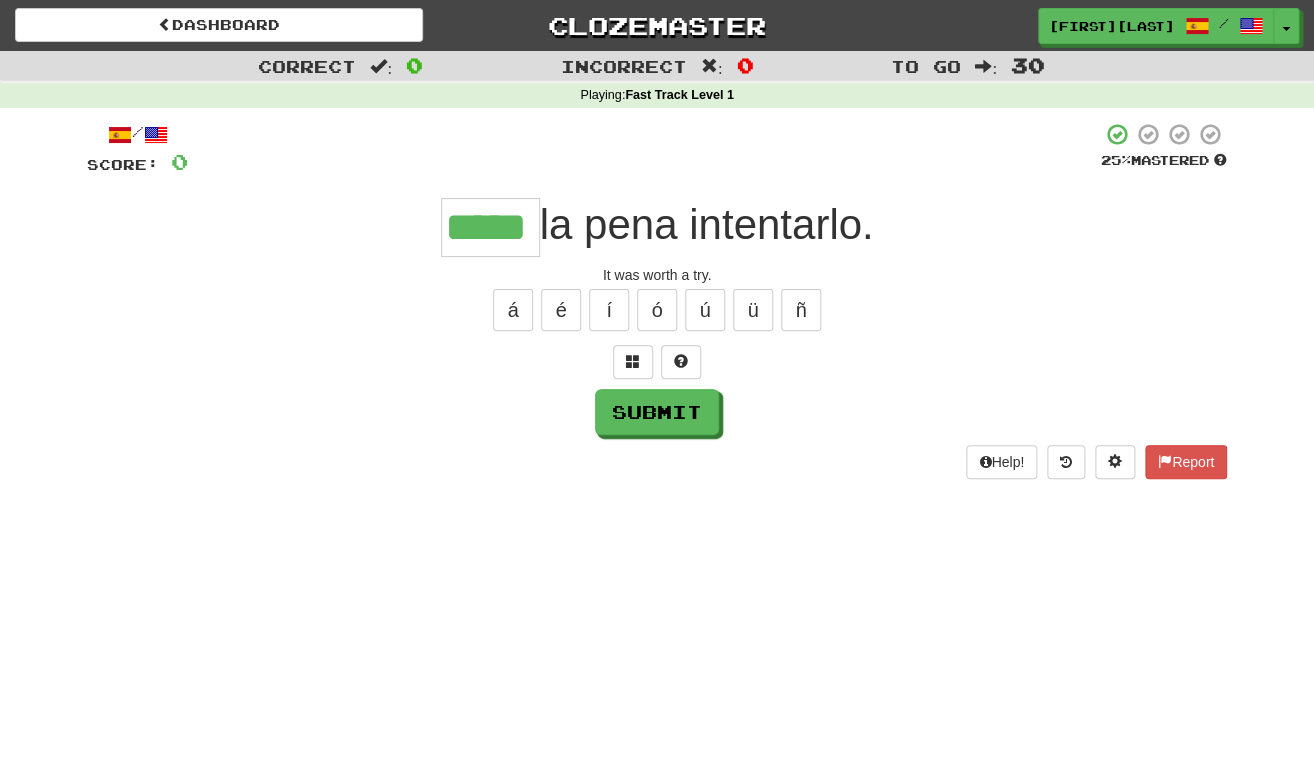 type on "*****" 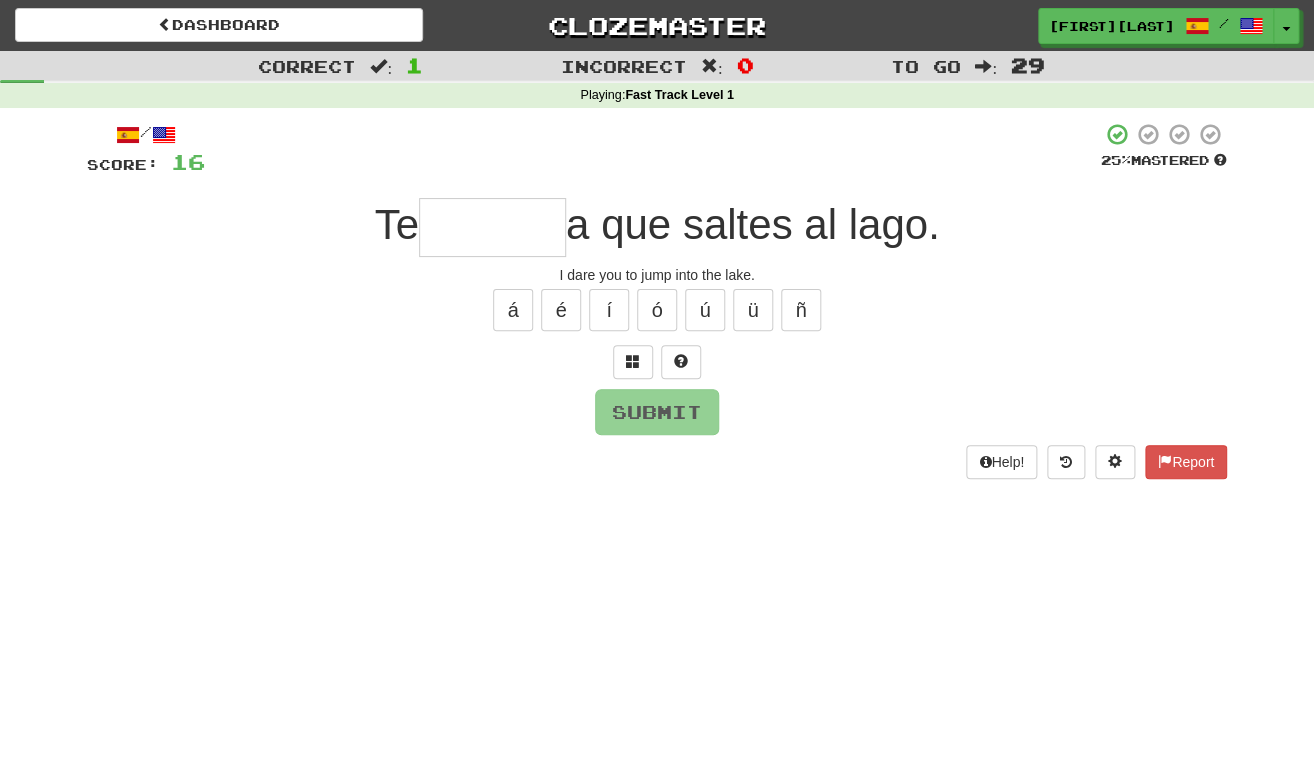 type on "*" 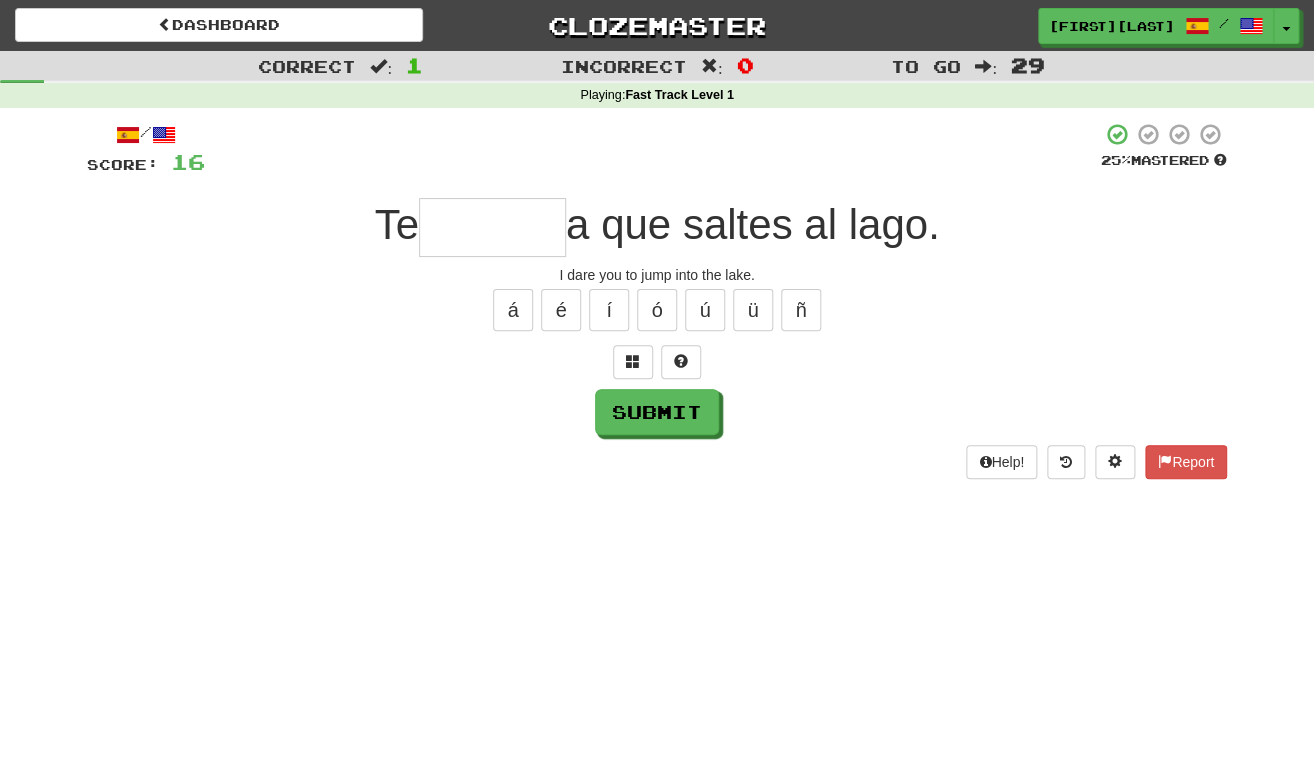 type on "*" 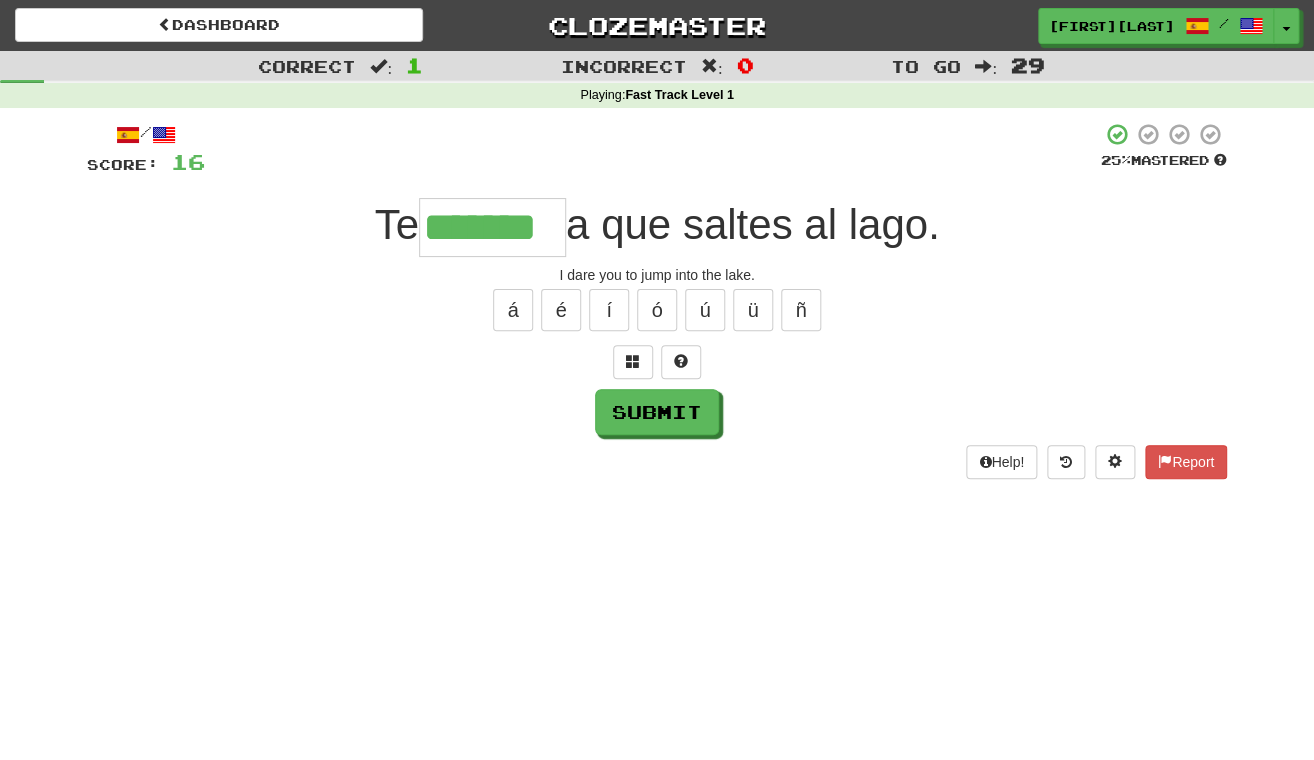 type on "*******" 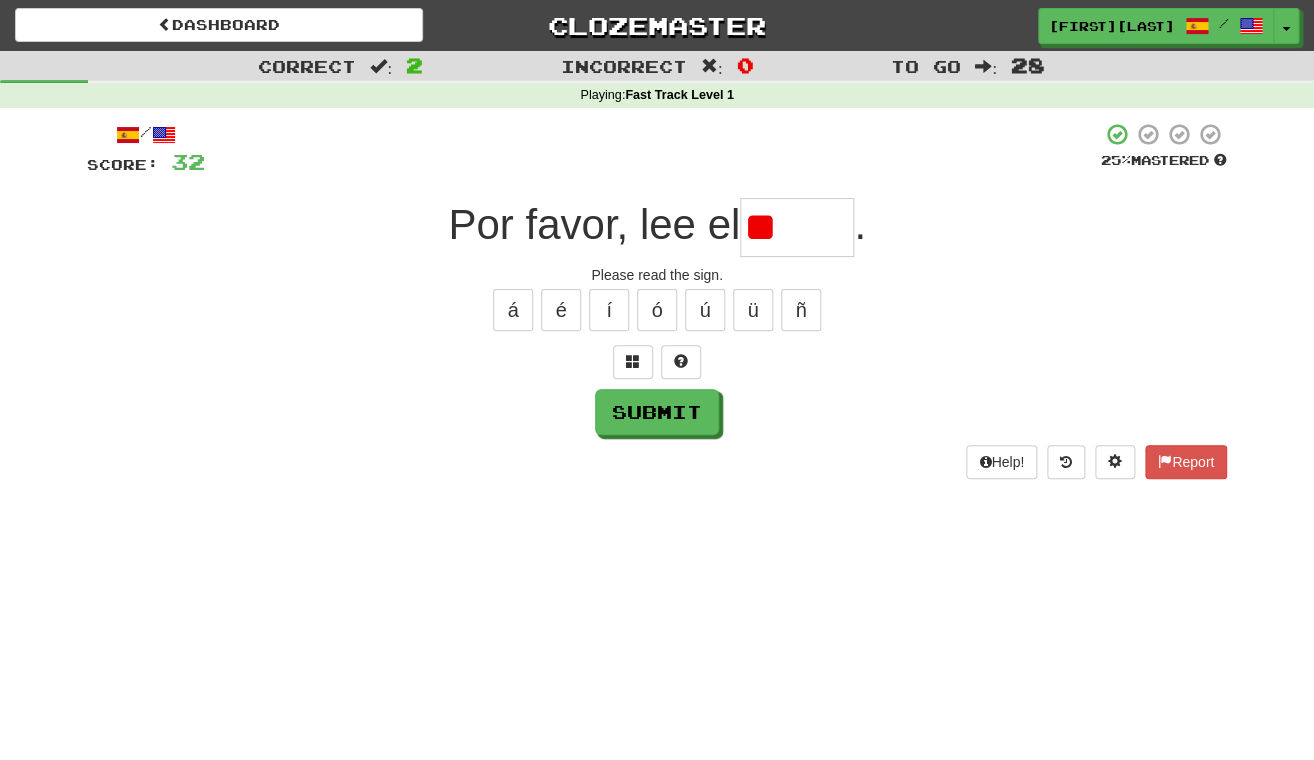type on "*" 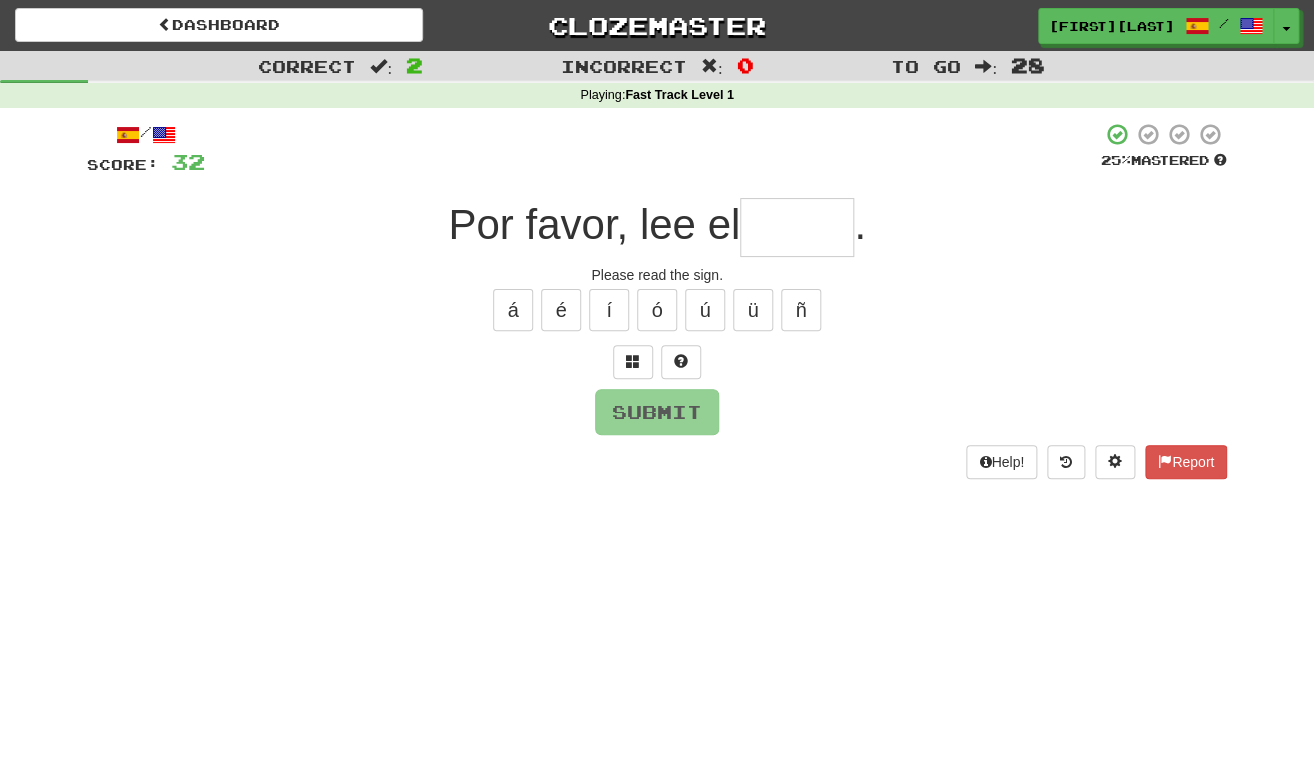 type on "*" 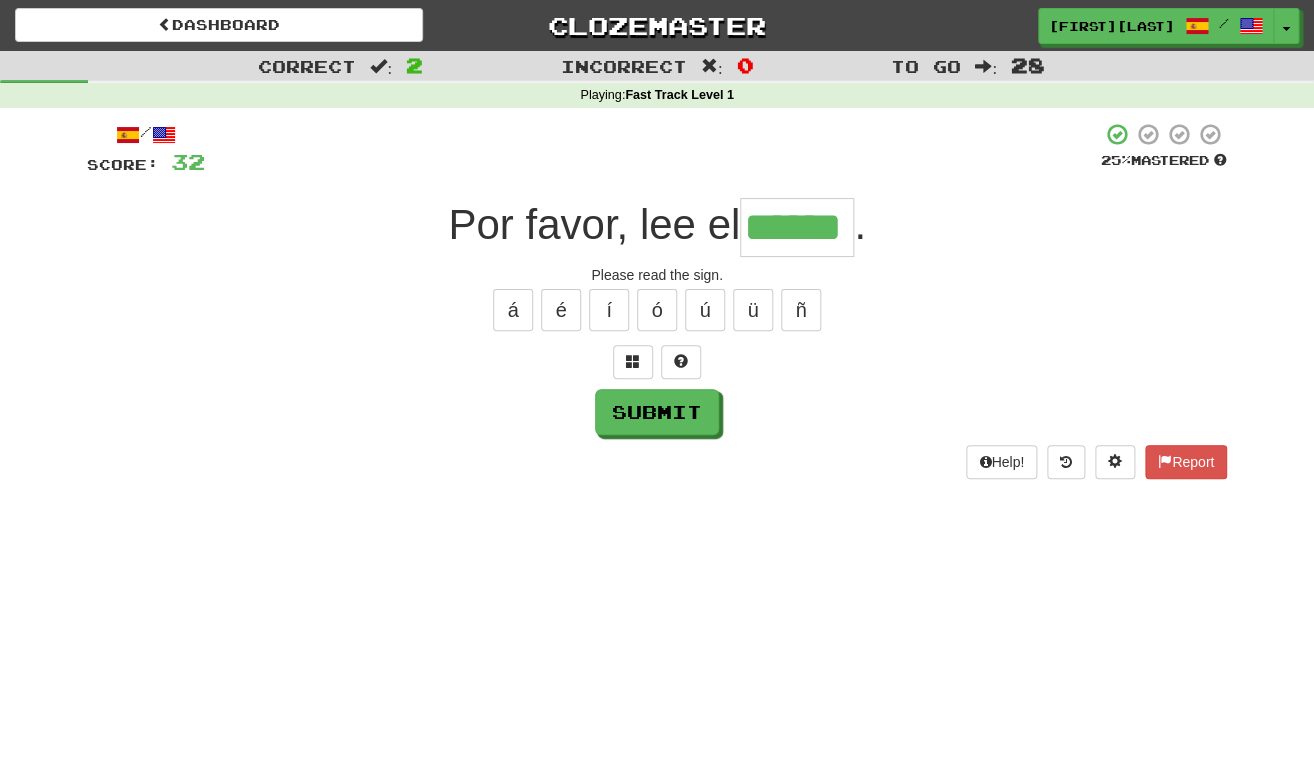 type on "******" 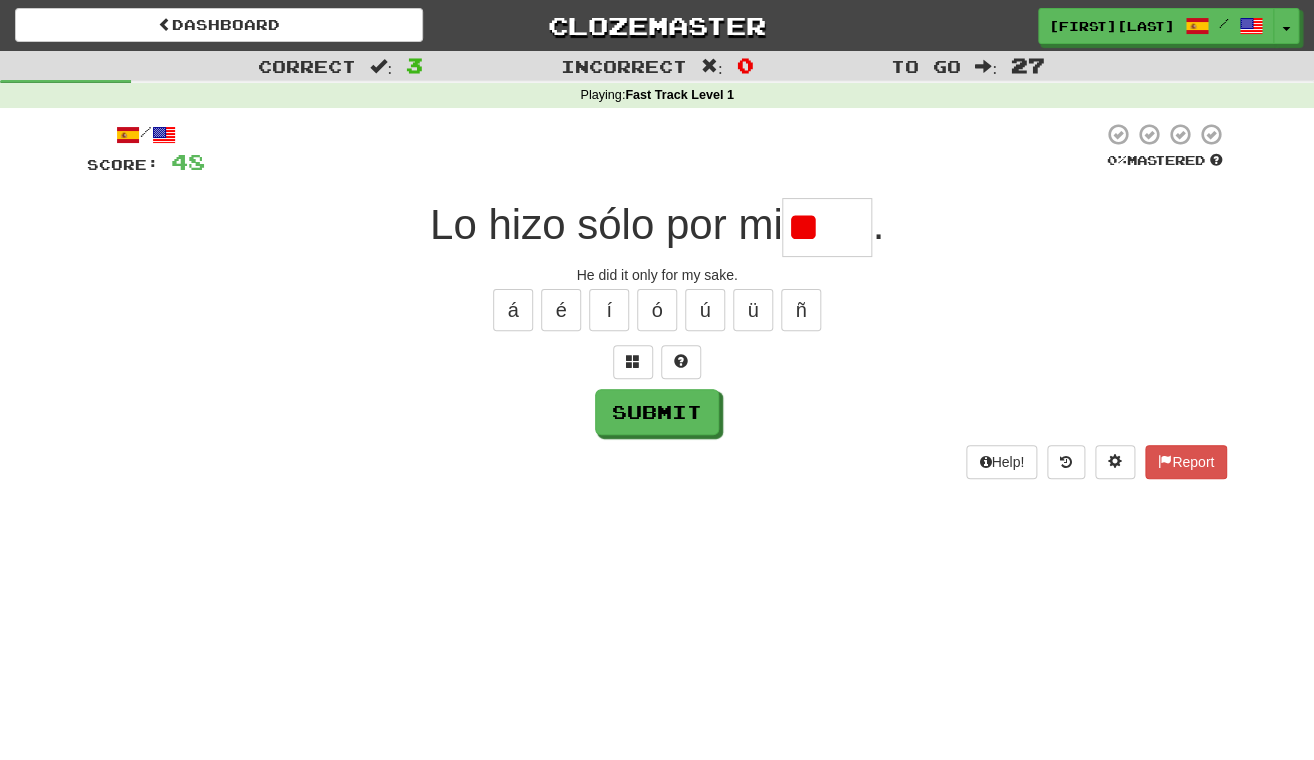 type on "*" 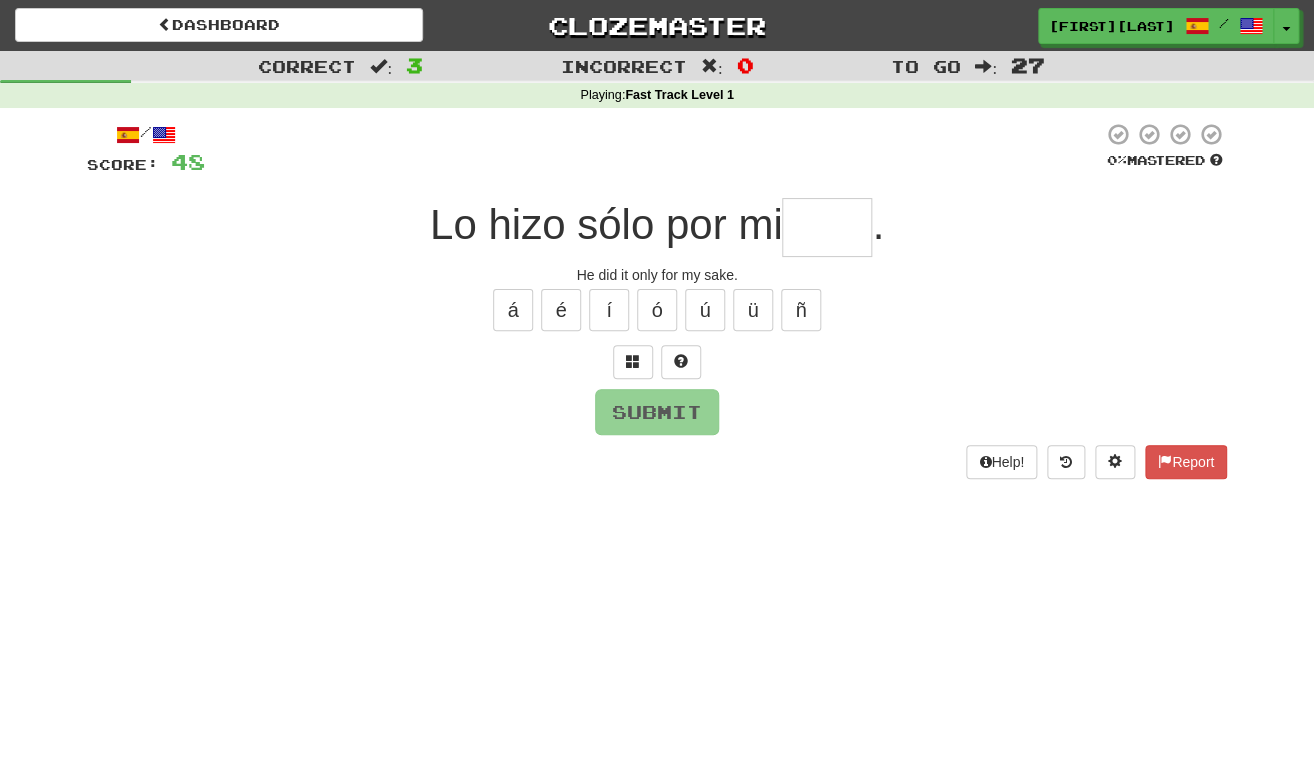 type on "*" 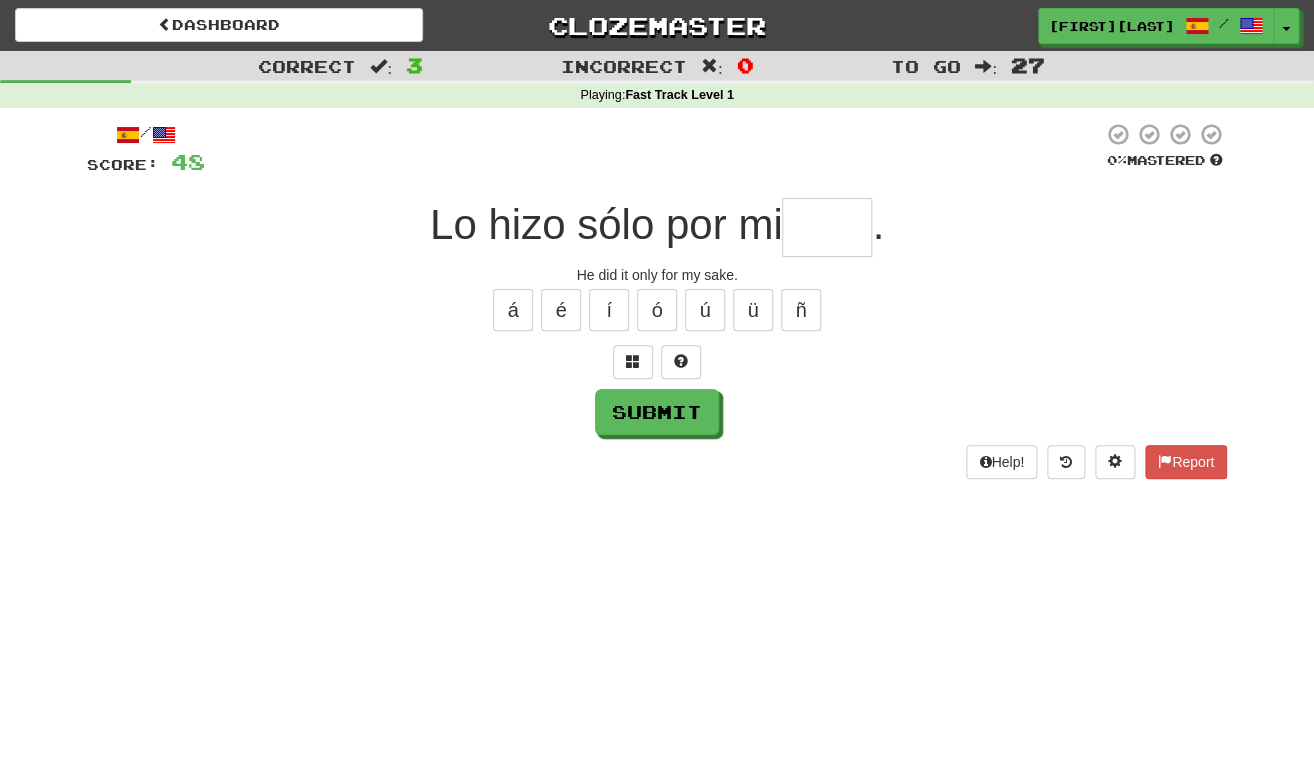 type on "*" 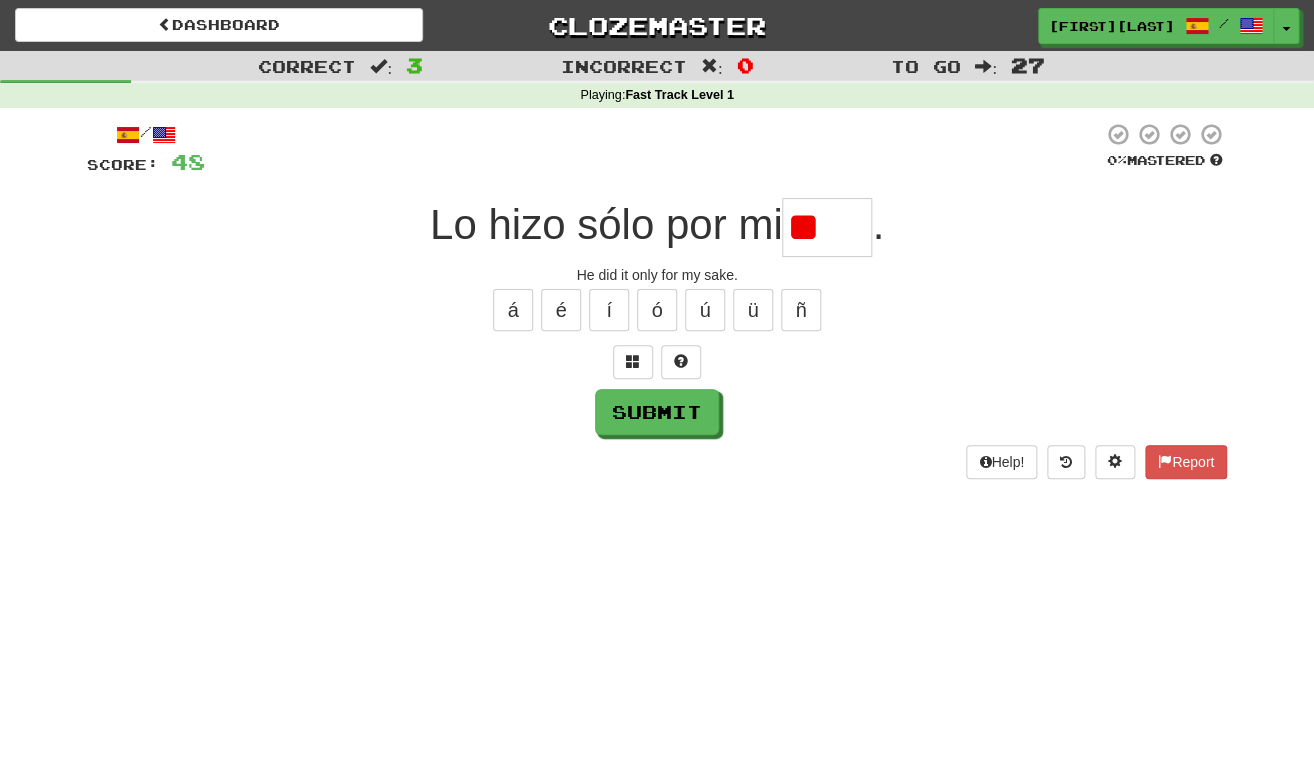 type on "*" 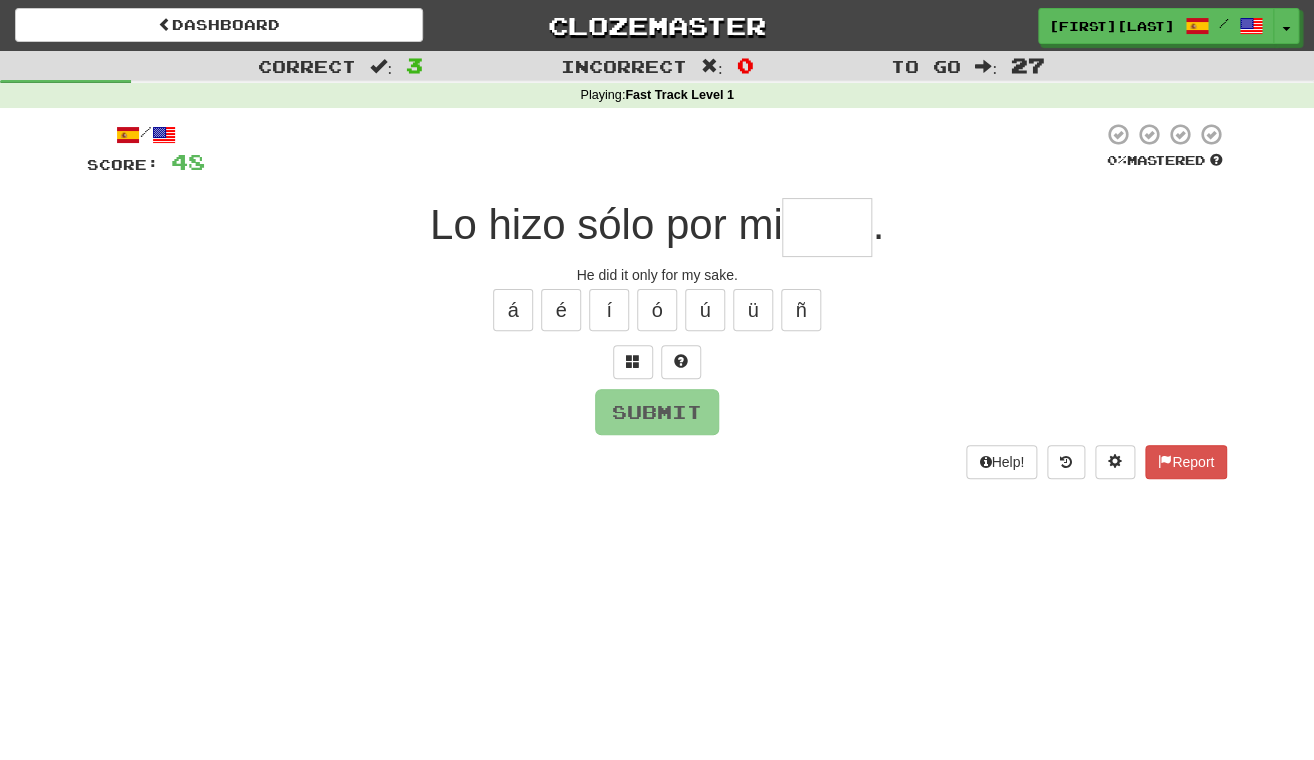 type on "*" 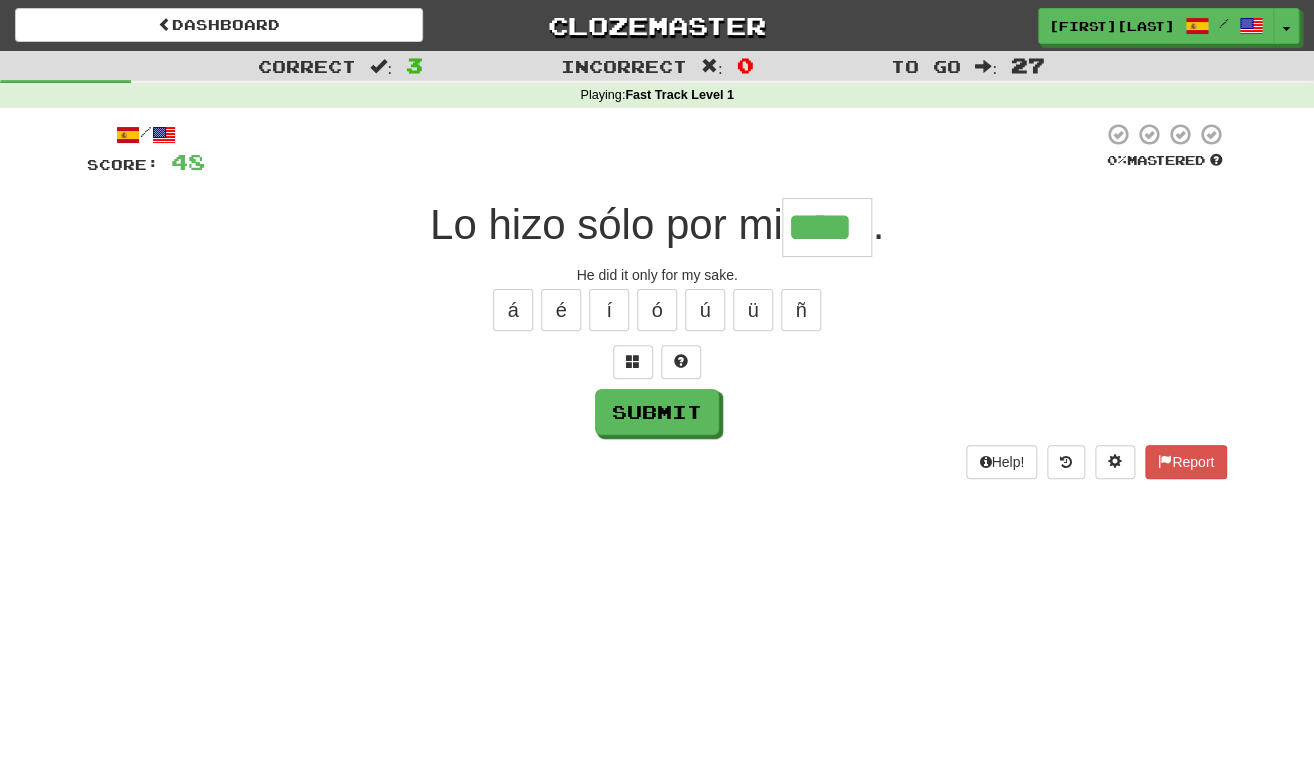 type on "****" 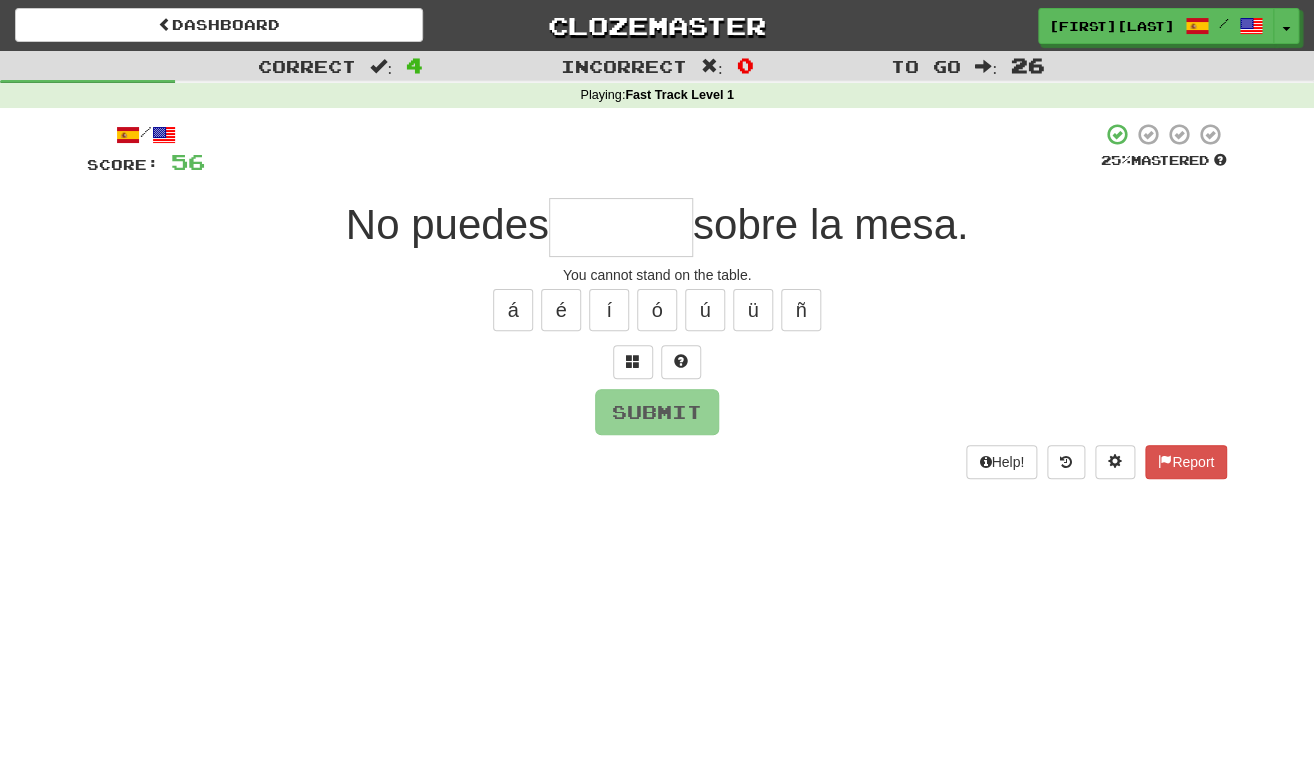type on "*" 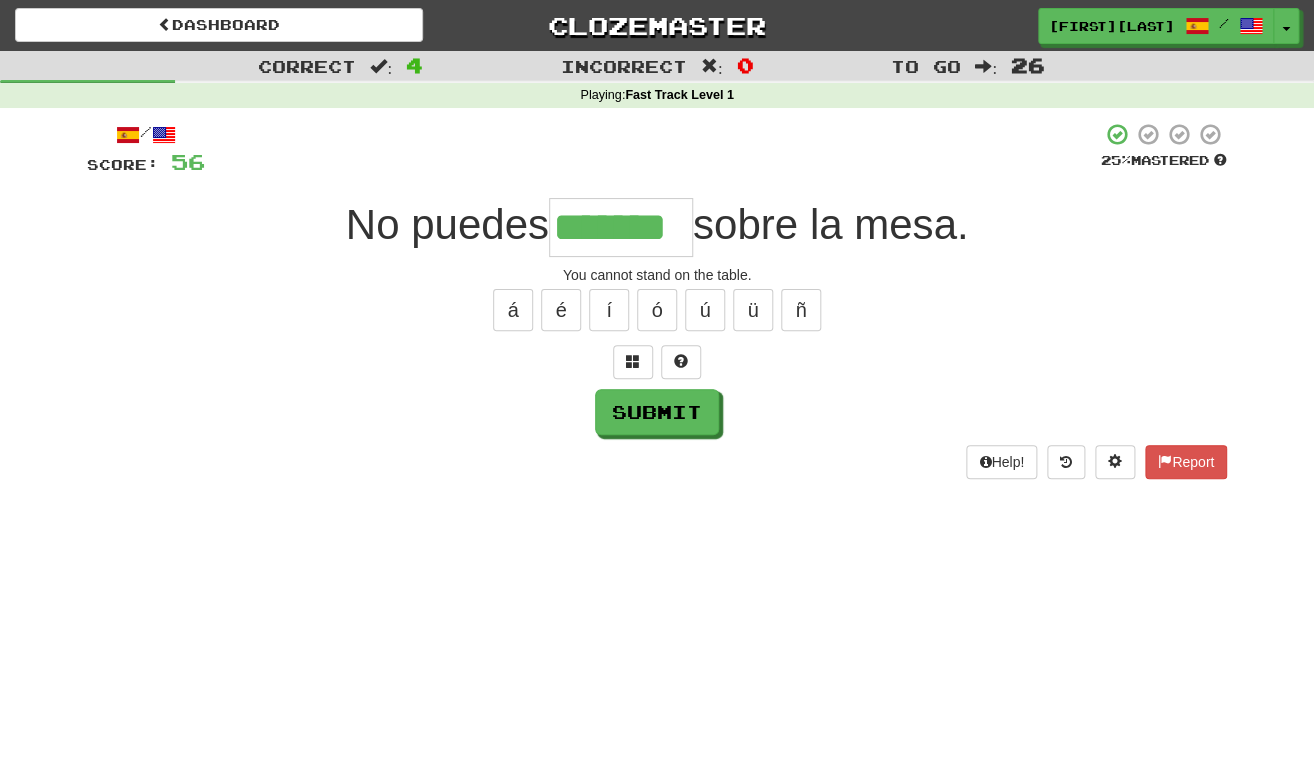 type on "*******" 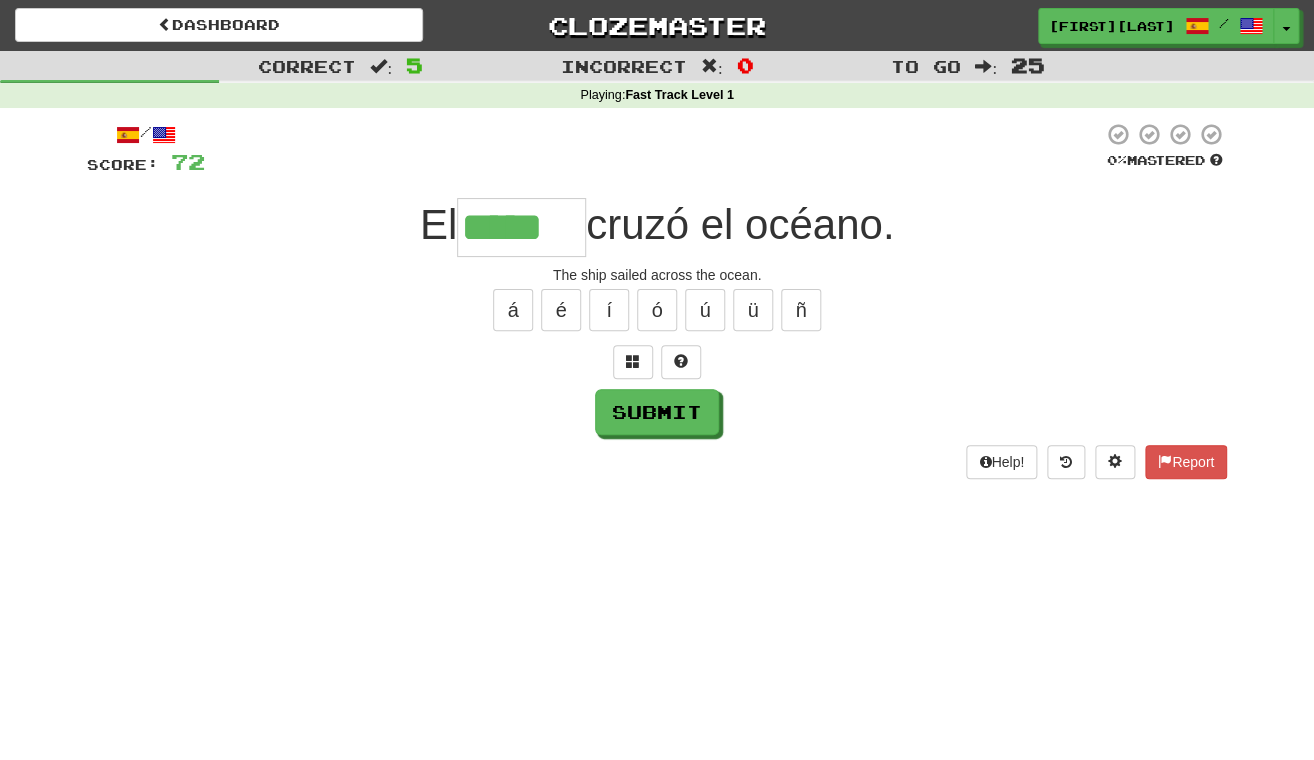 type on "*****" 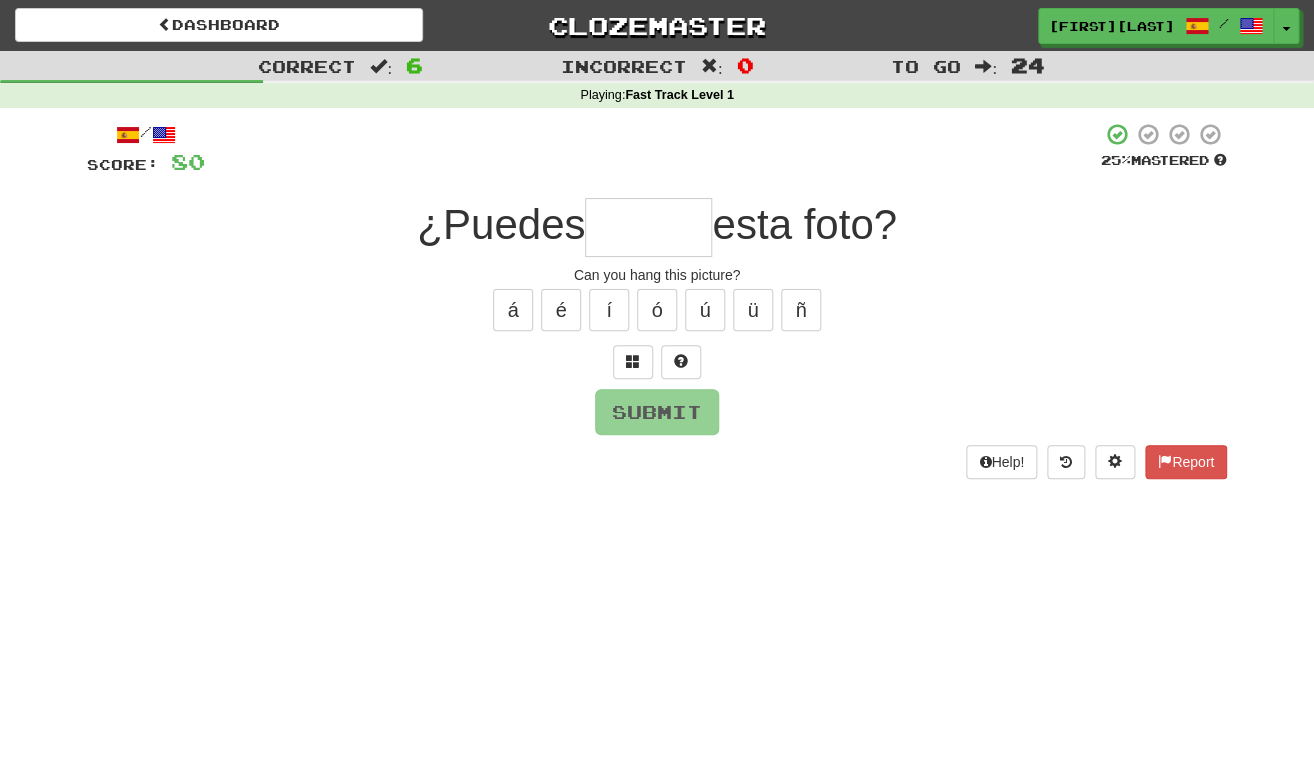 type on "*" 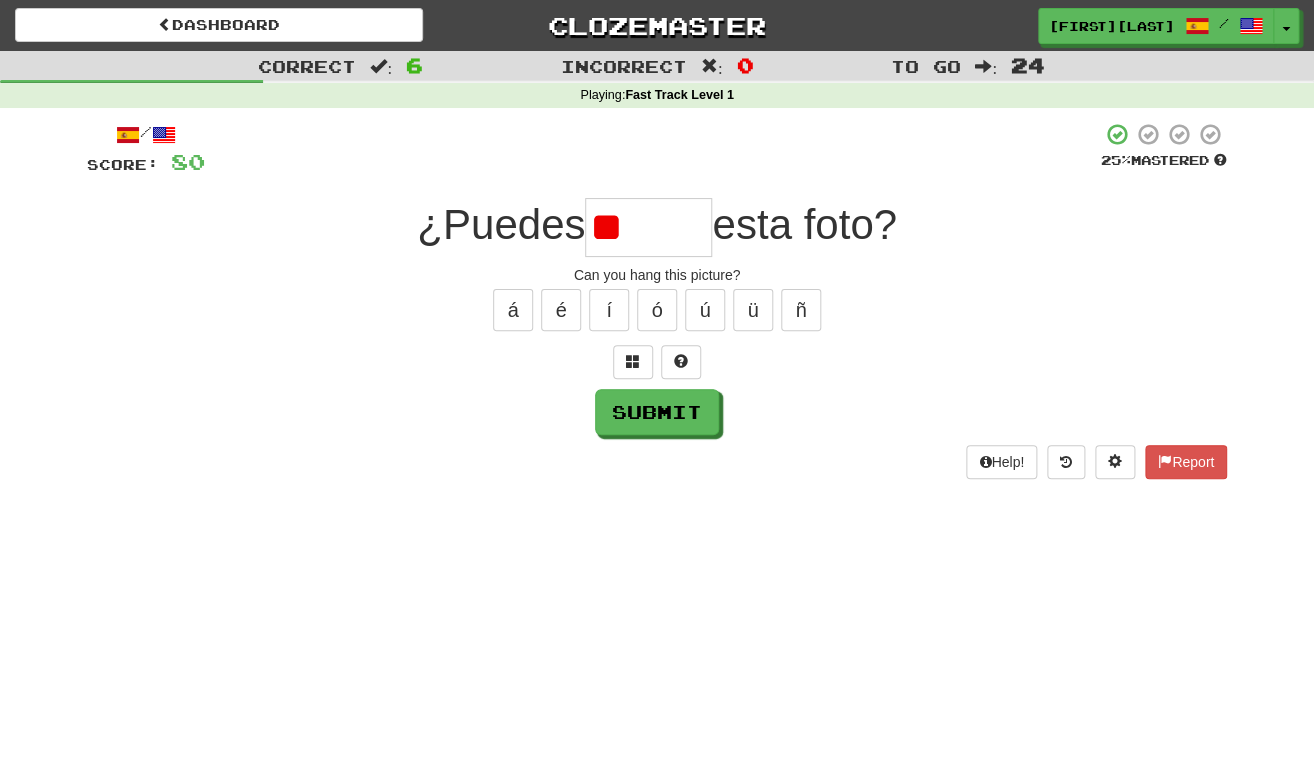 type on "*" 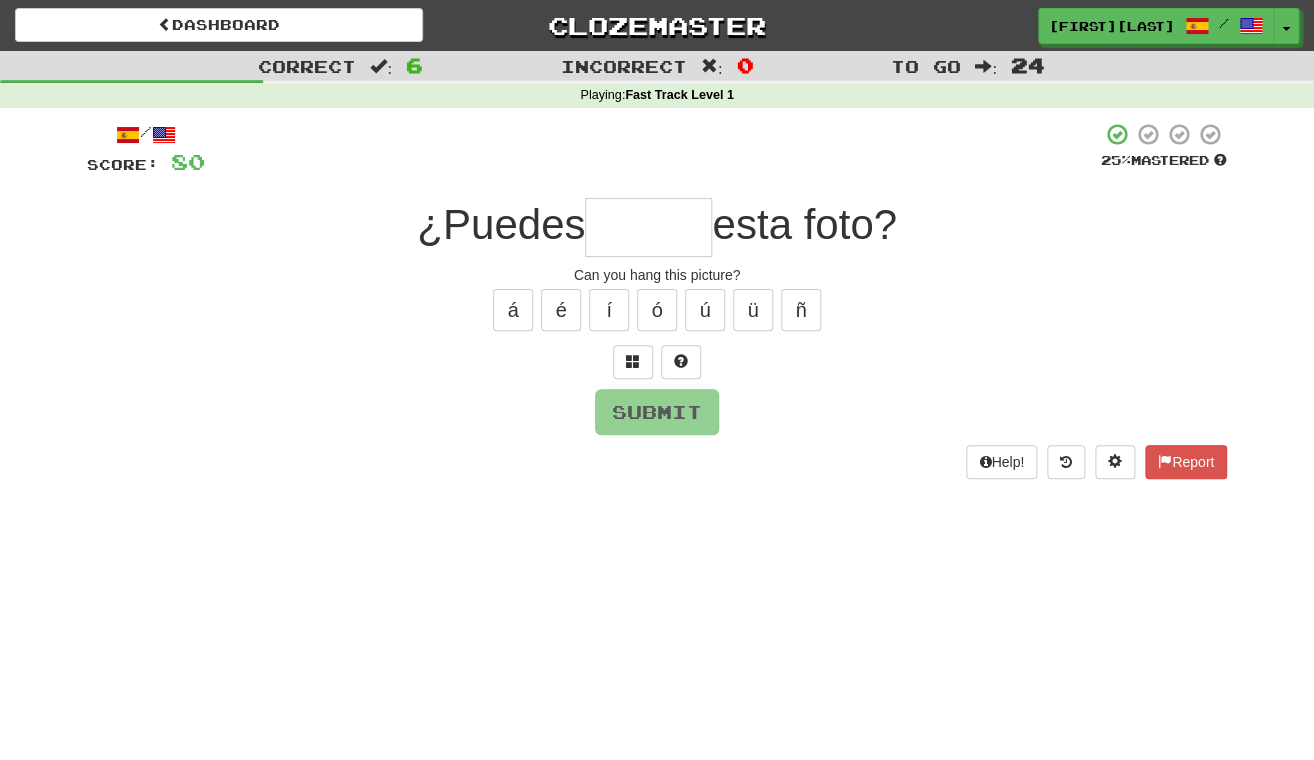 type on "*" 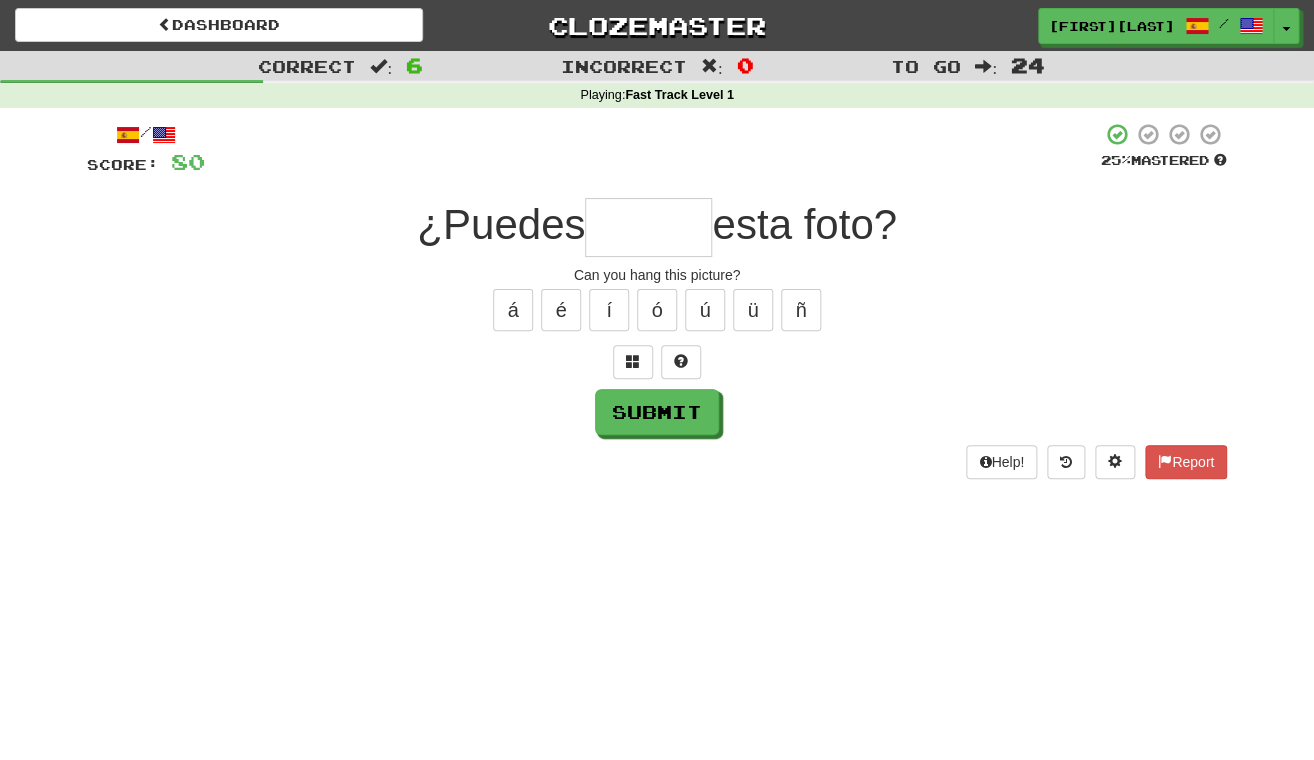 type on "*" 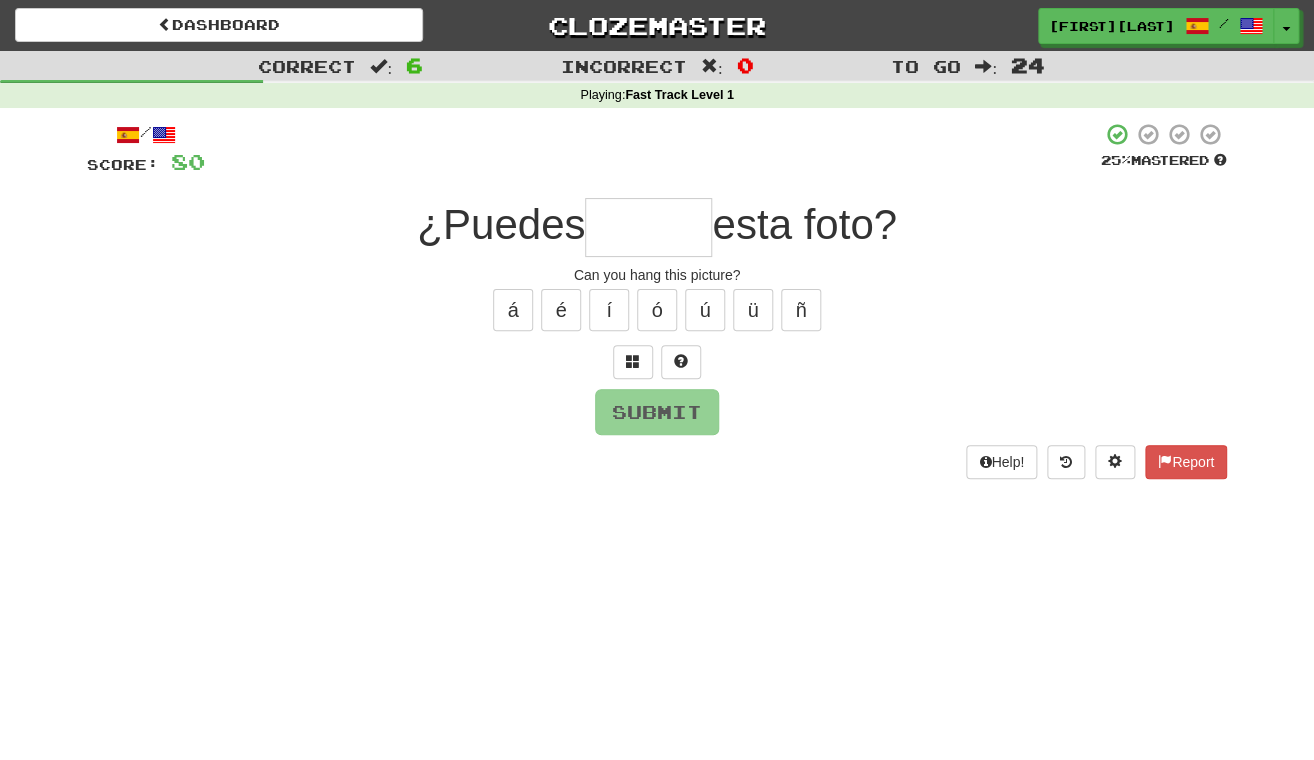 type on "*" 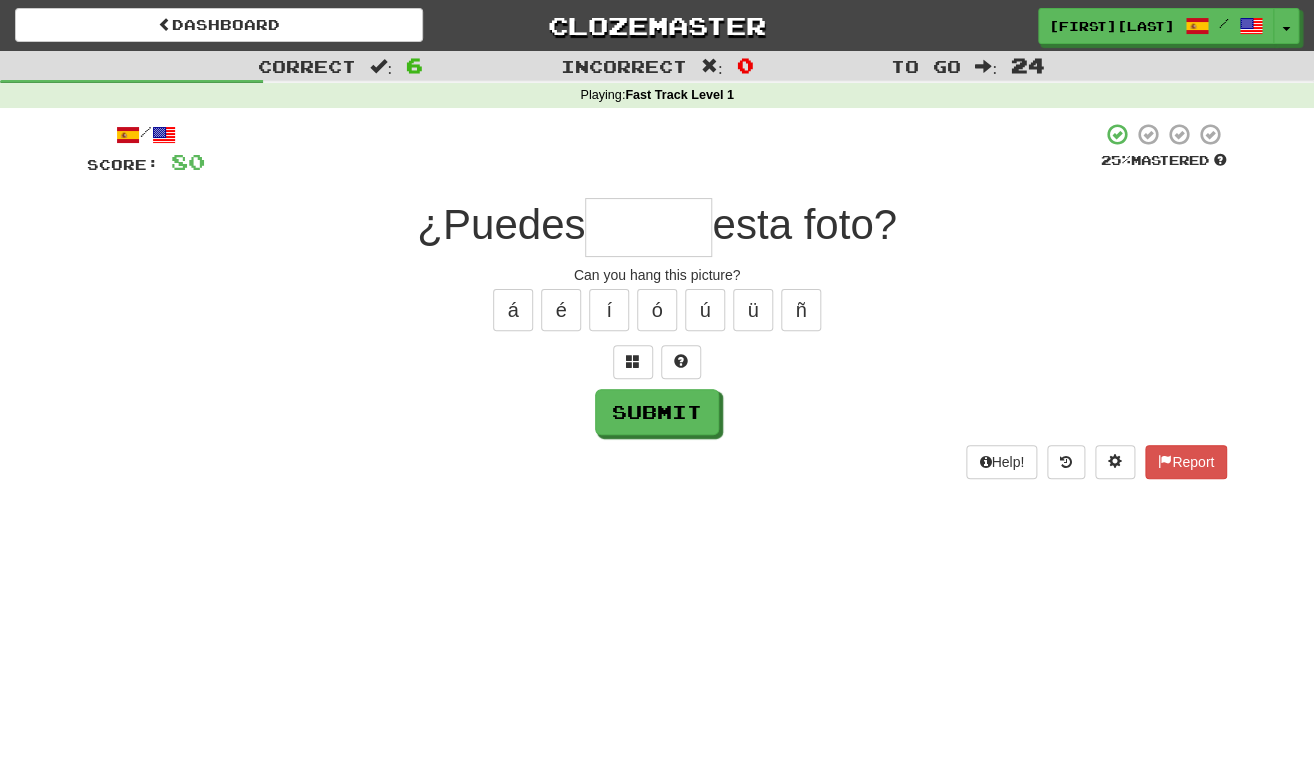 type on "*" 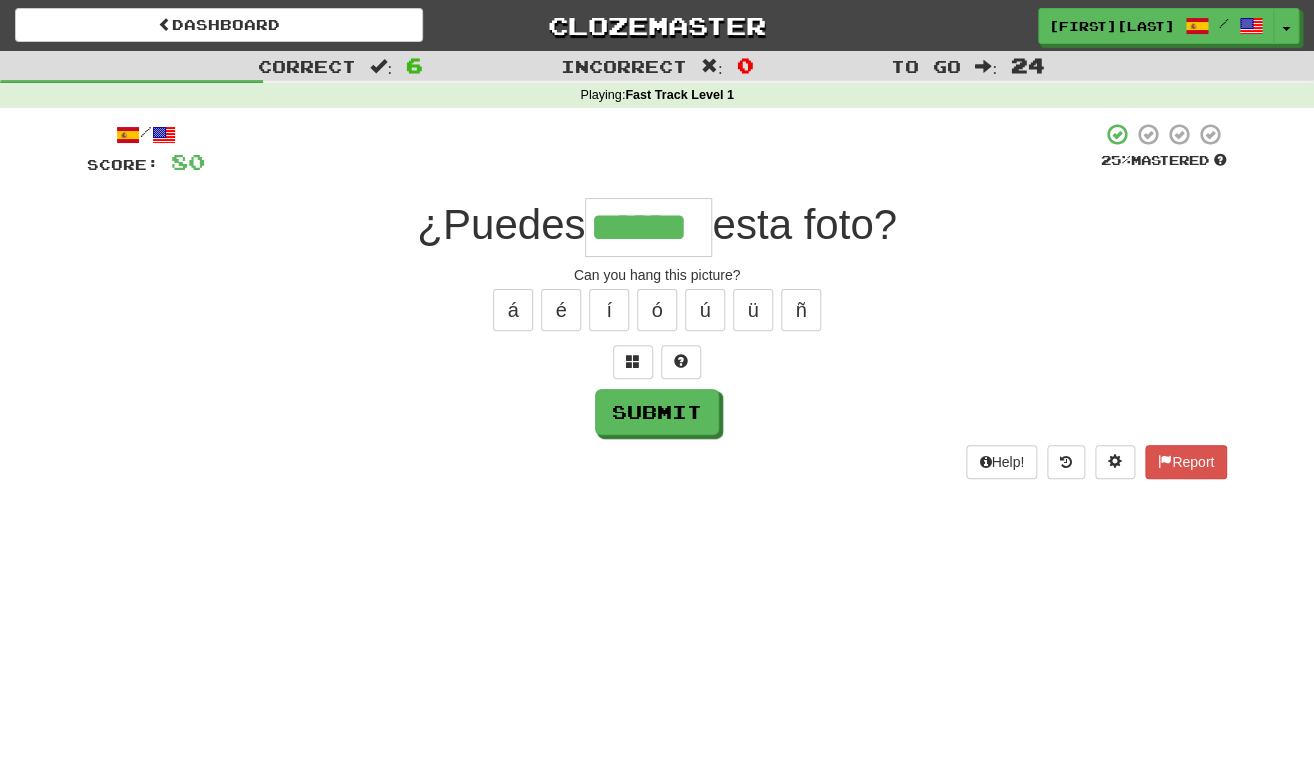 type on "******" 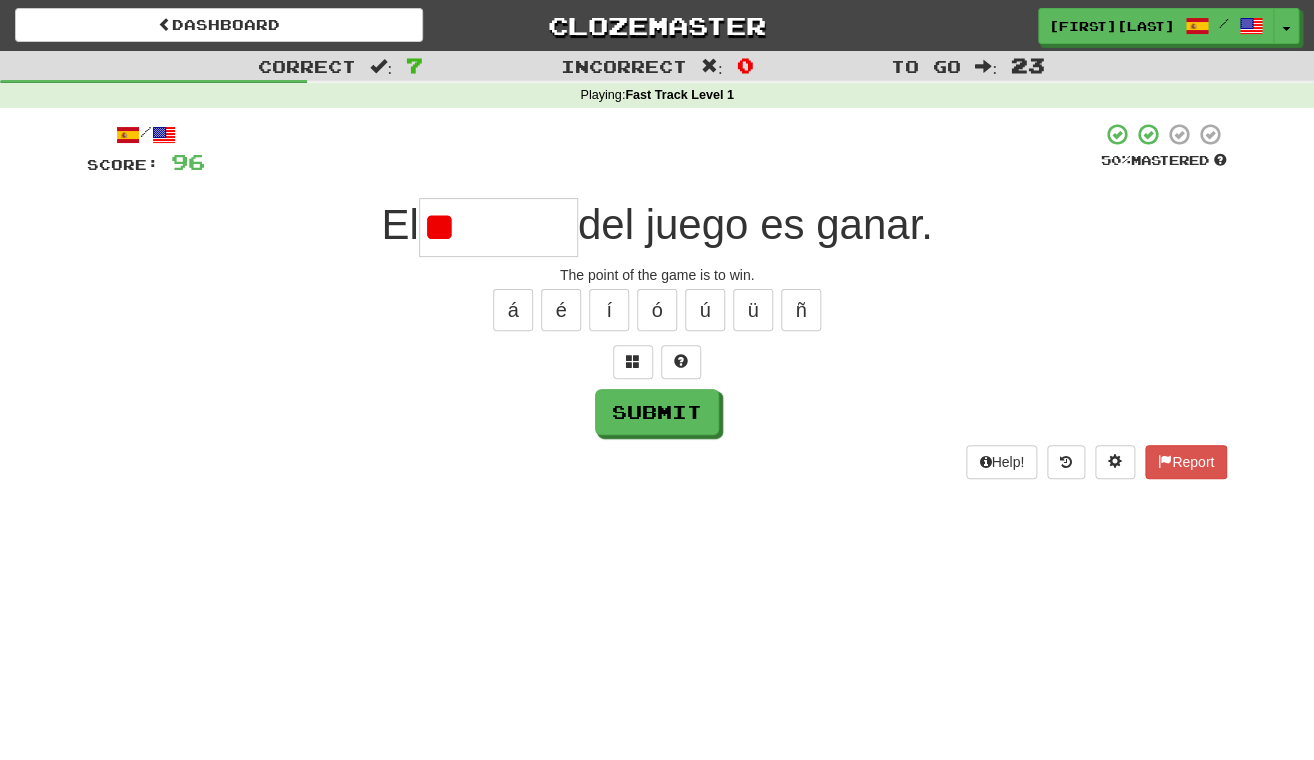 type on "*" 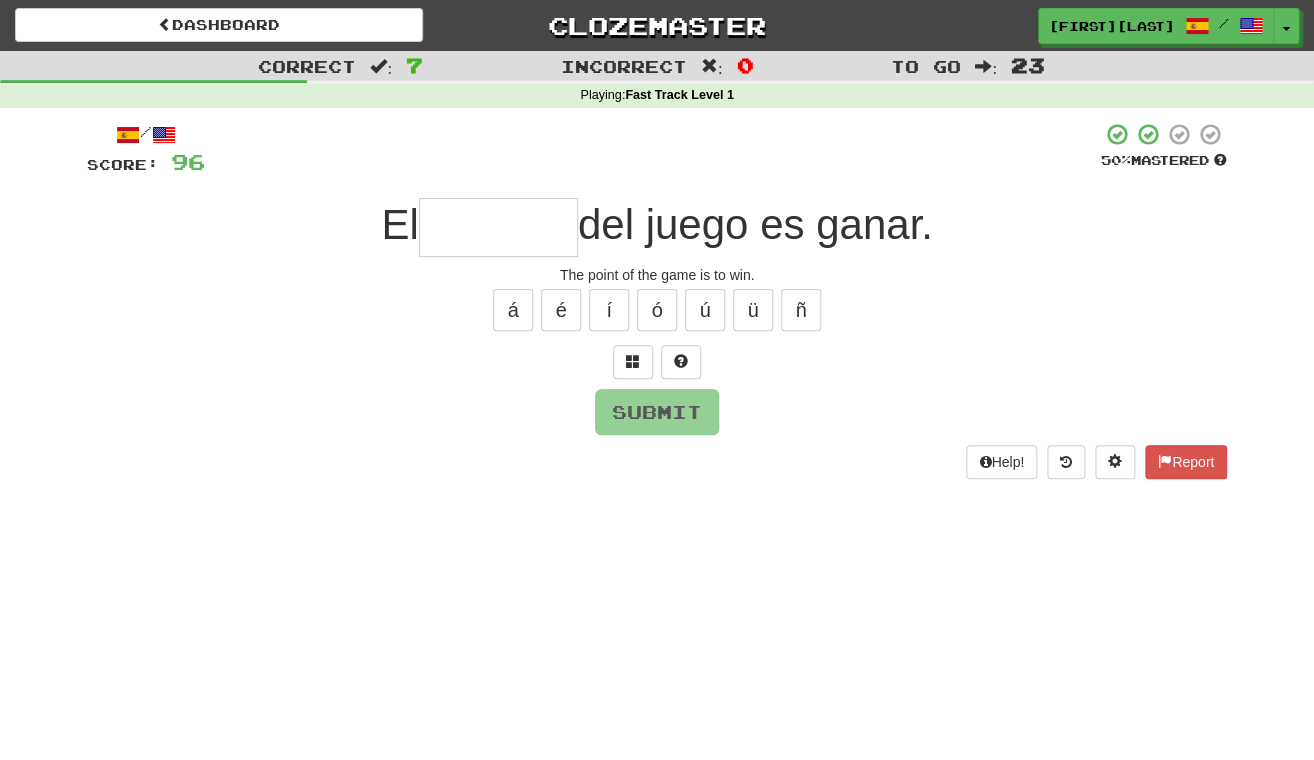type on "*" 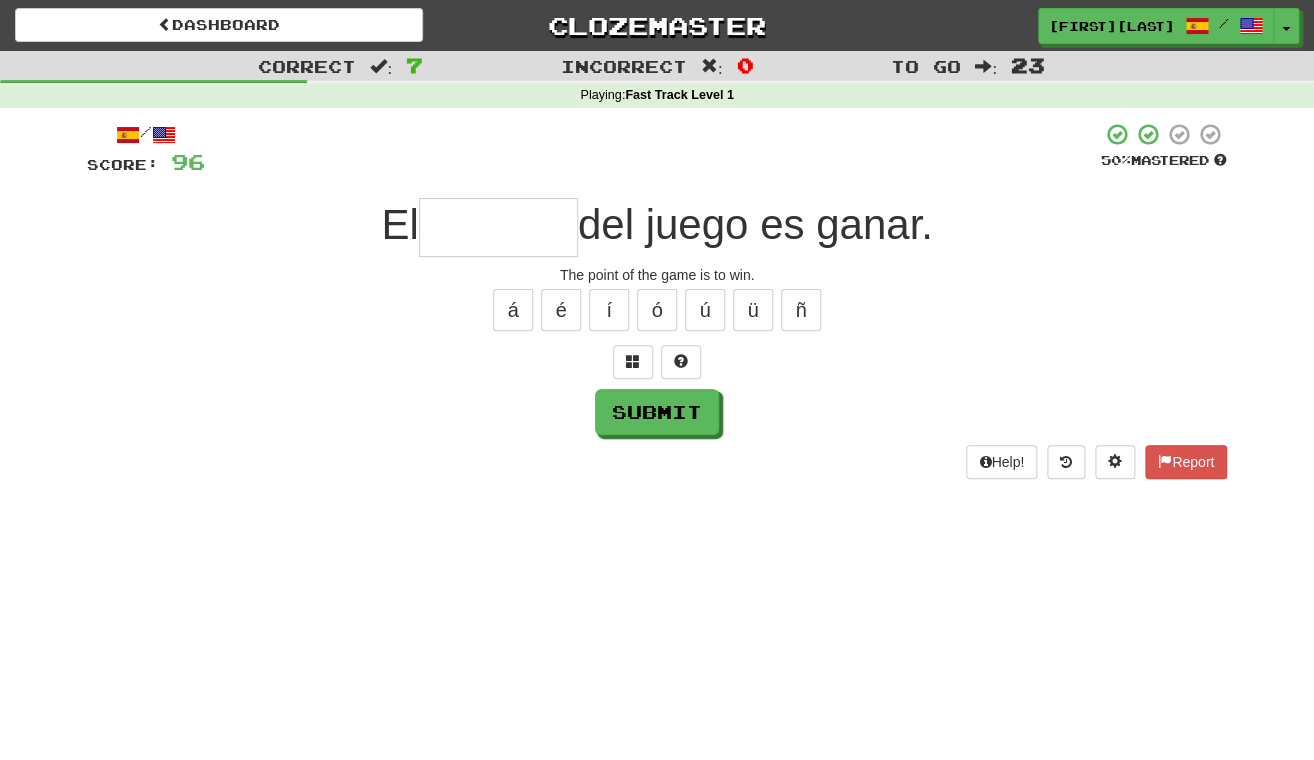 type on "*" 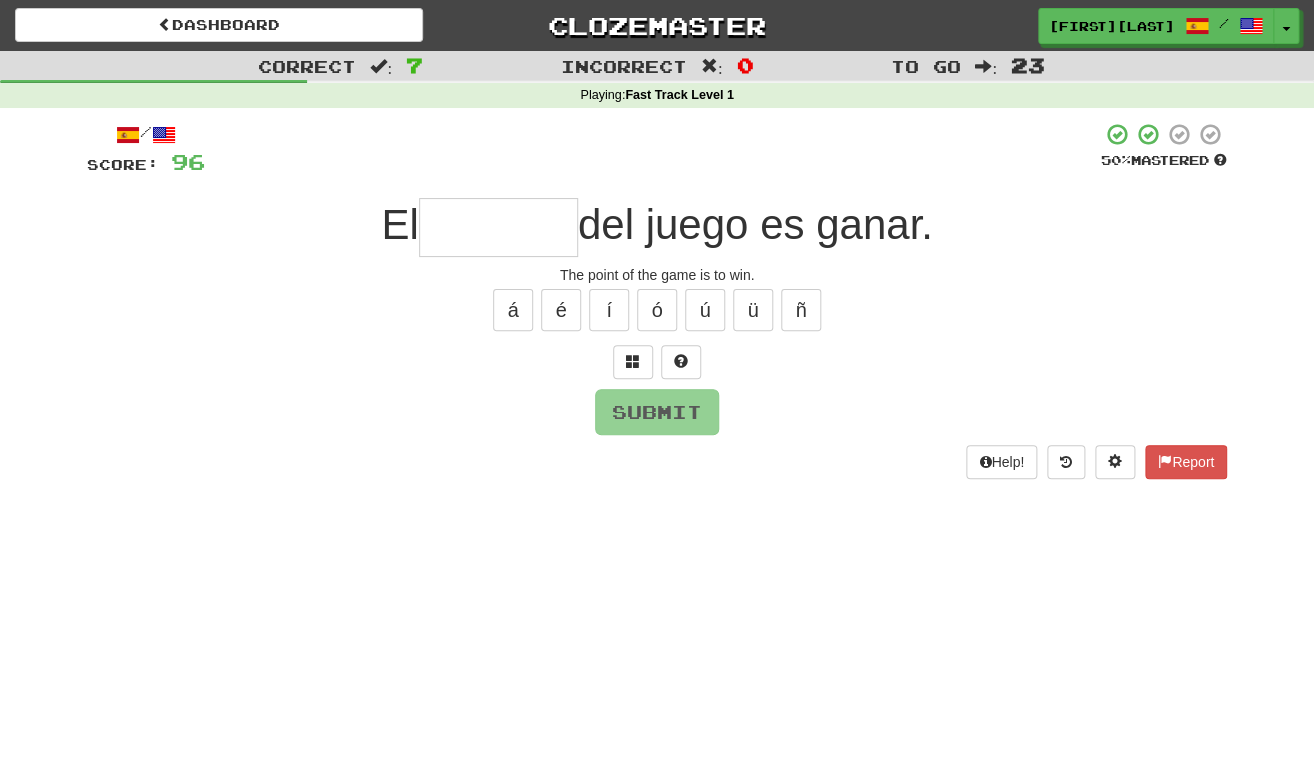 type on "*" 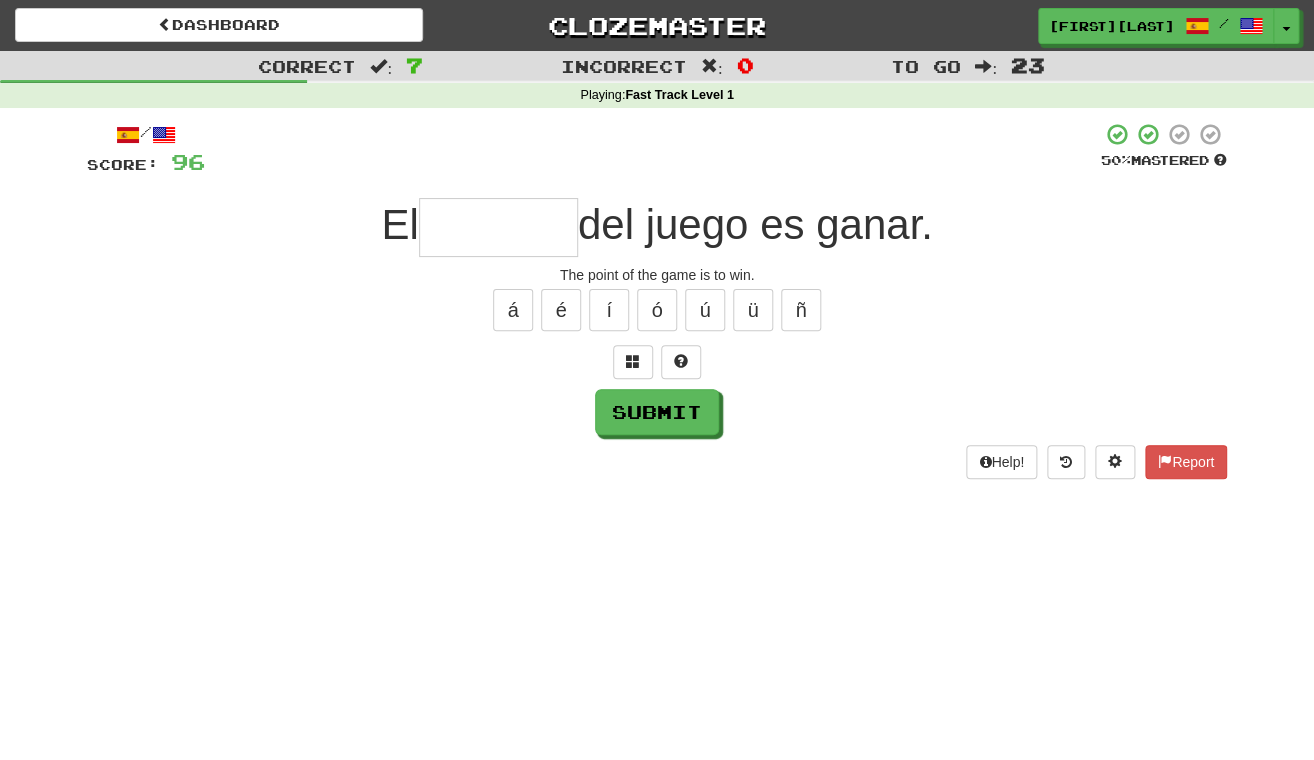 type on "*" 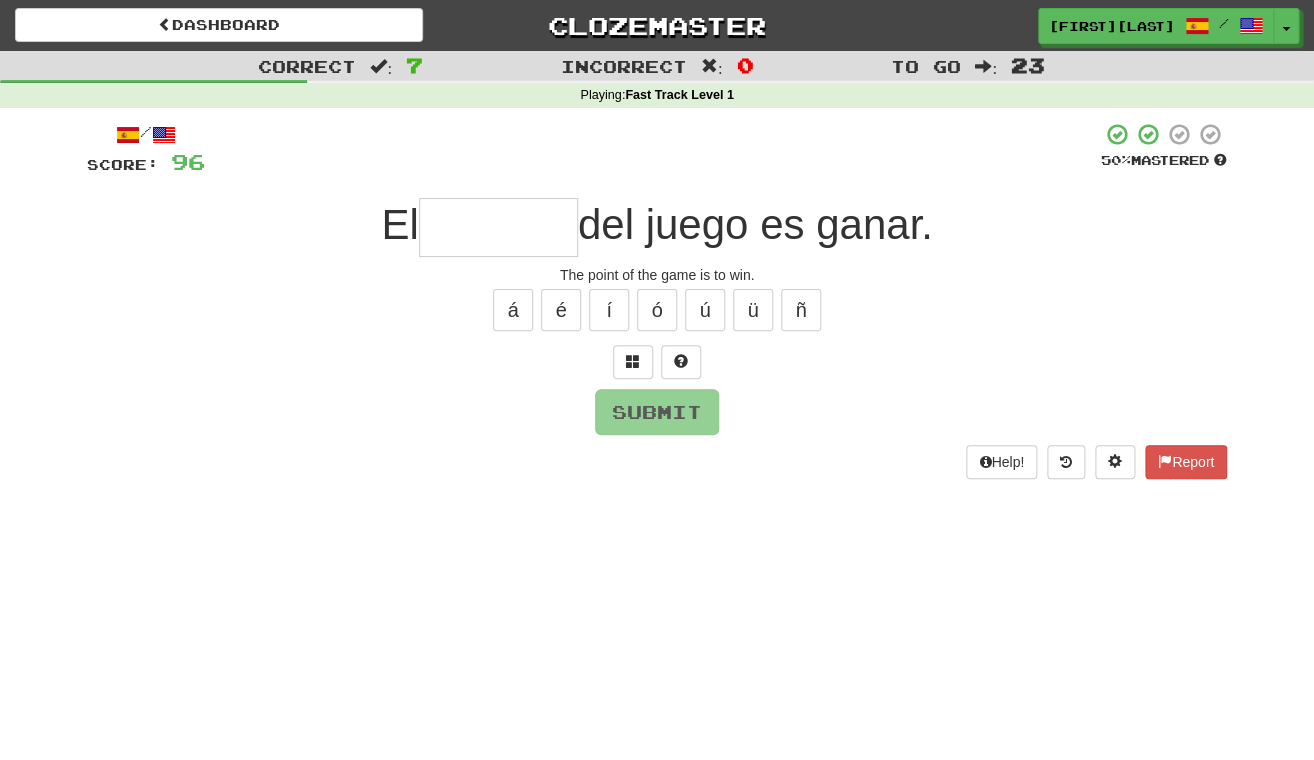 type on "*" 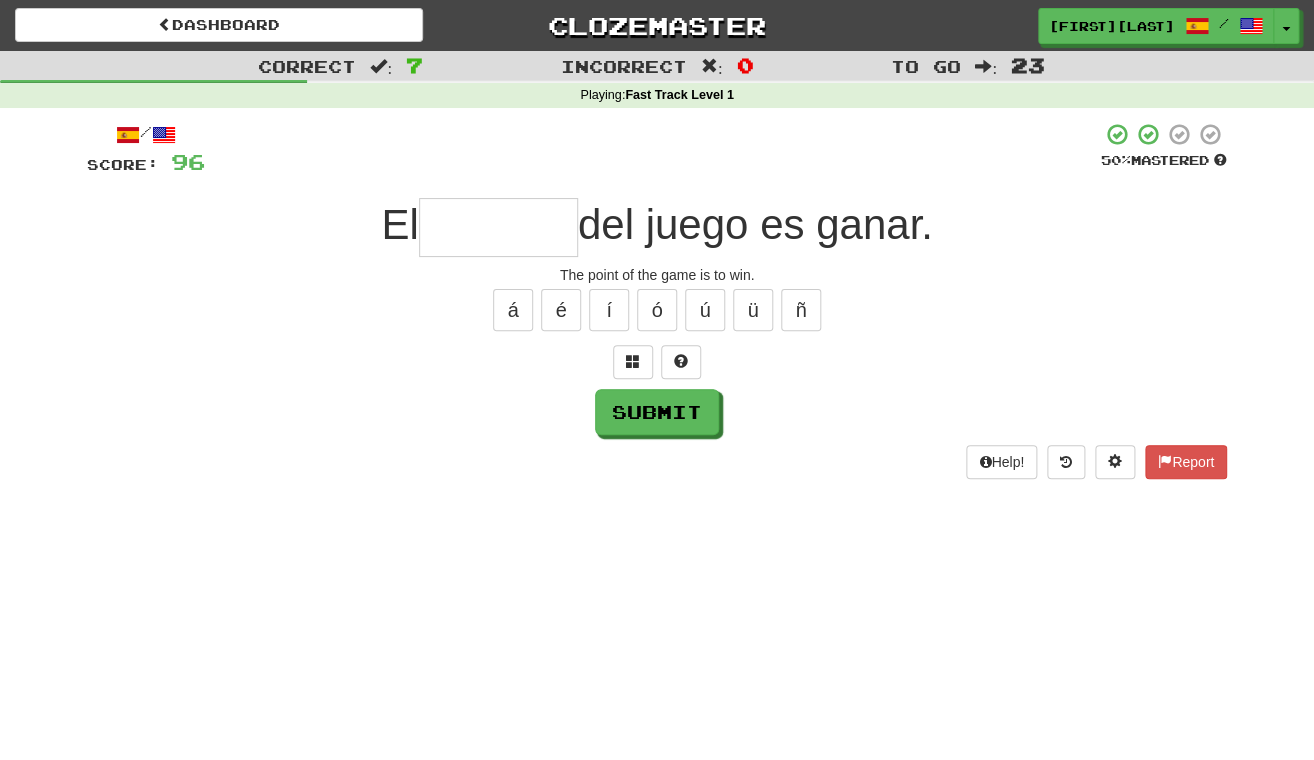 type on "*" 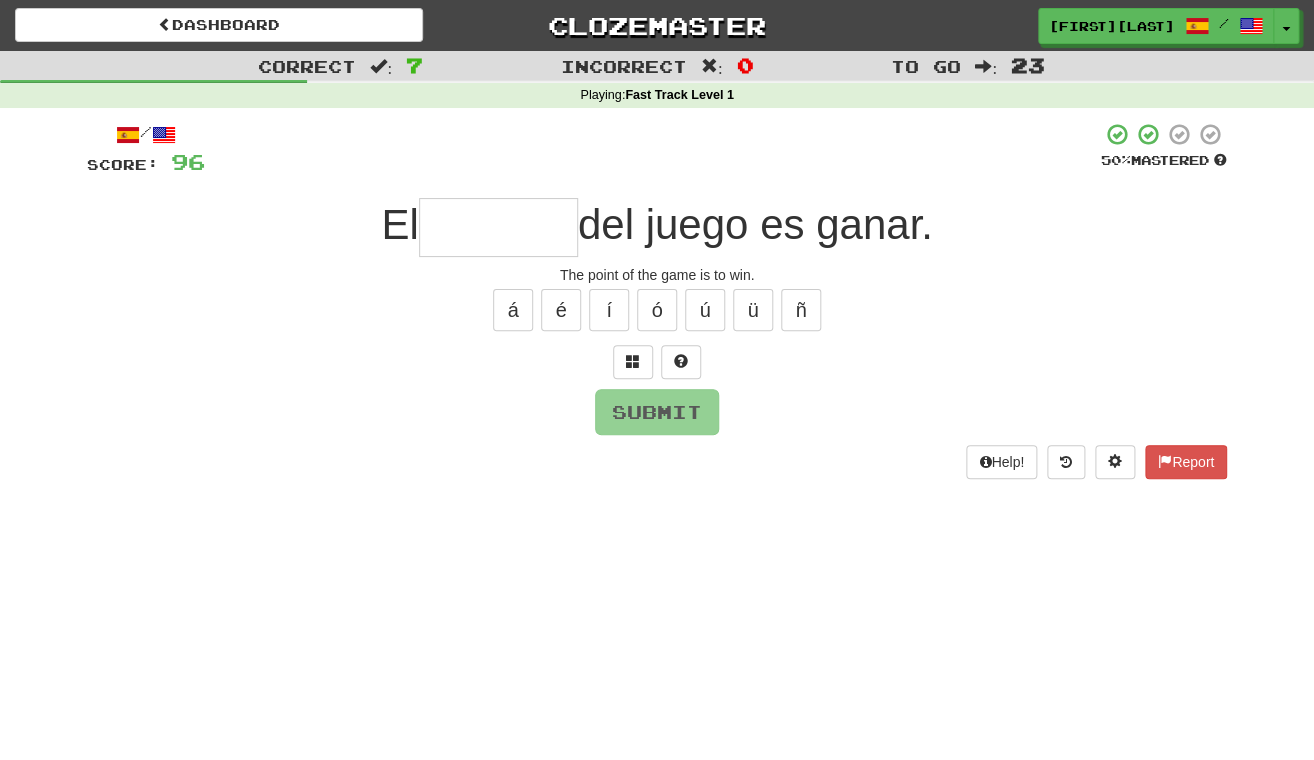 type on "*" 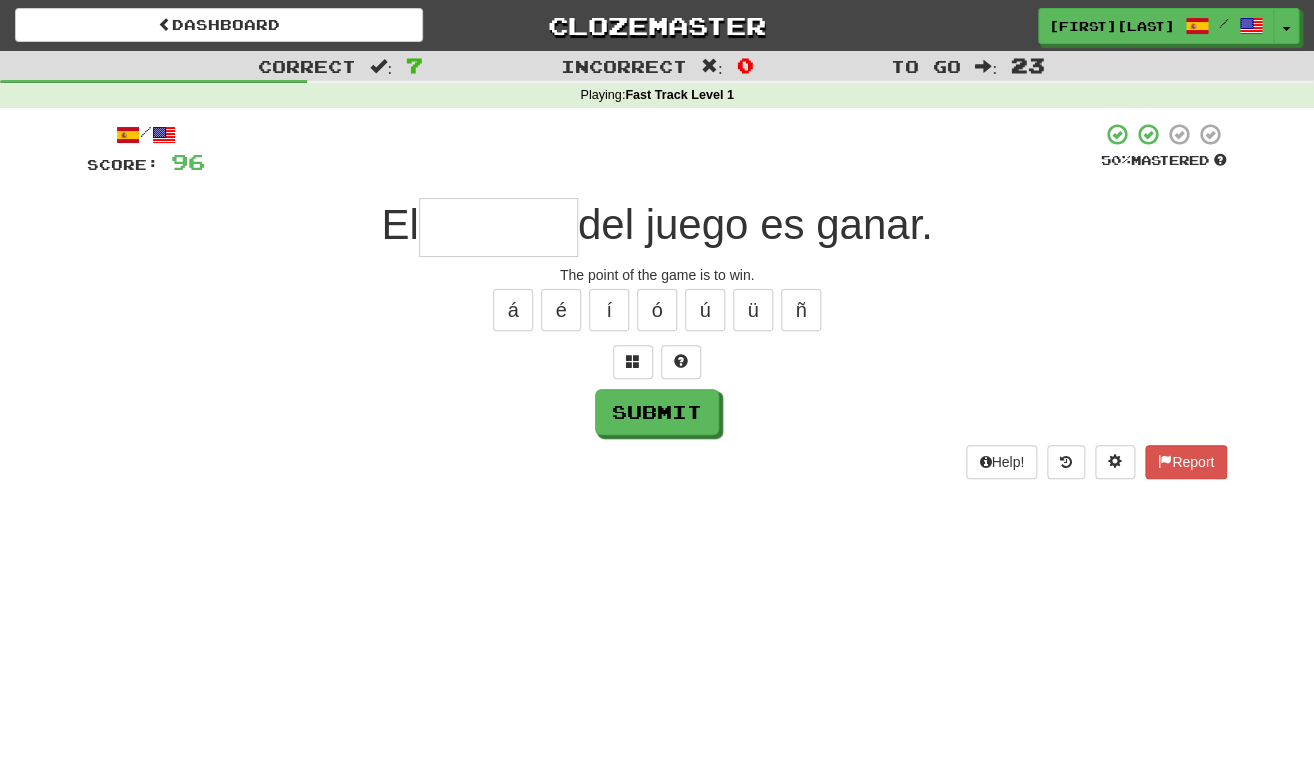 type on "*" 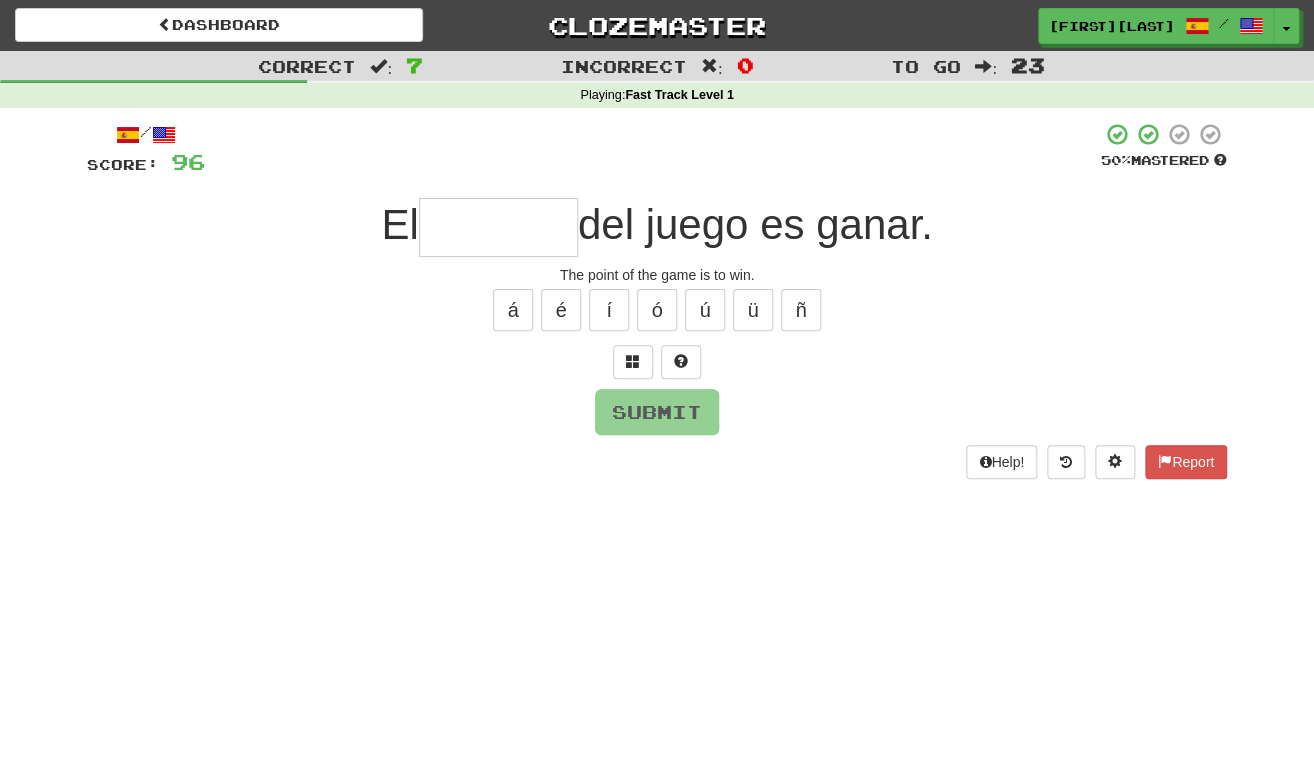 type on "*" 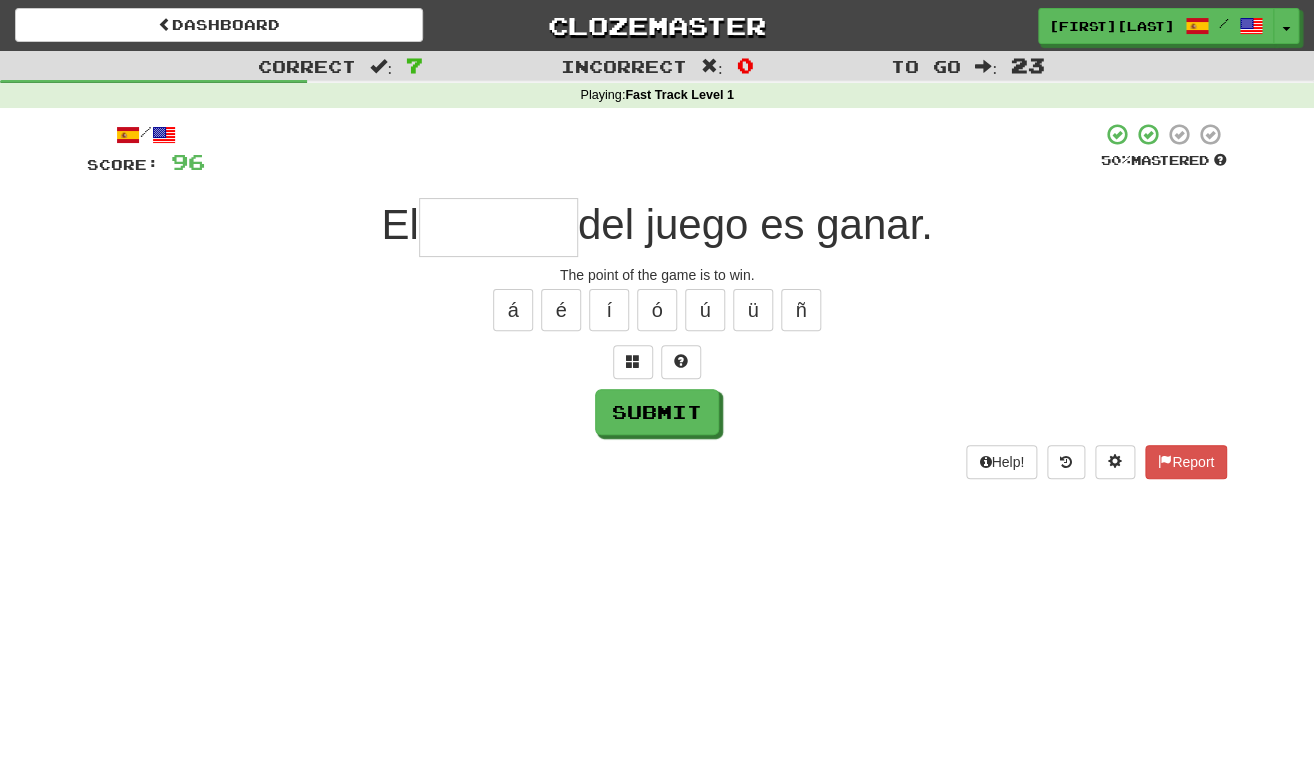 type on "*" 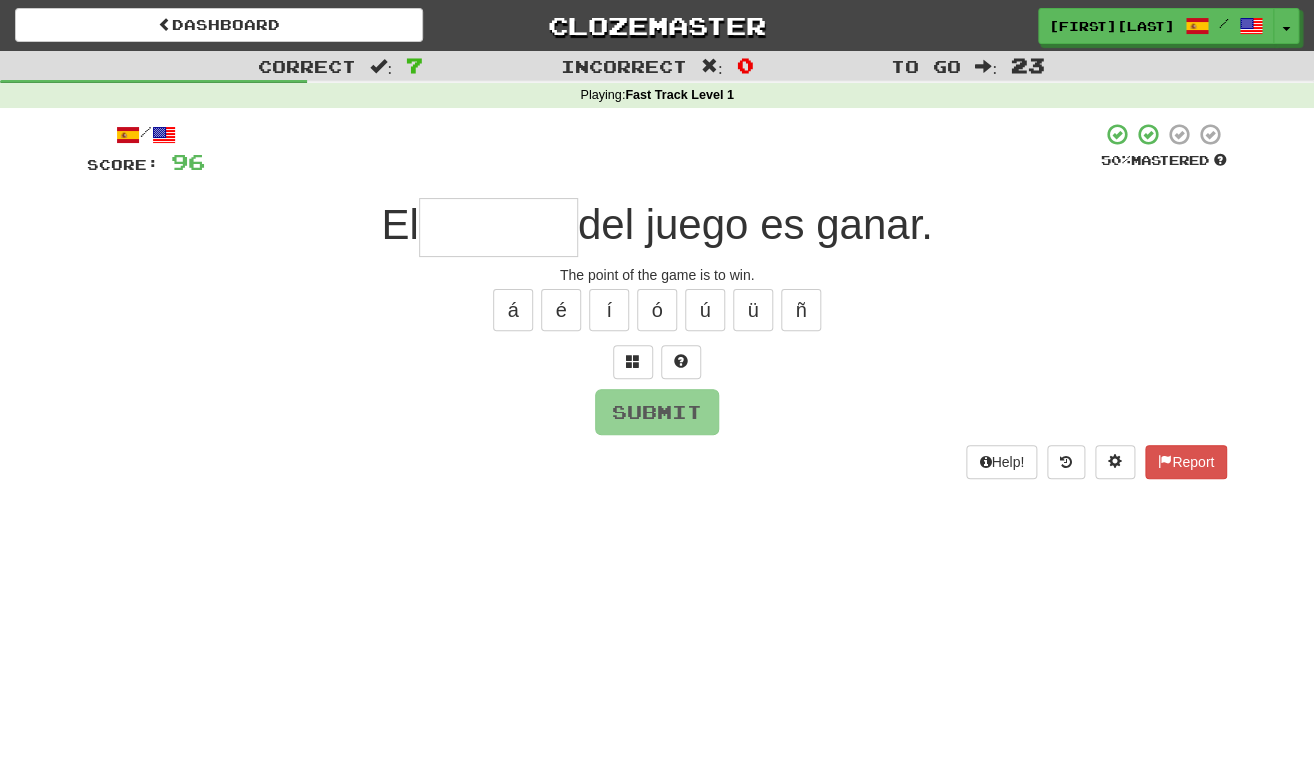 type on "*" 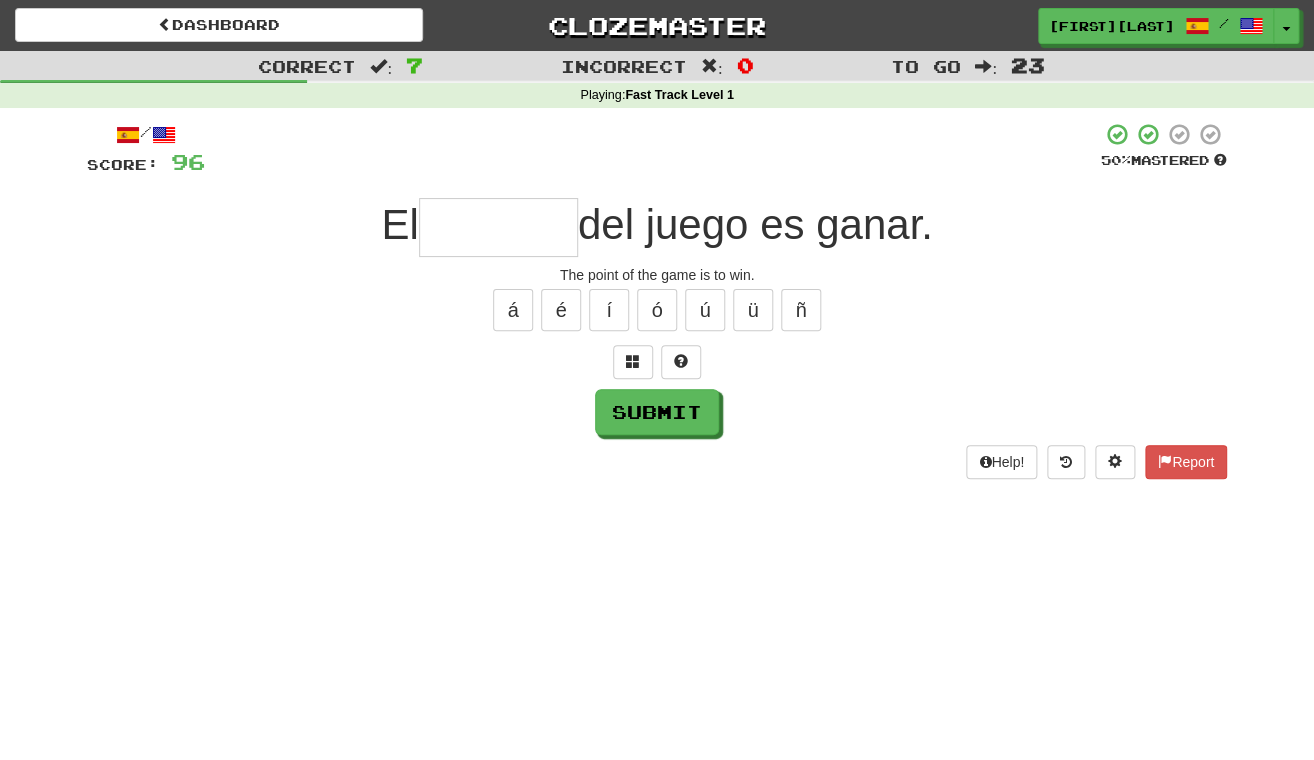 type on "*" 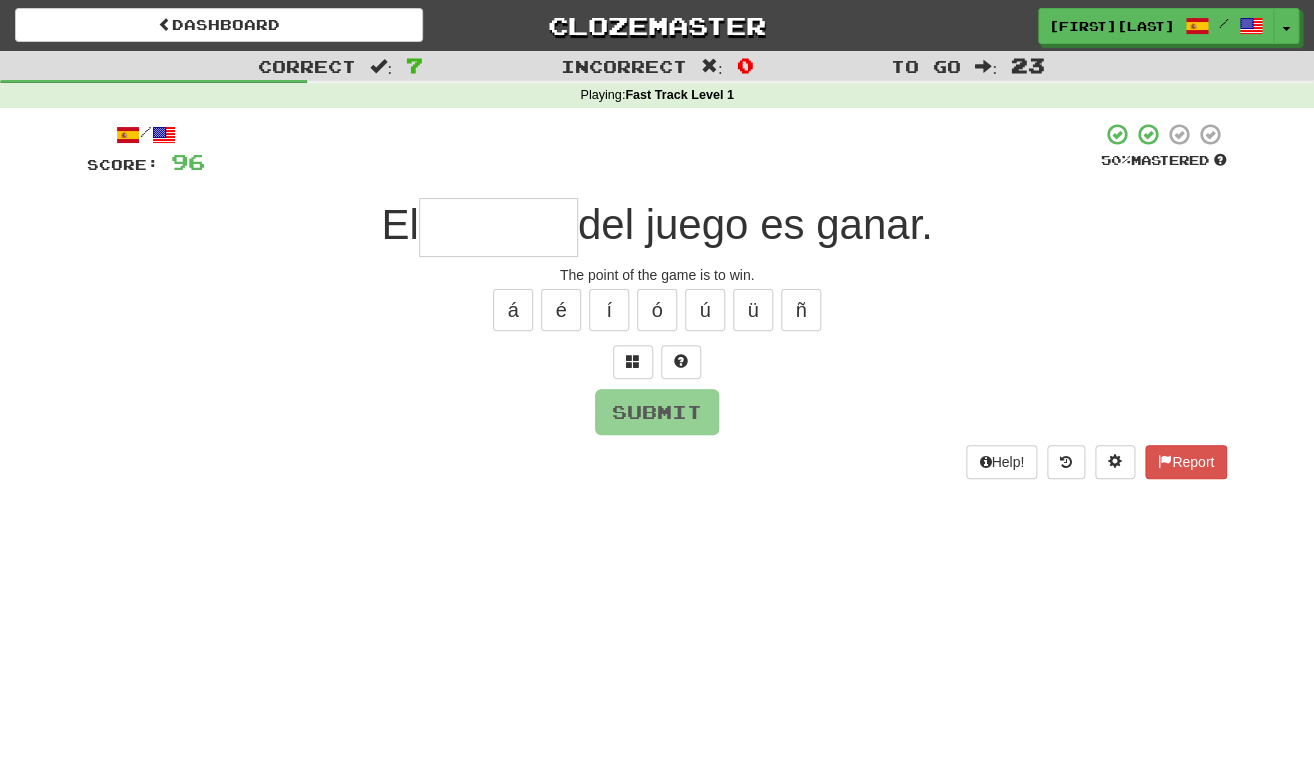 type on "*" 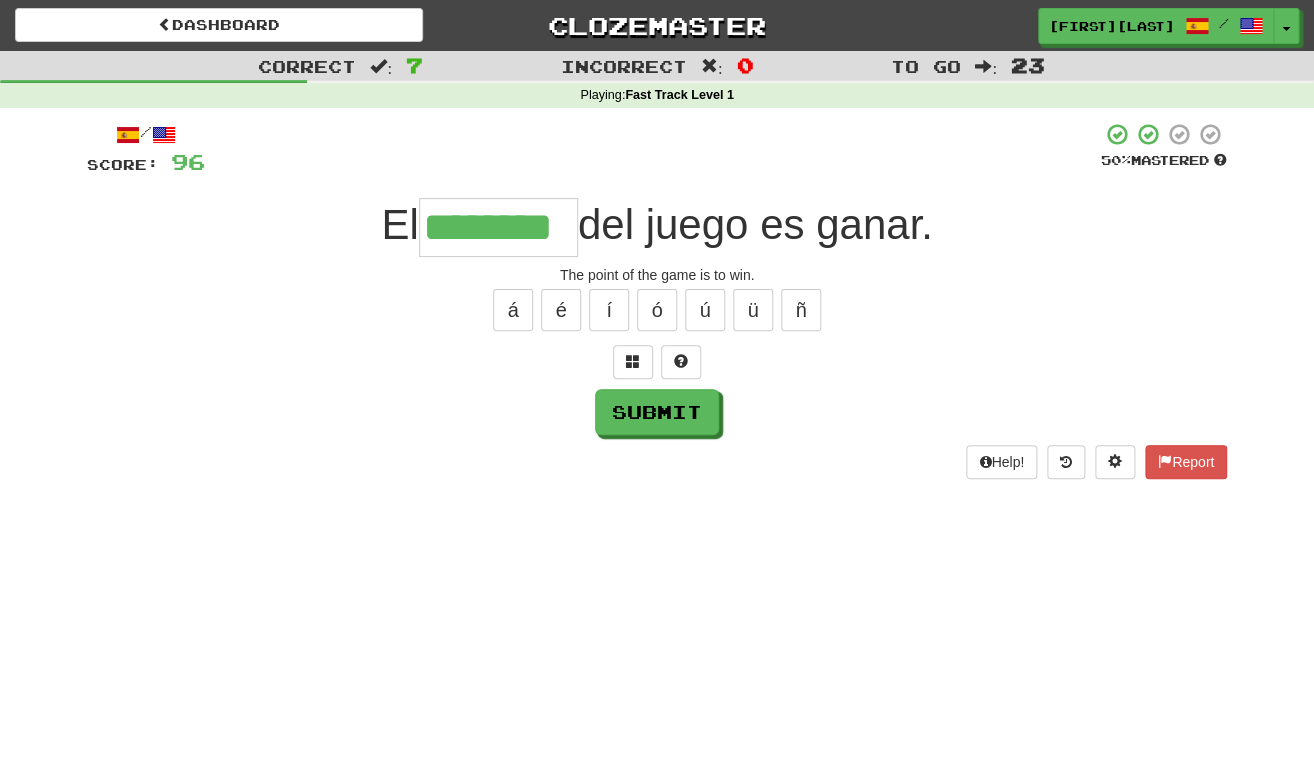 type on "********" 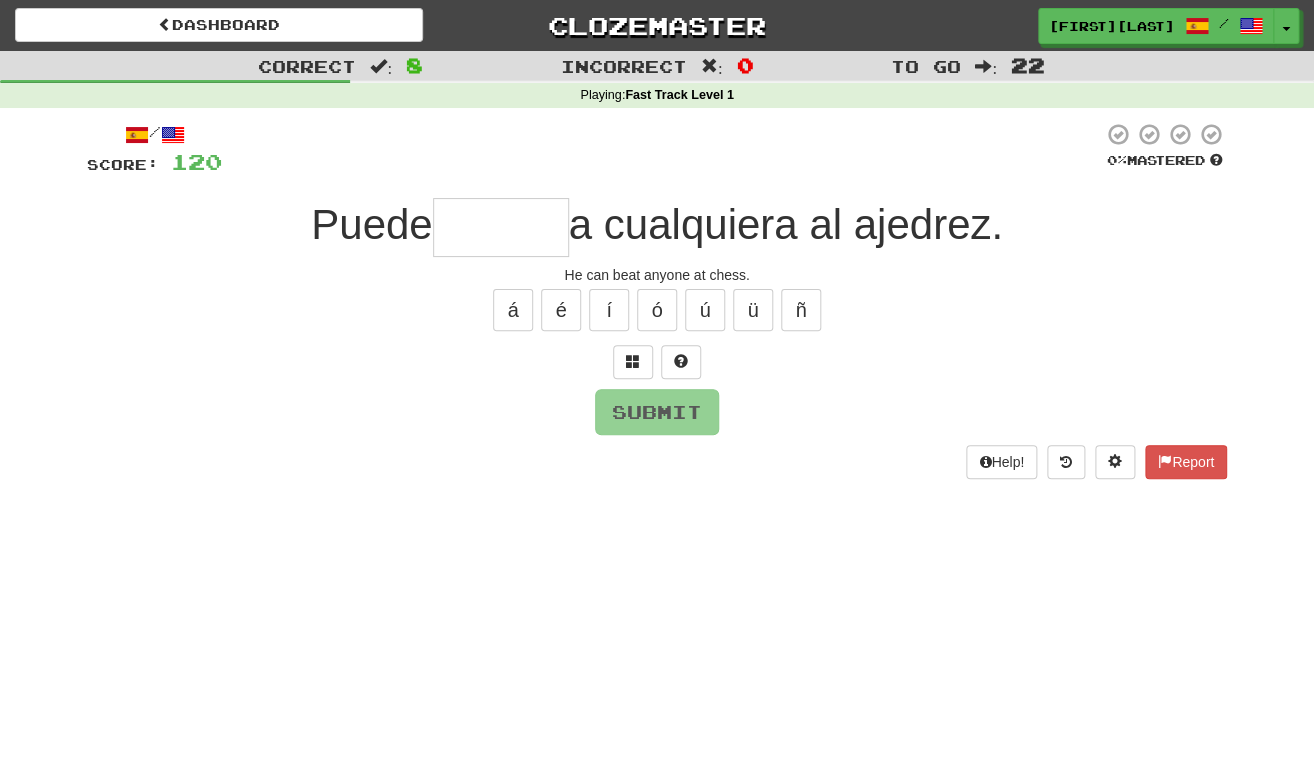 type on "*" 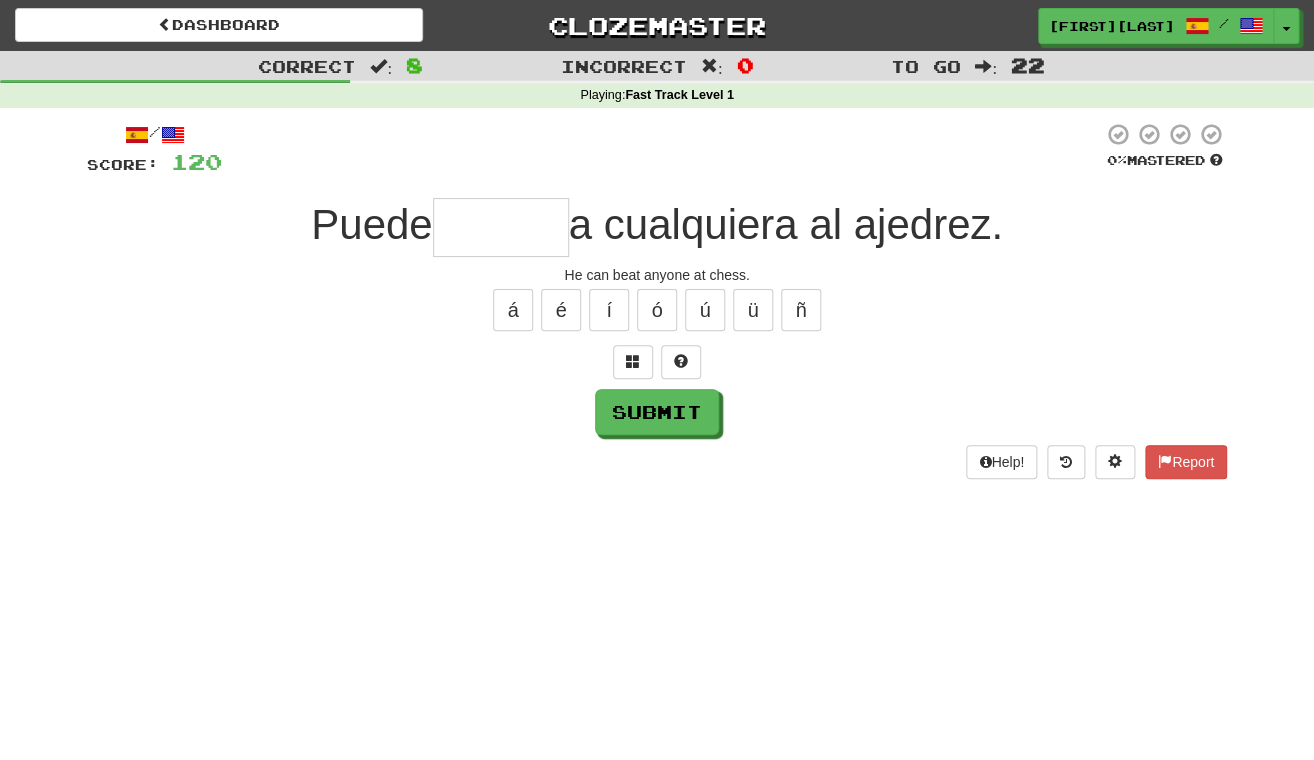 type on "*" 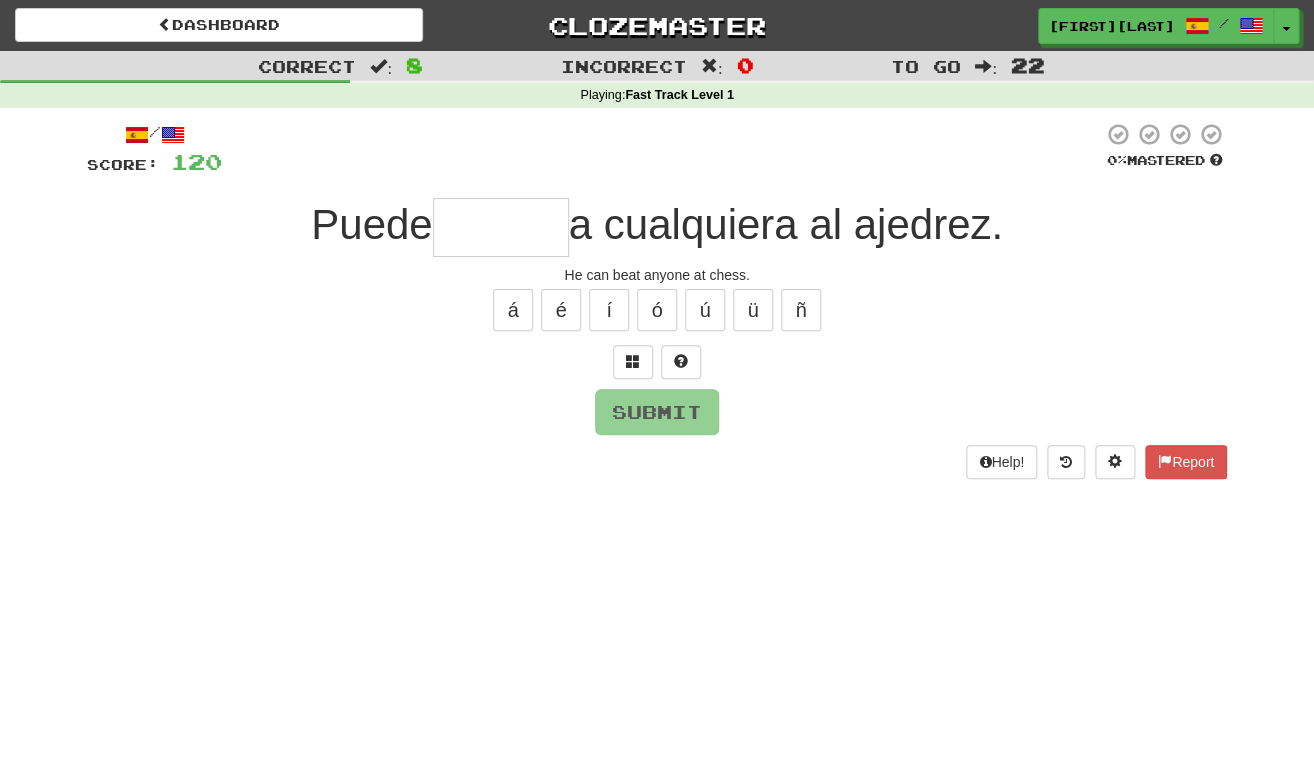 type on "*" 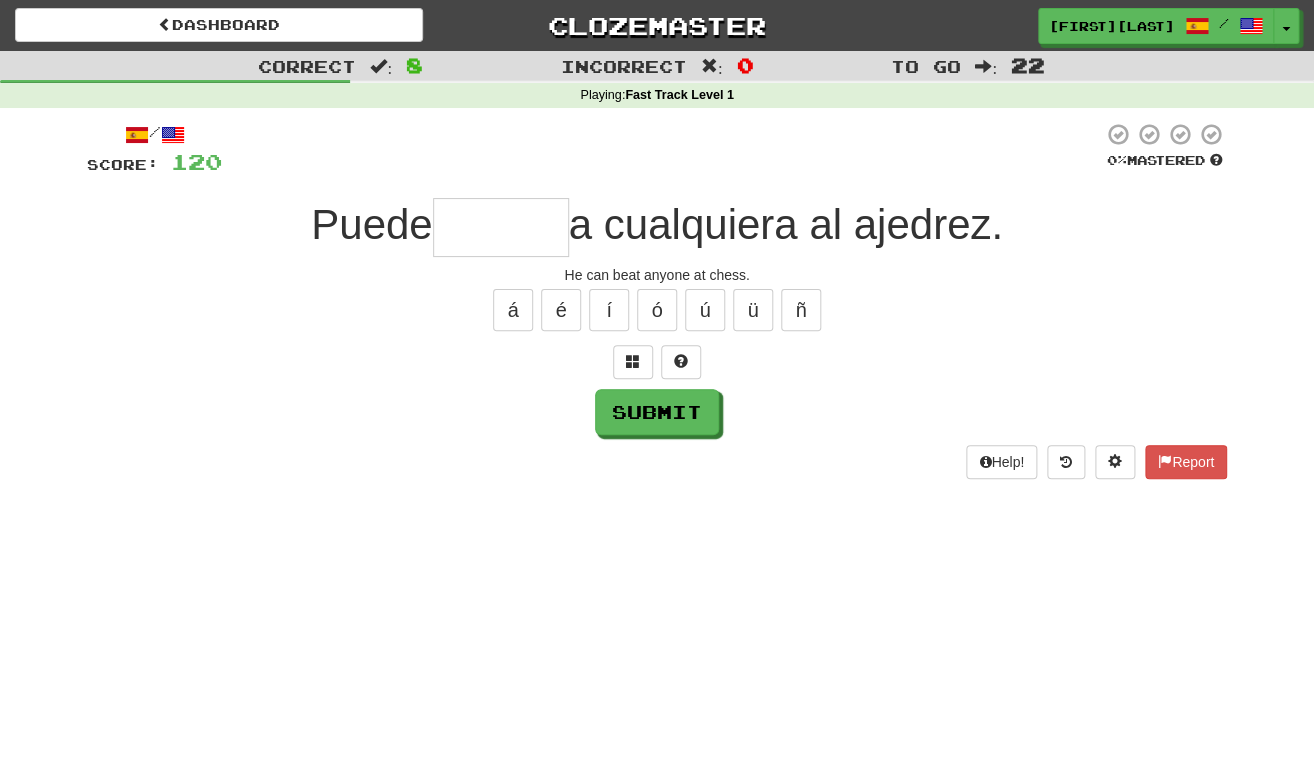 type on "*" 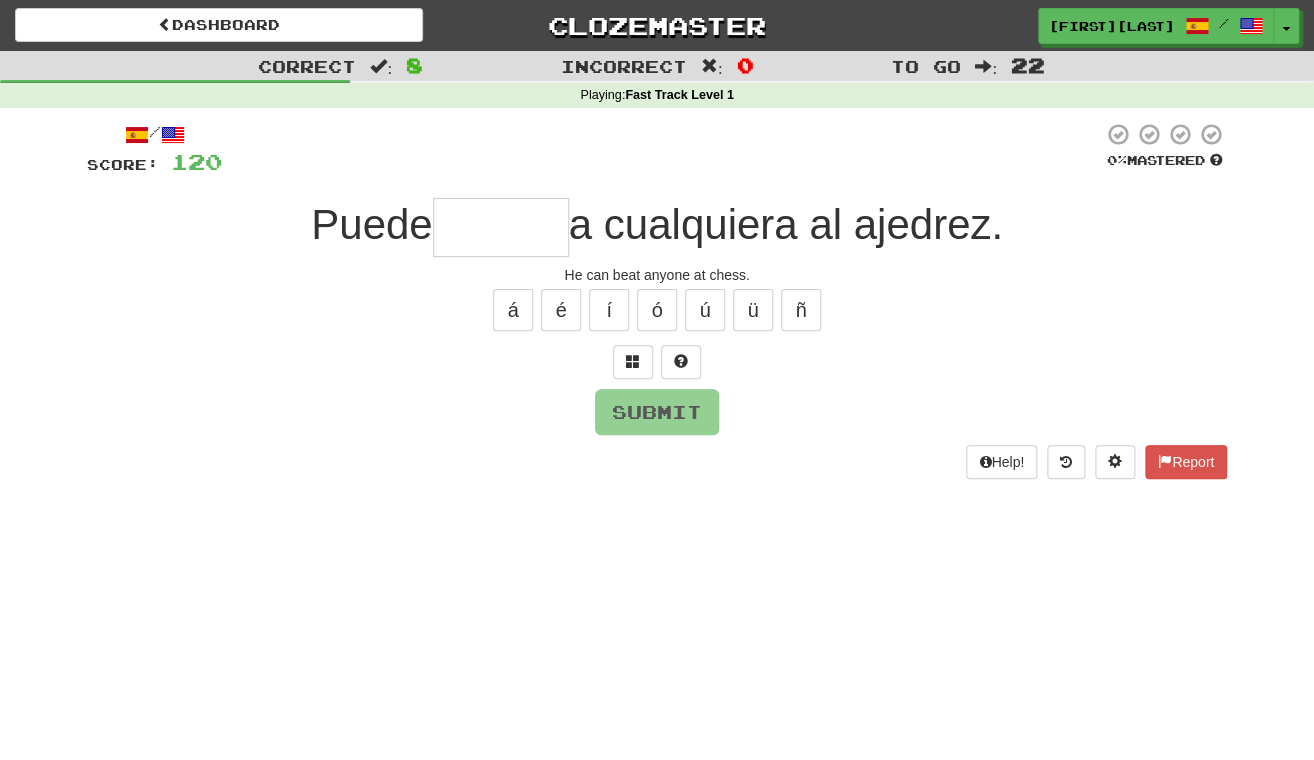 type on "*" 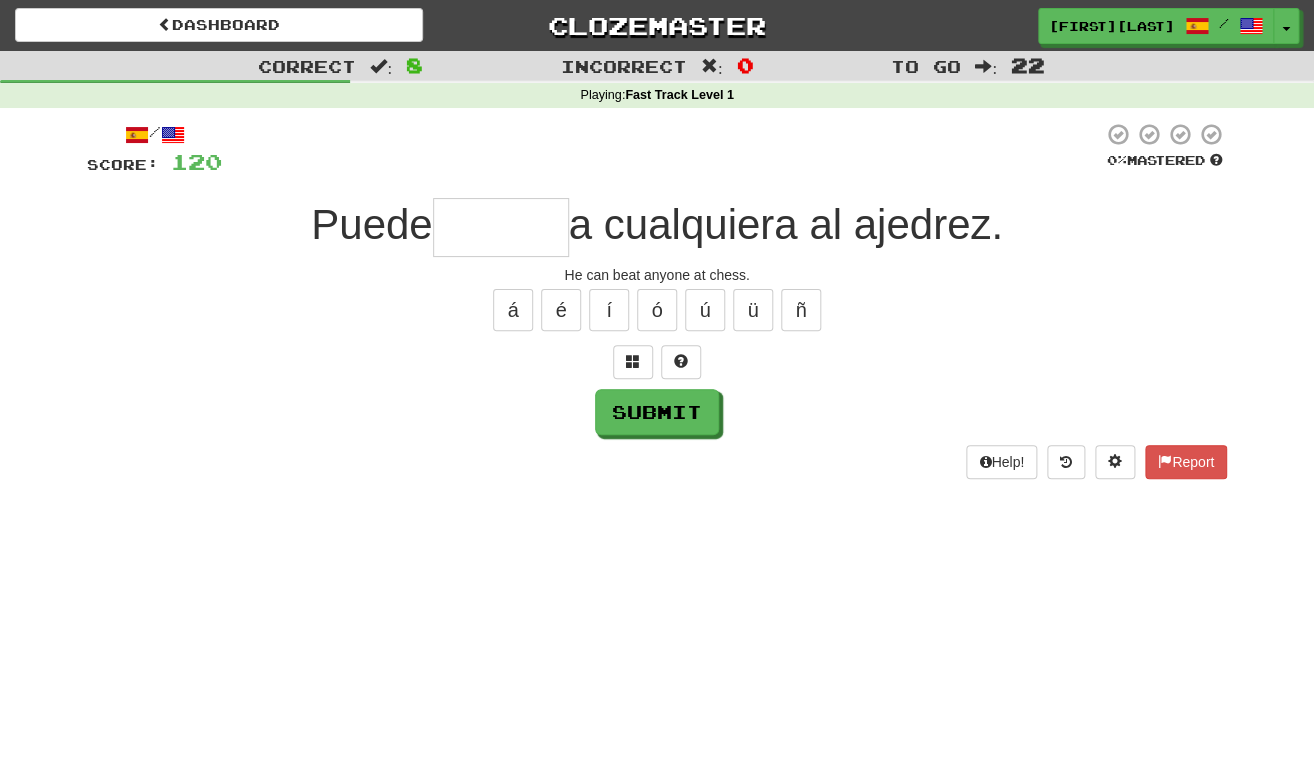 type on "*" 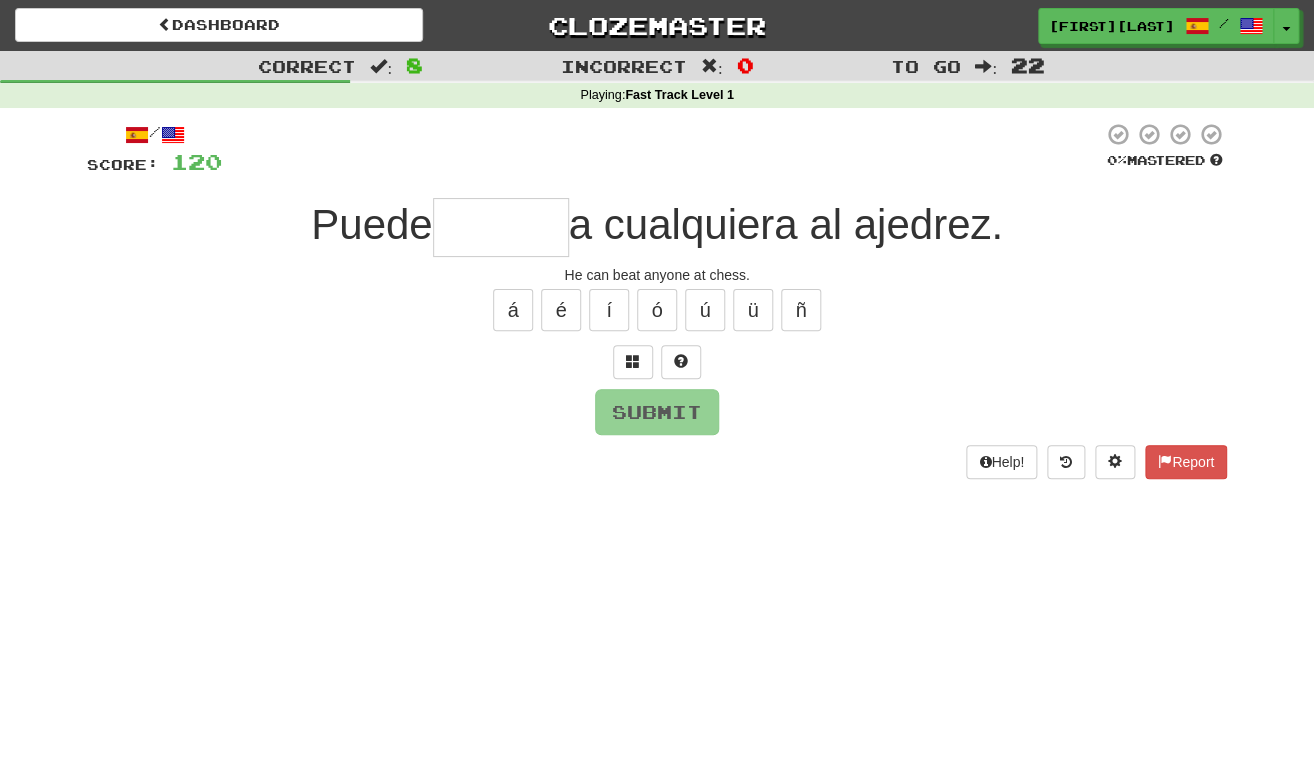 type on "*" 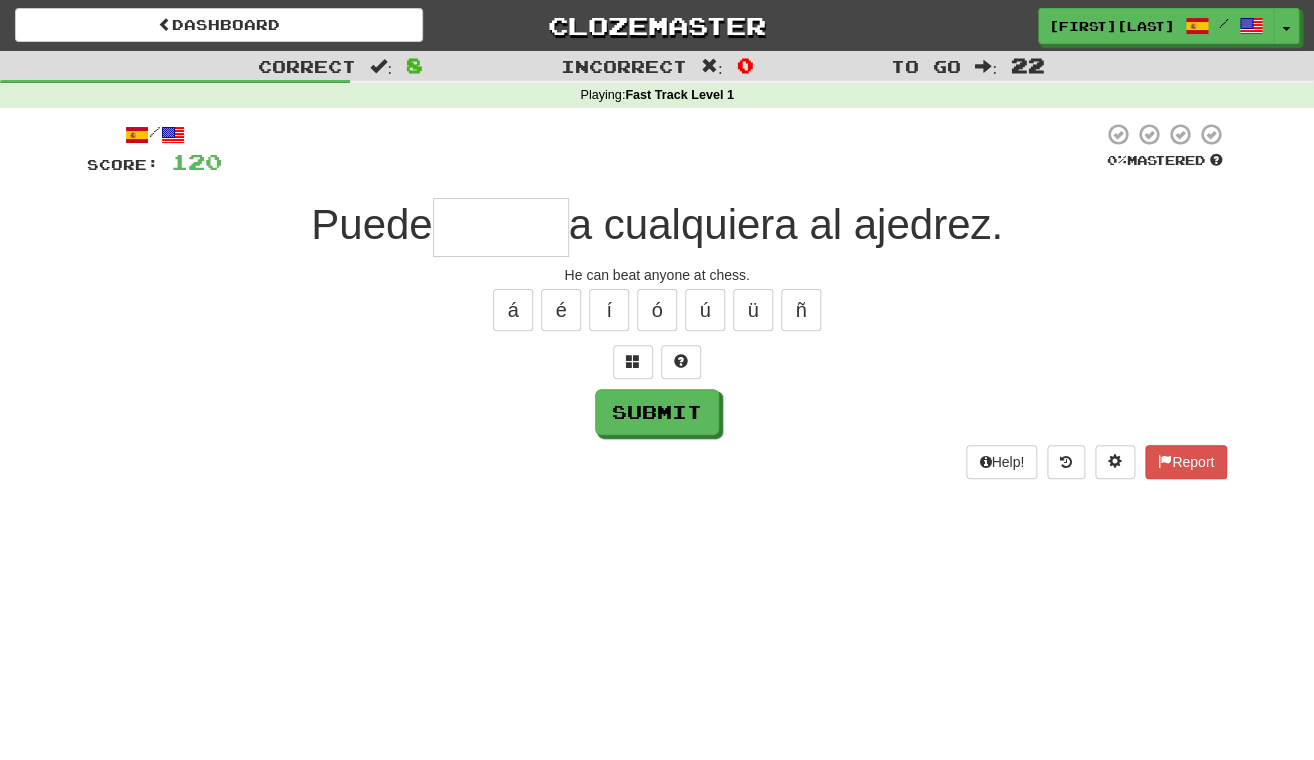 type on "*" 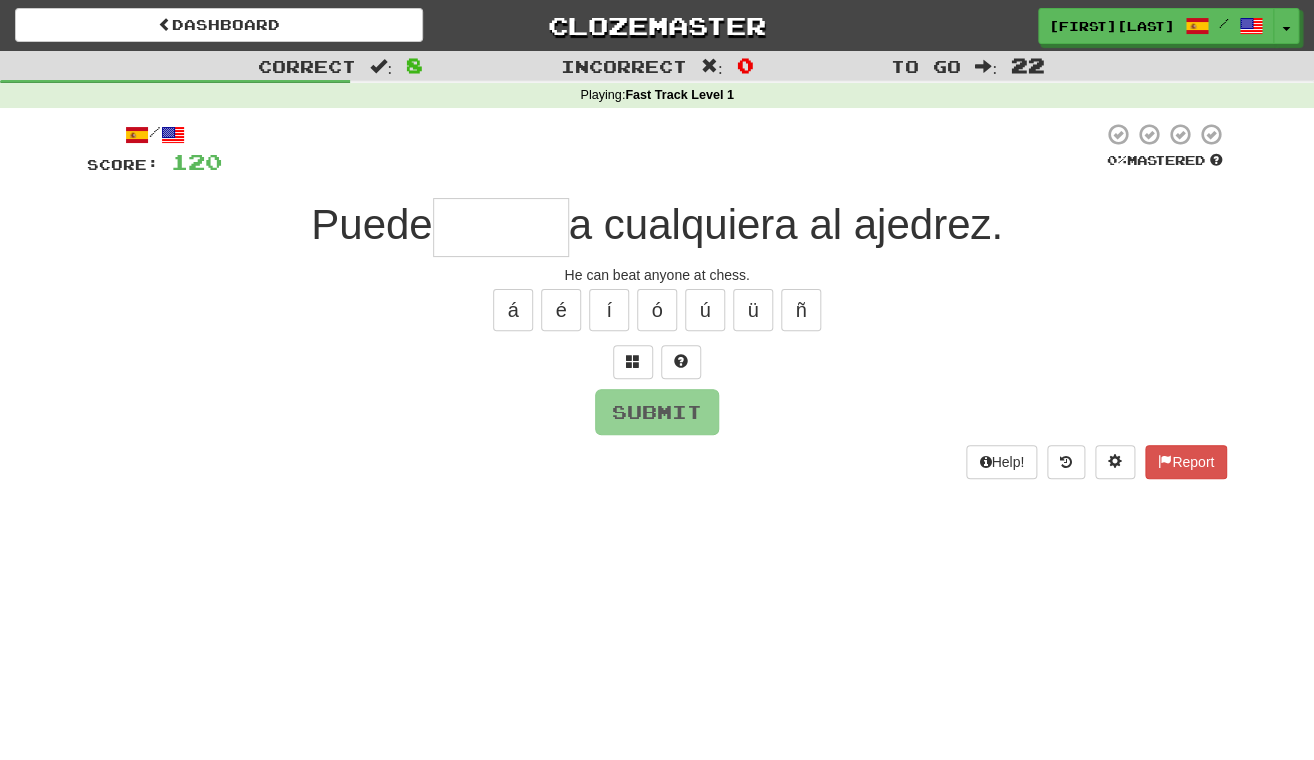 type on "*" 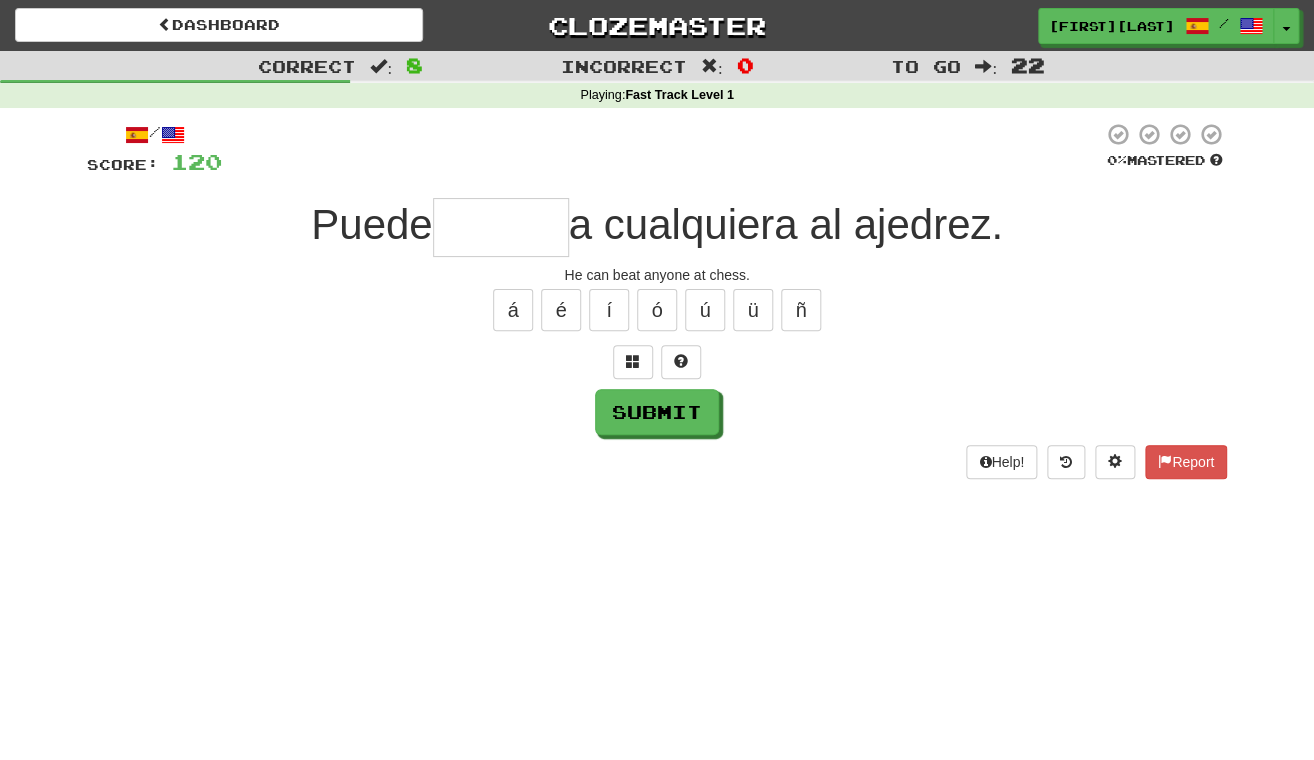 type on "*" 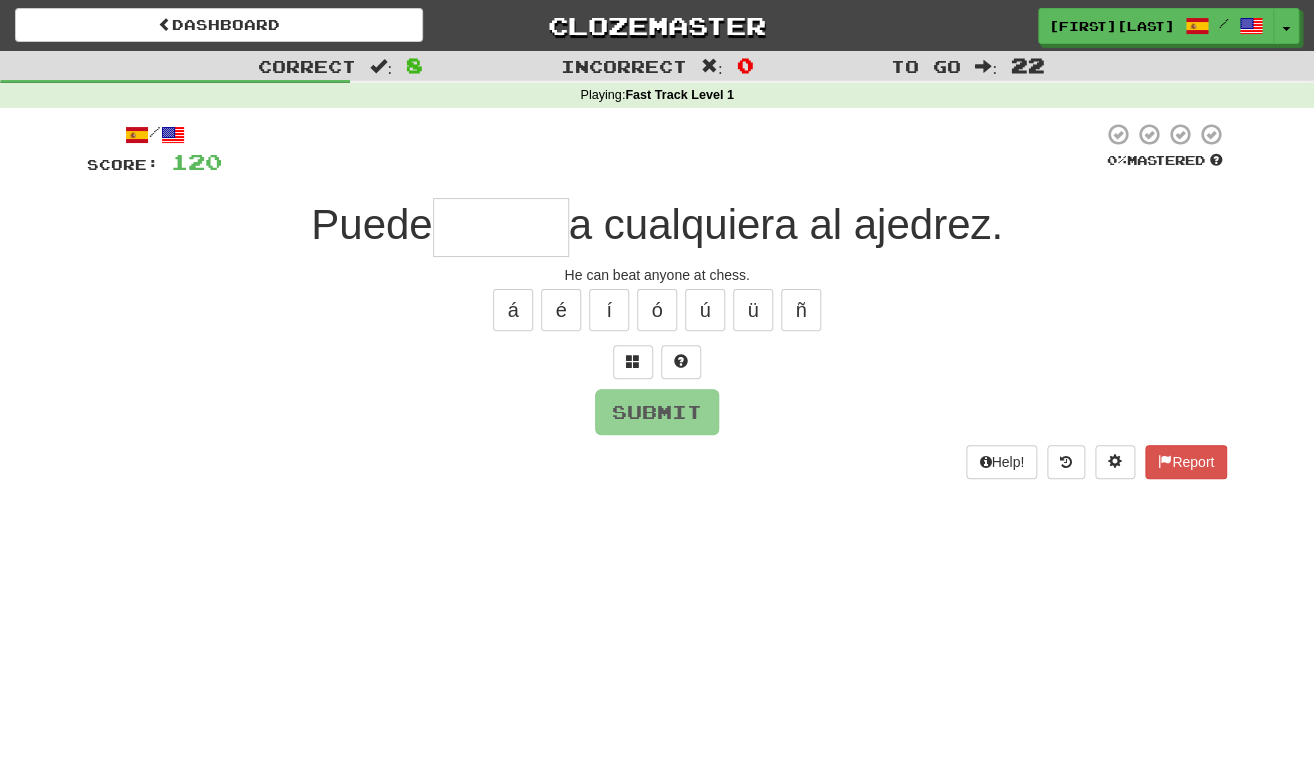 type on "*" 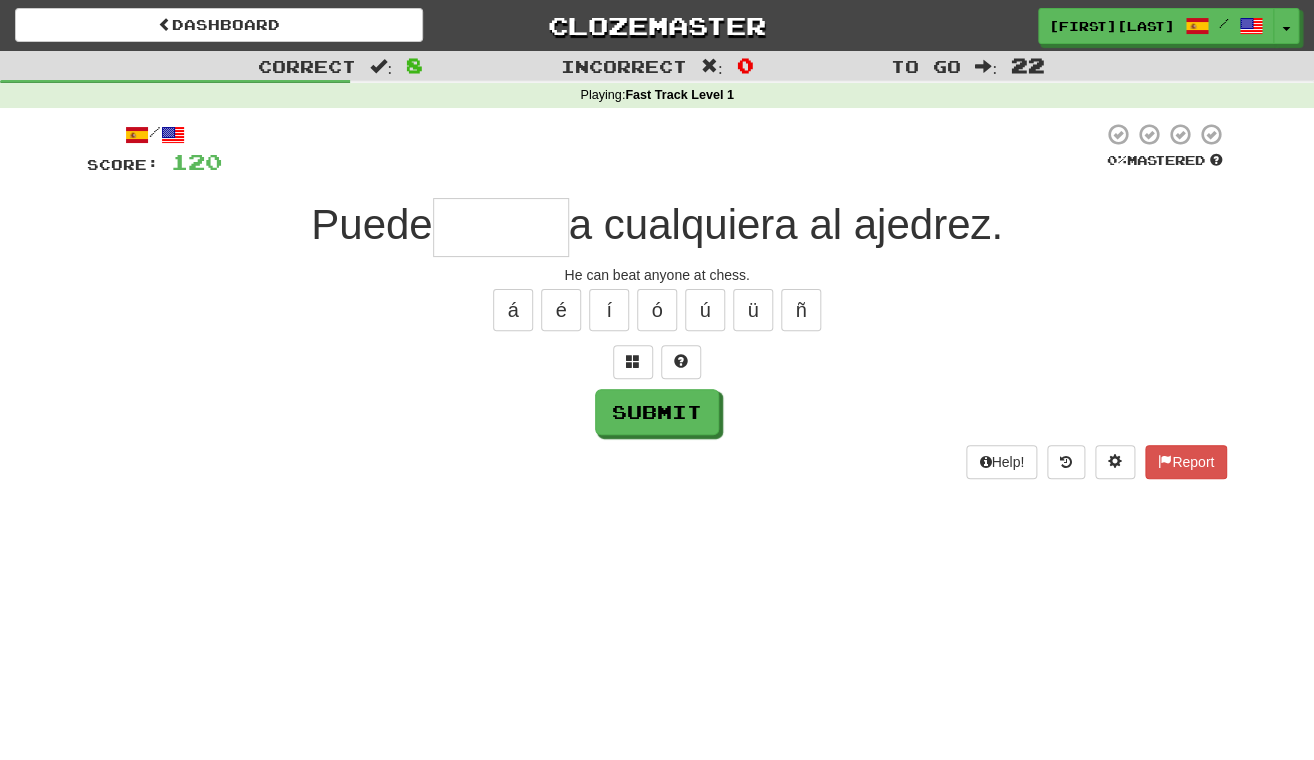 type on "*" 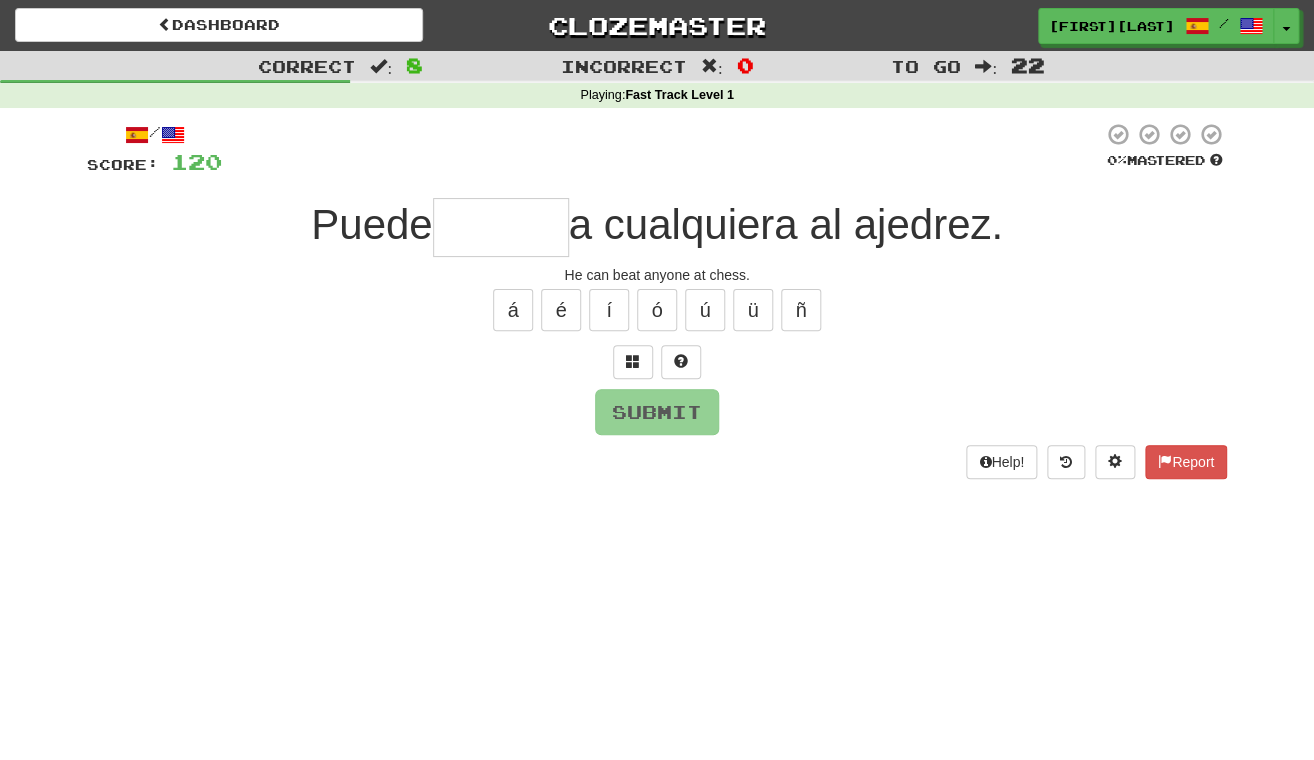 type on "*" 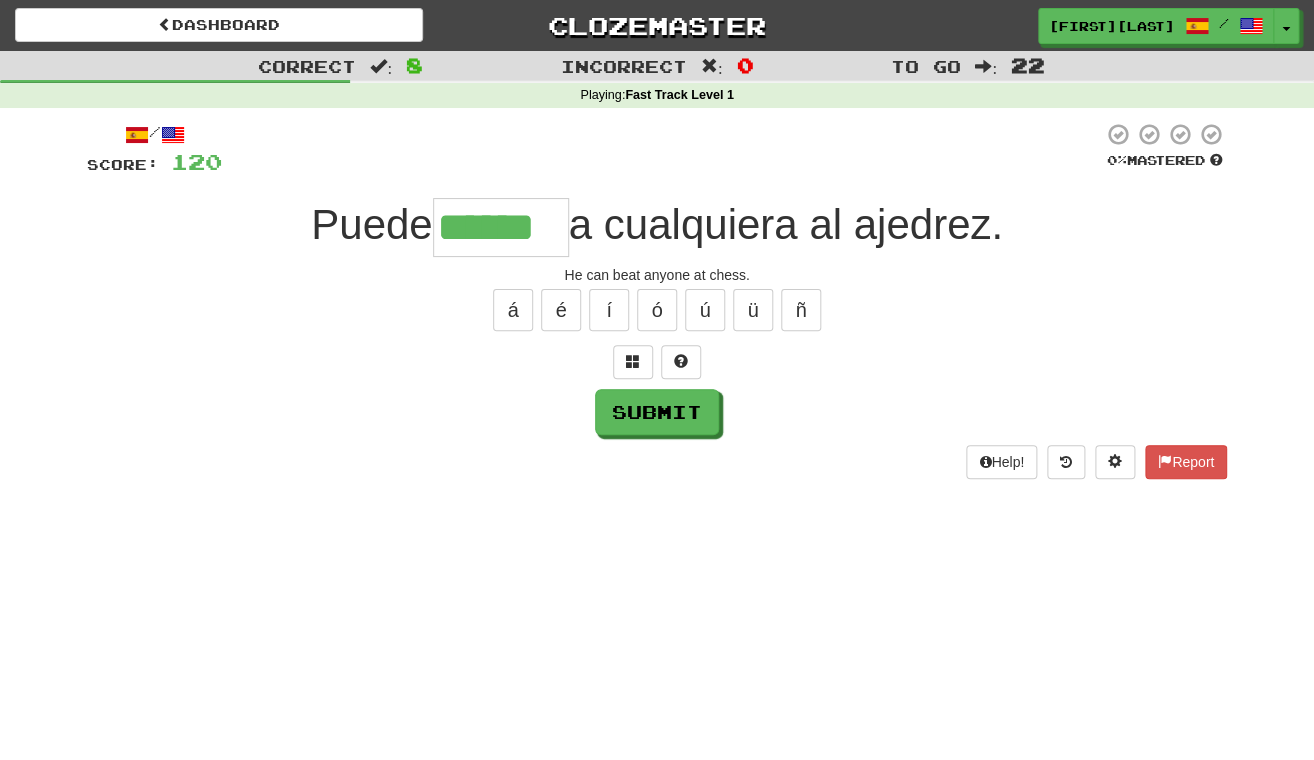 type on "******" 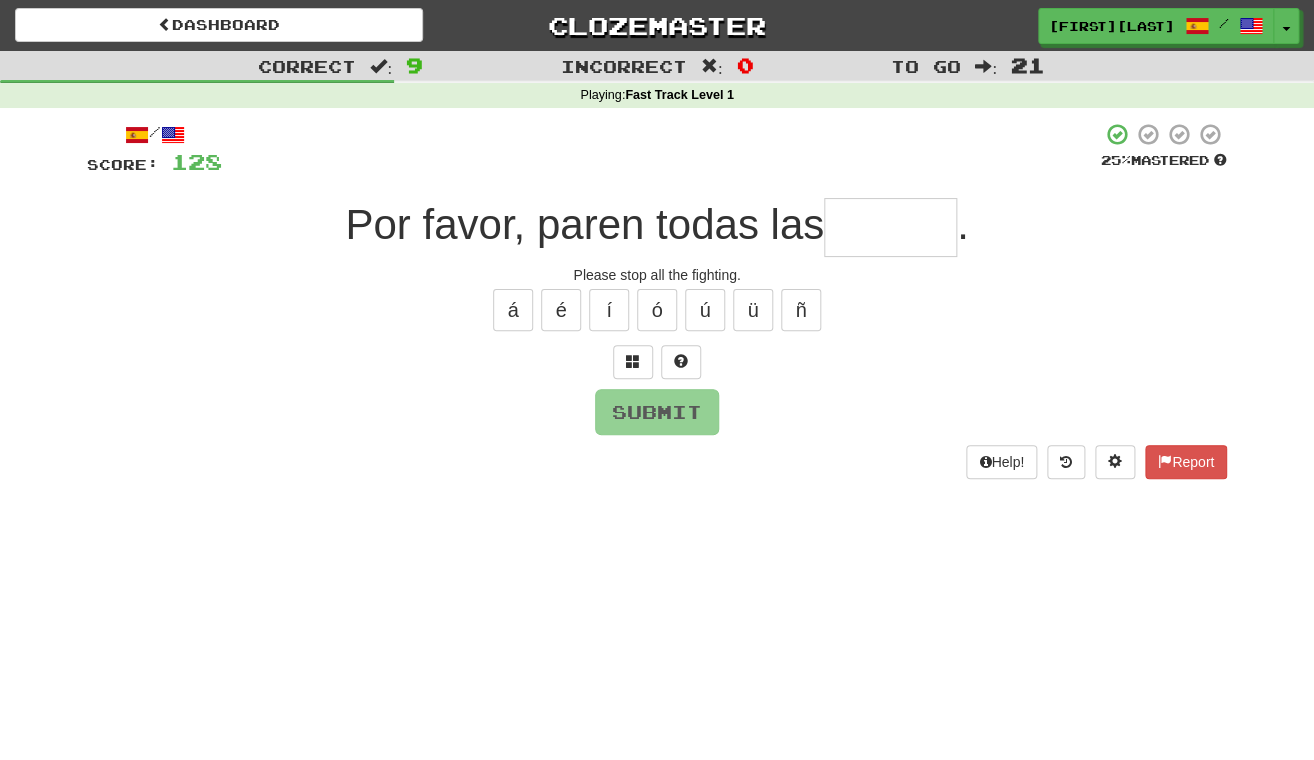 type on "*" 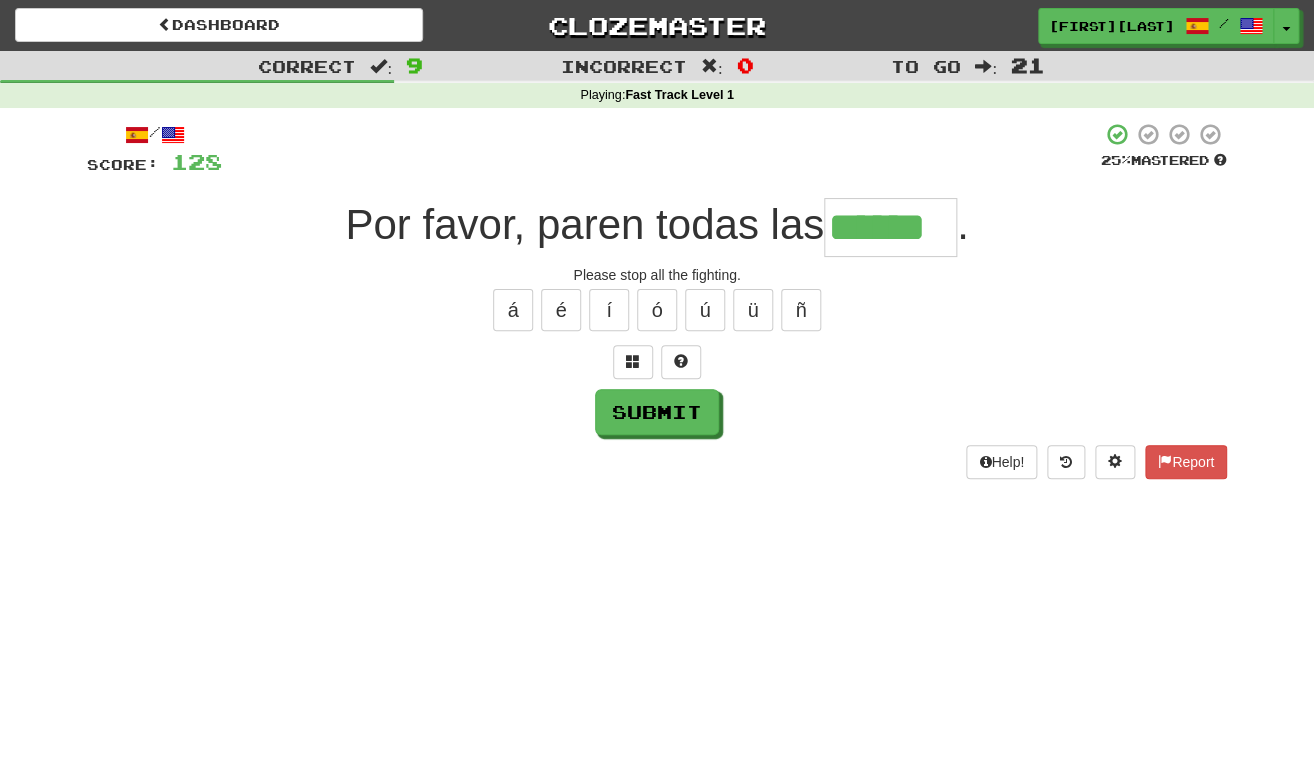 type on "******" 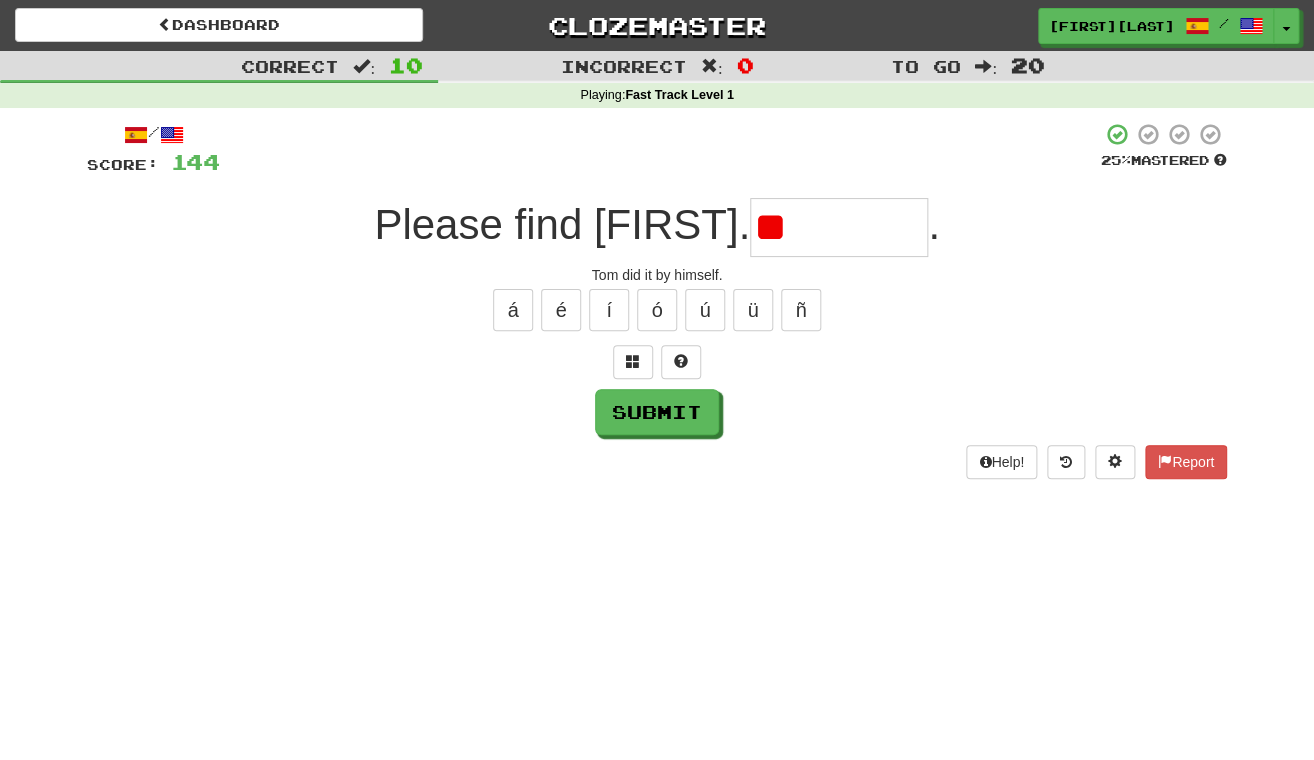 type on "*" 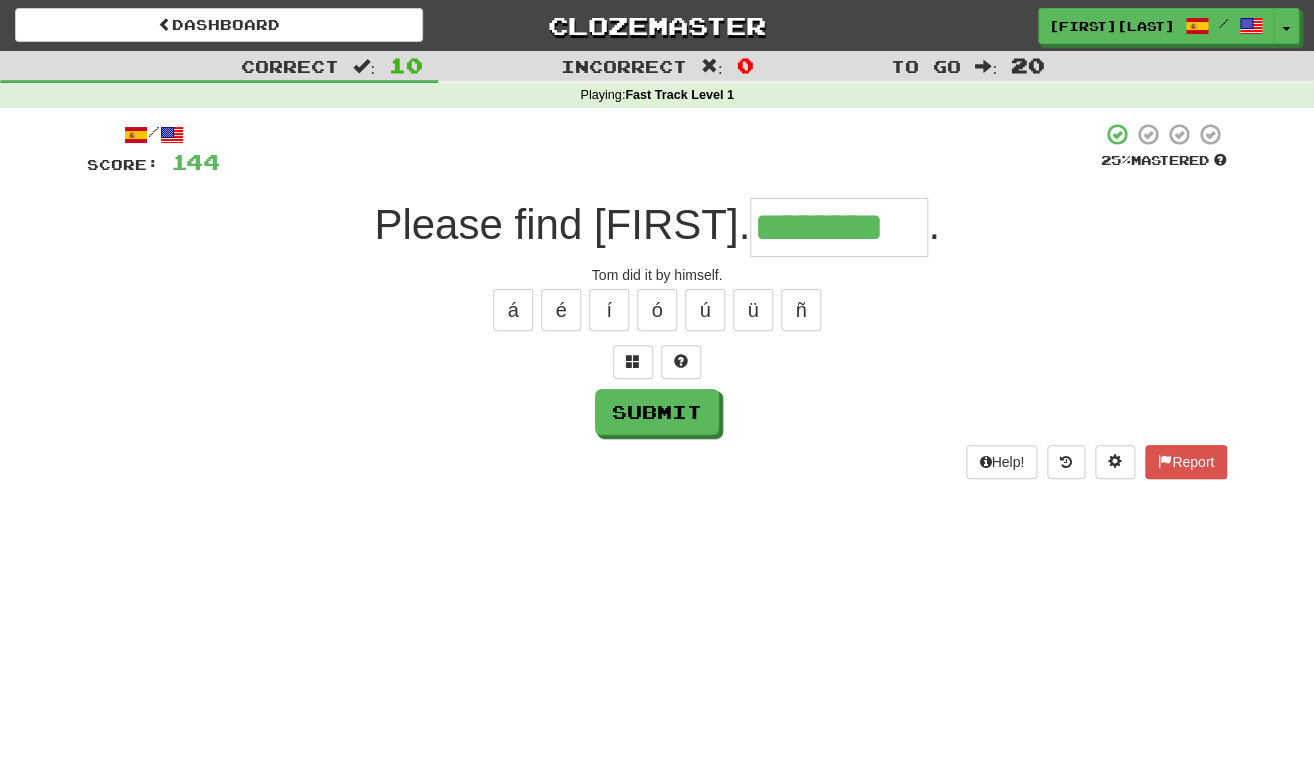 type on "********" 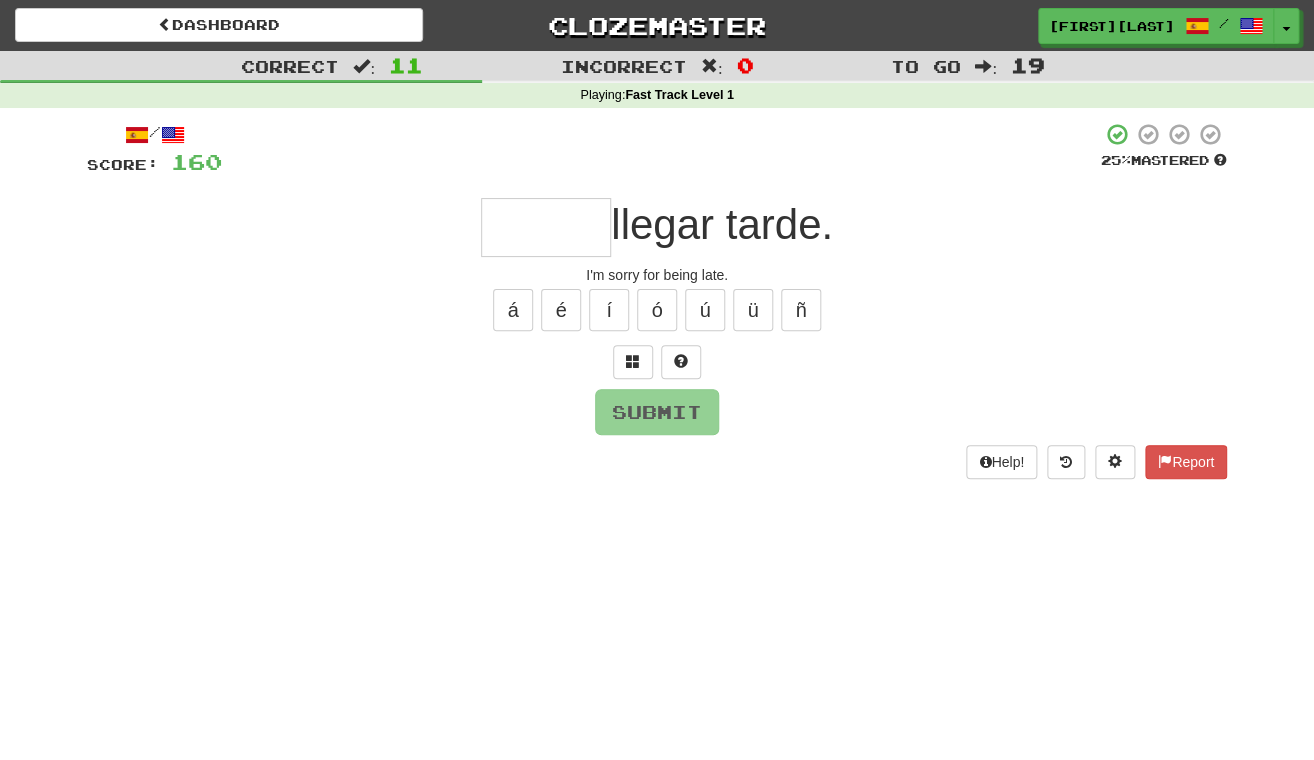 type on "*" 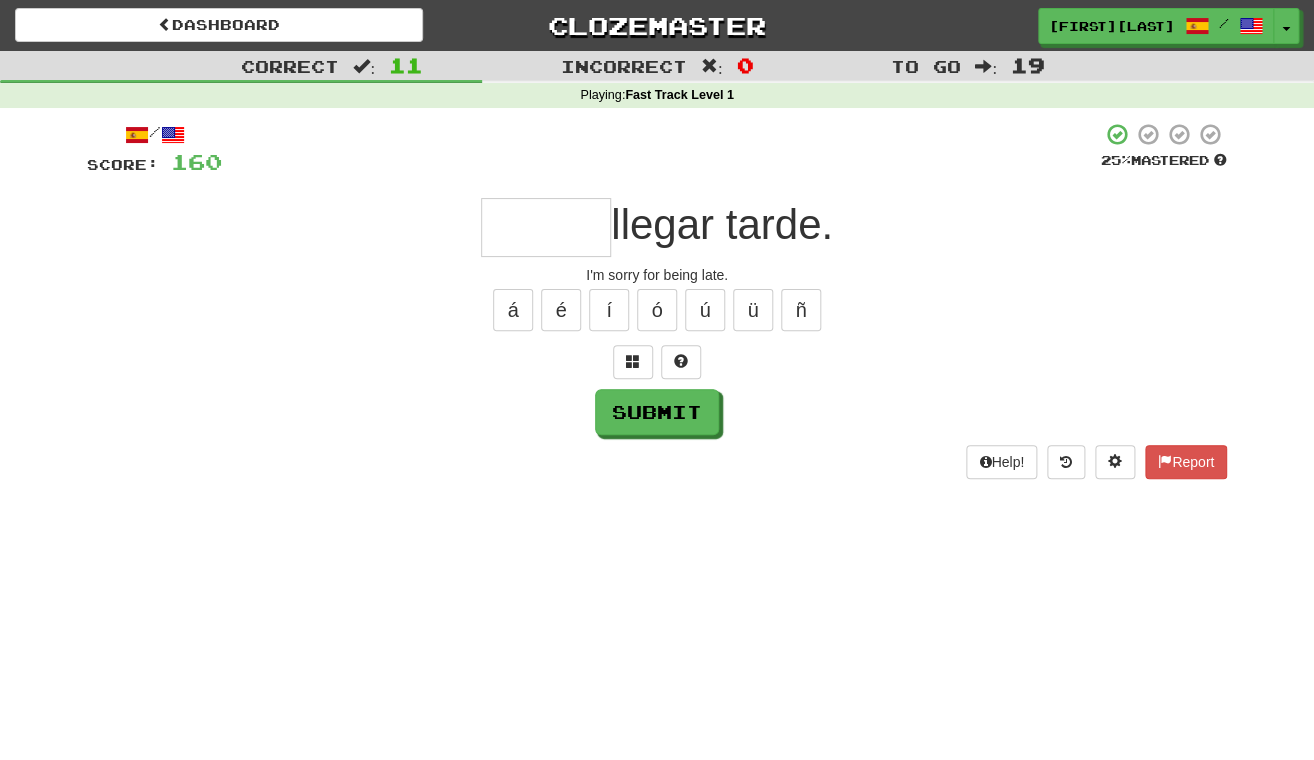 type on "*" 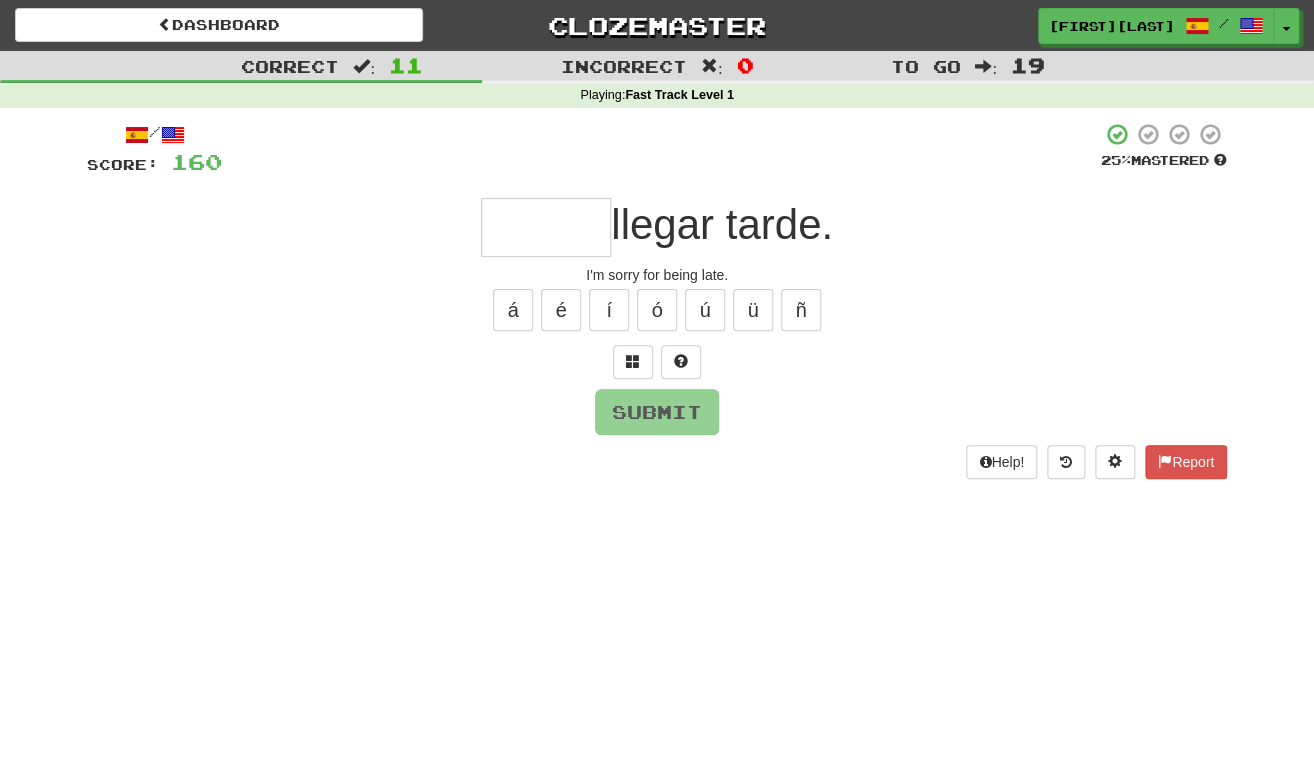 type on "*" 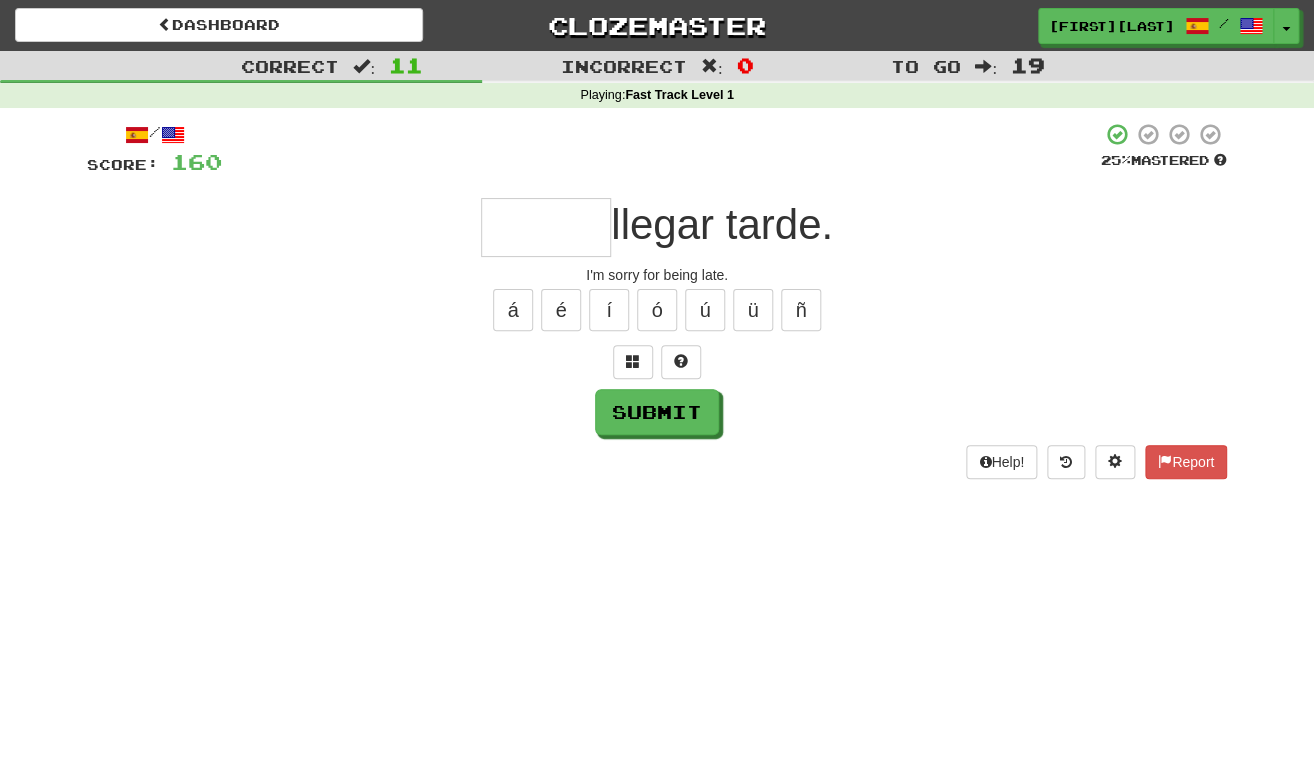 type on "*" 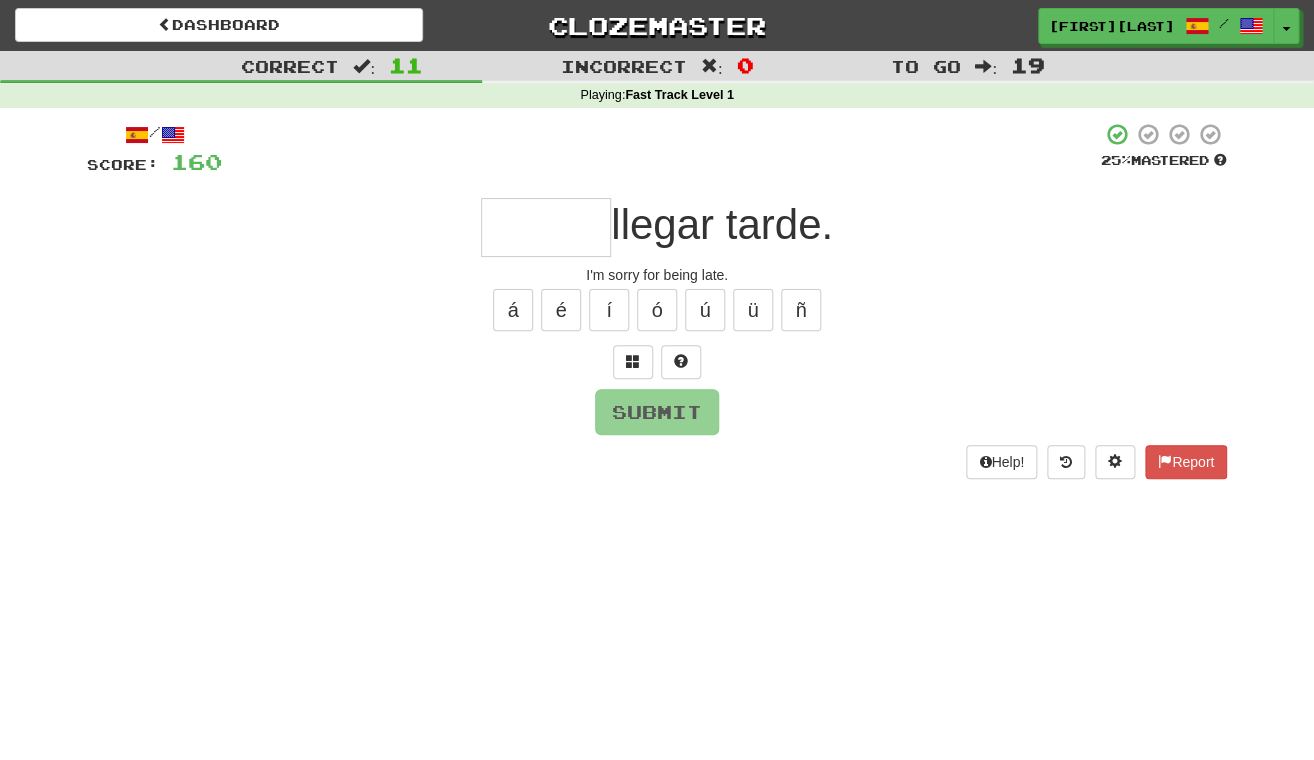 type on "*" 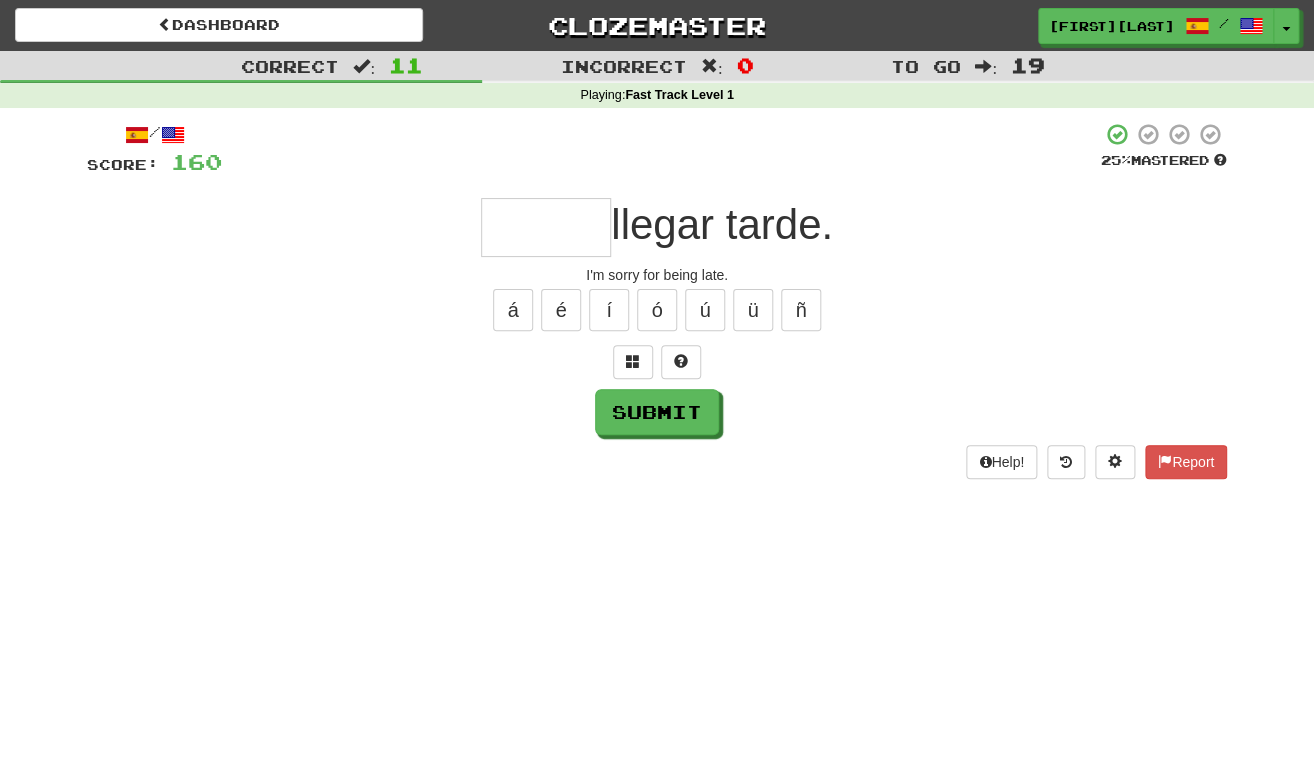 type on "*" 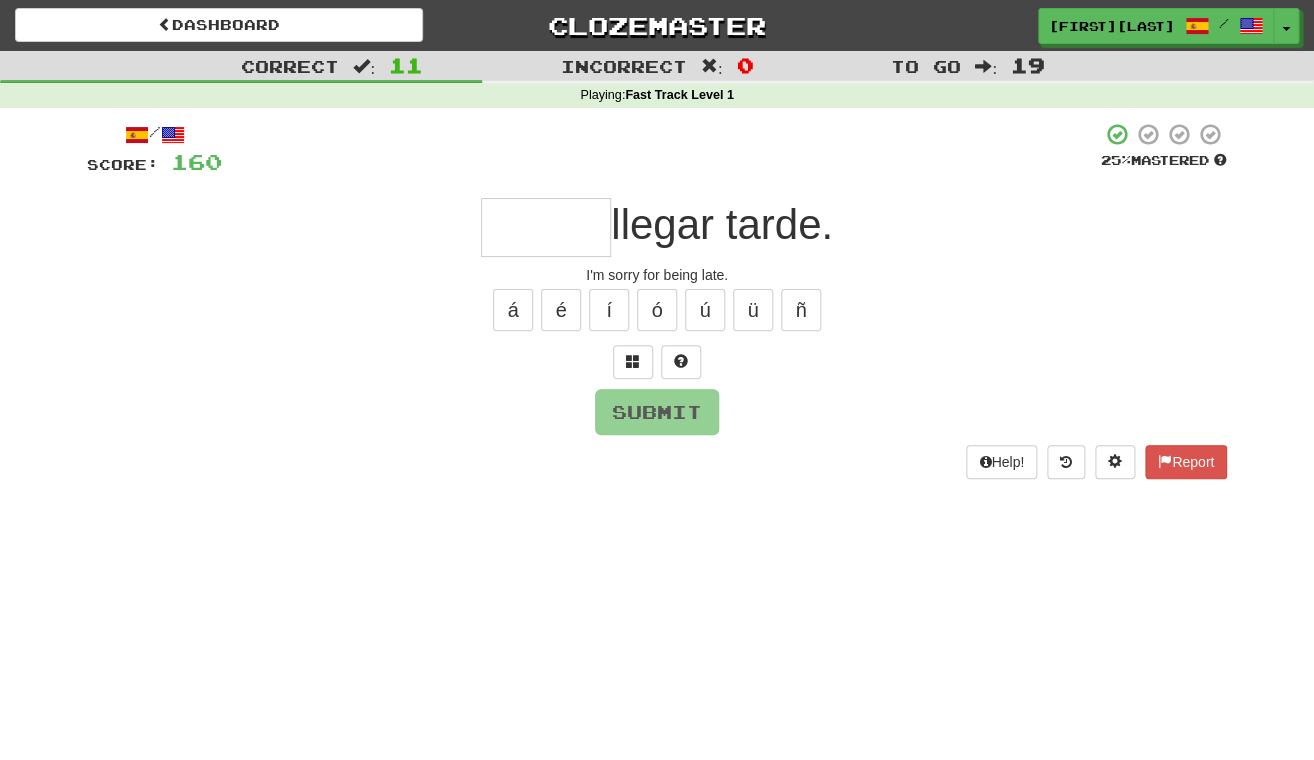type on "*" 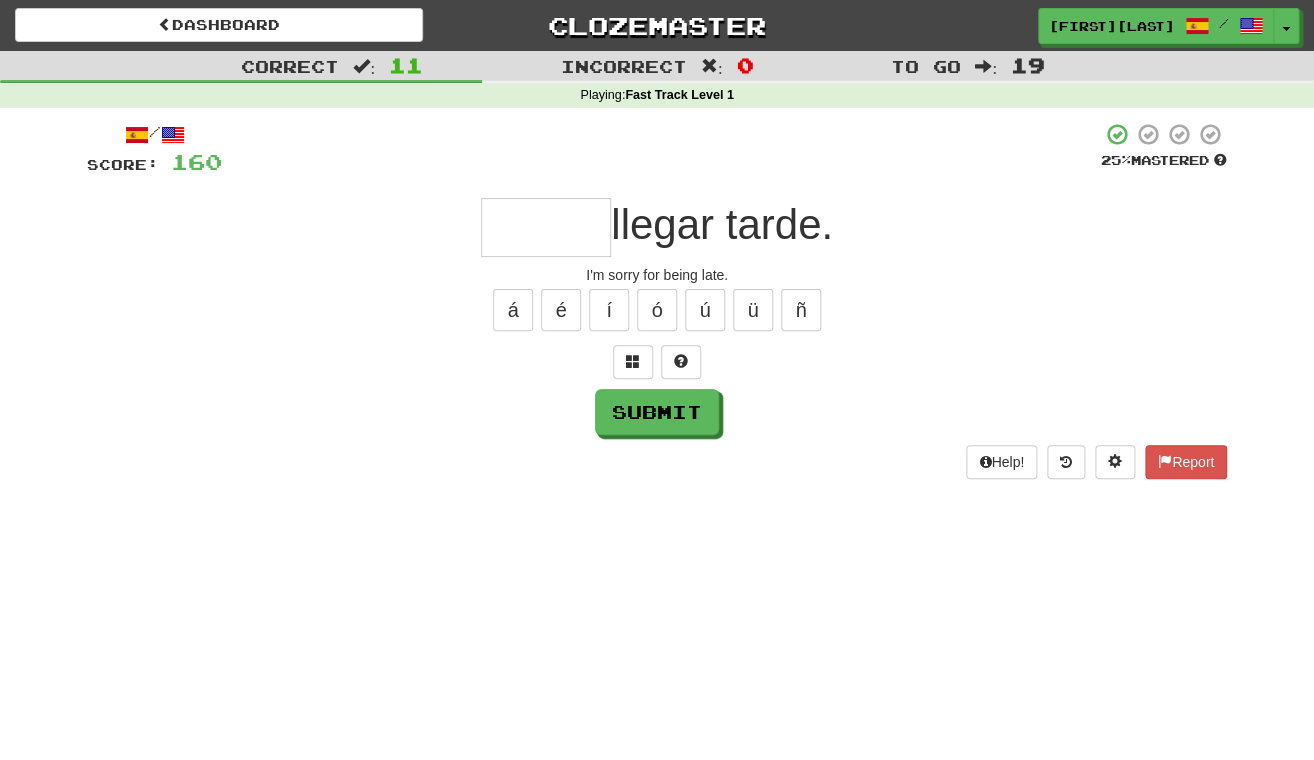 type on "*" 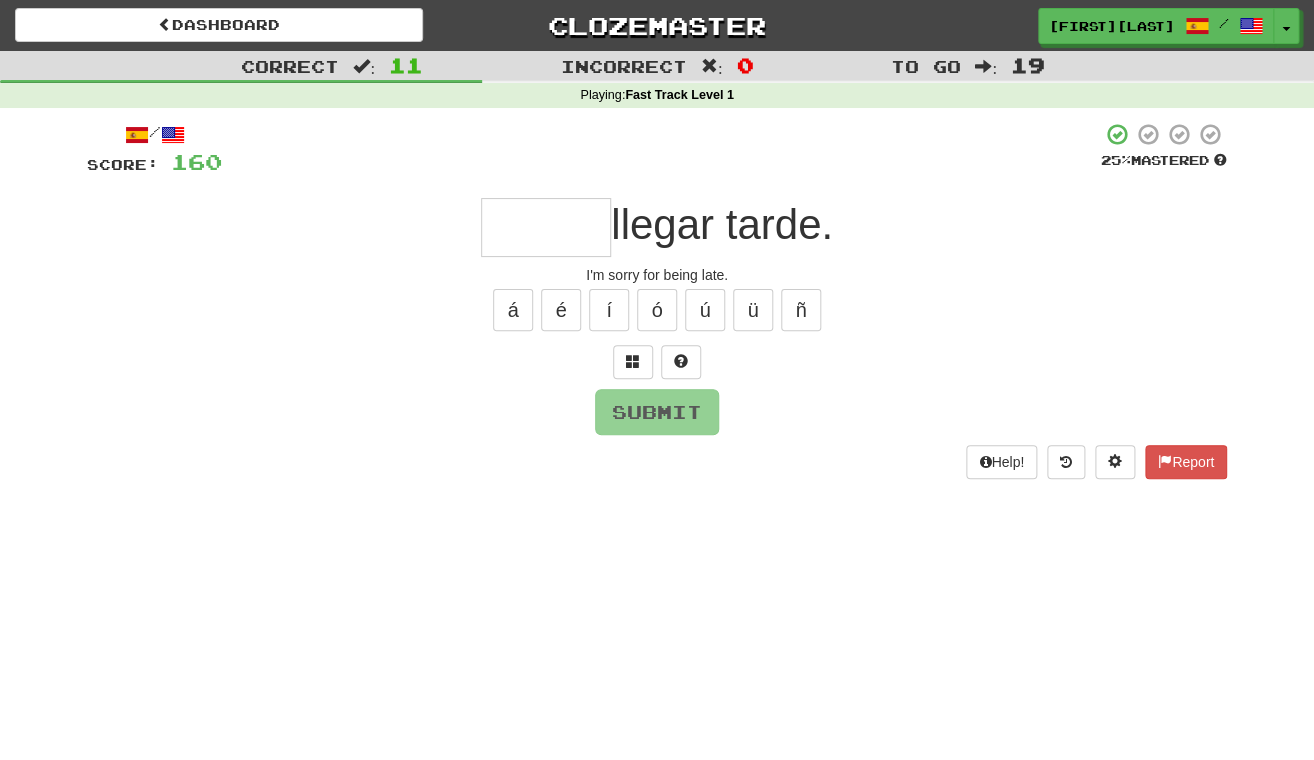 type on "*" 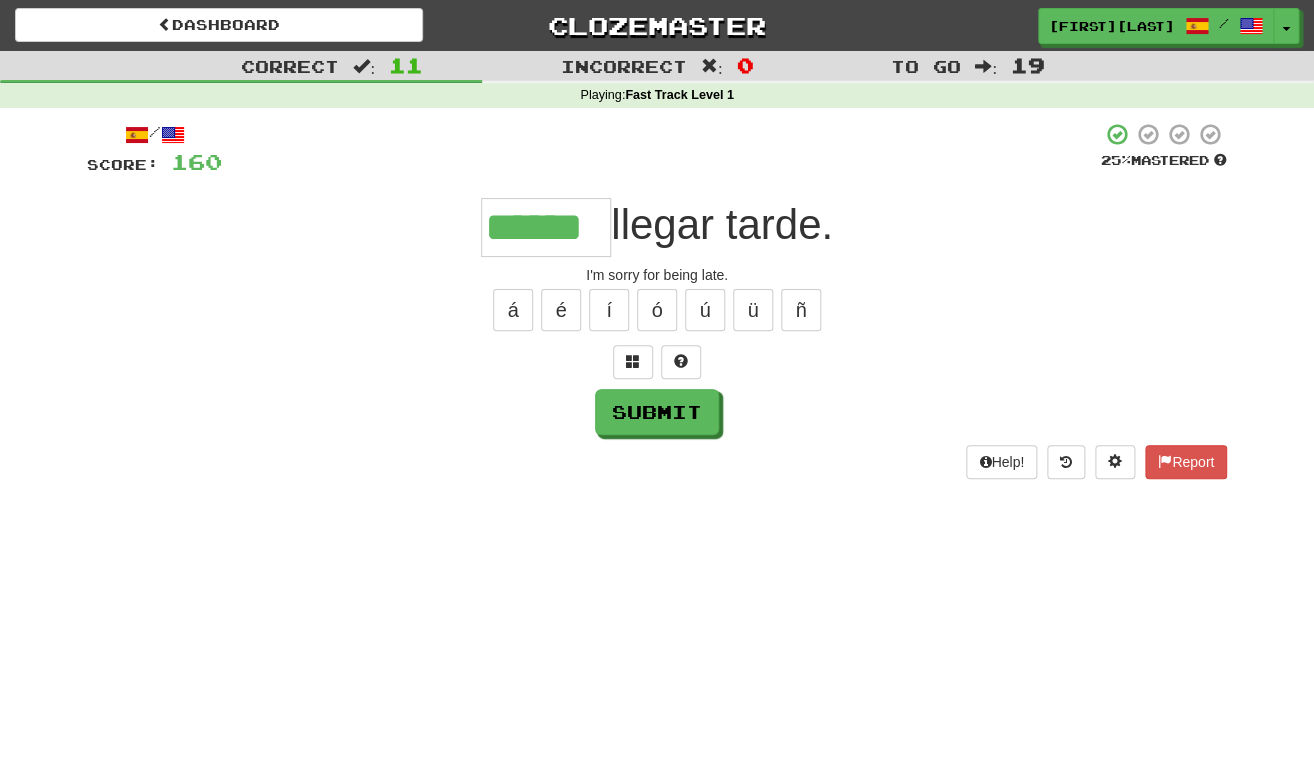type on "******" 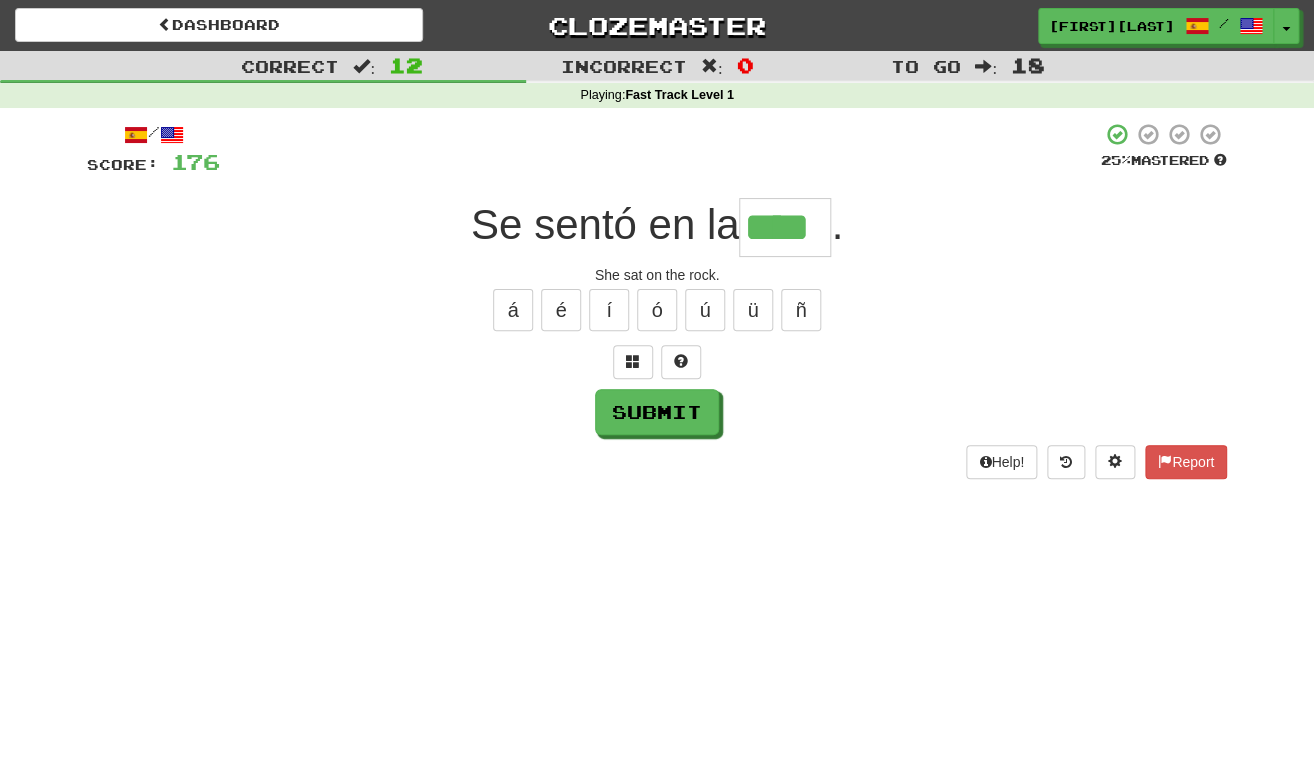 type on "****" 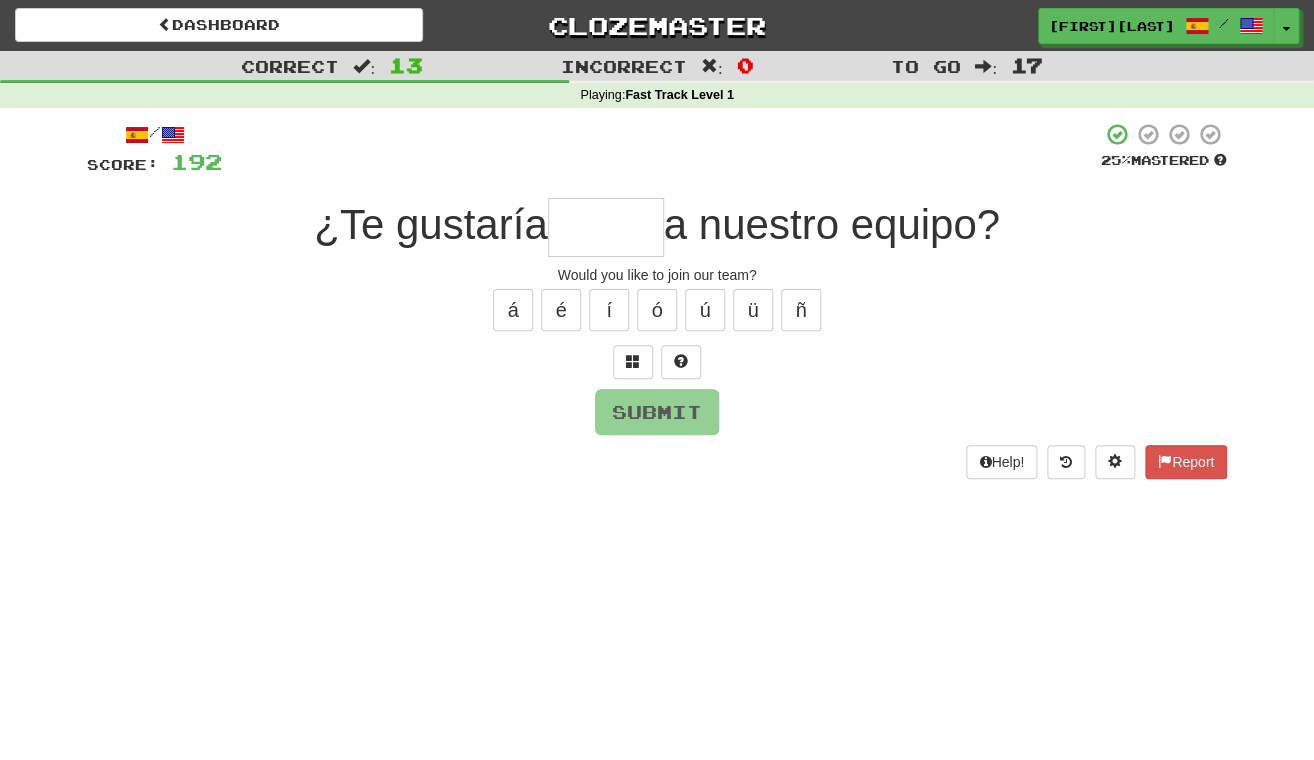 type on "*" 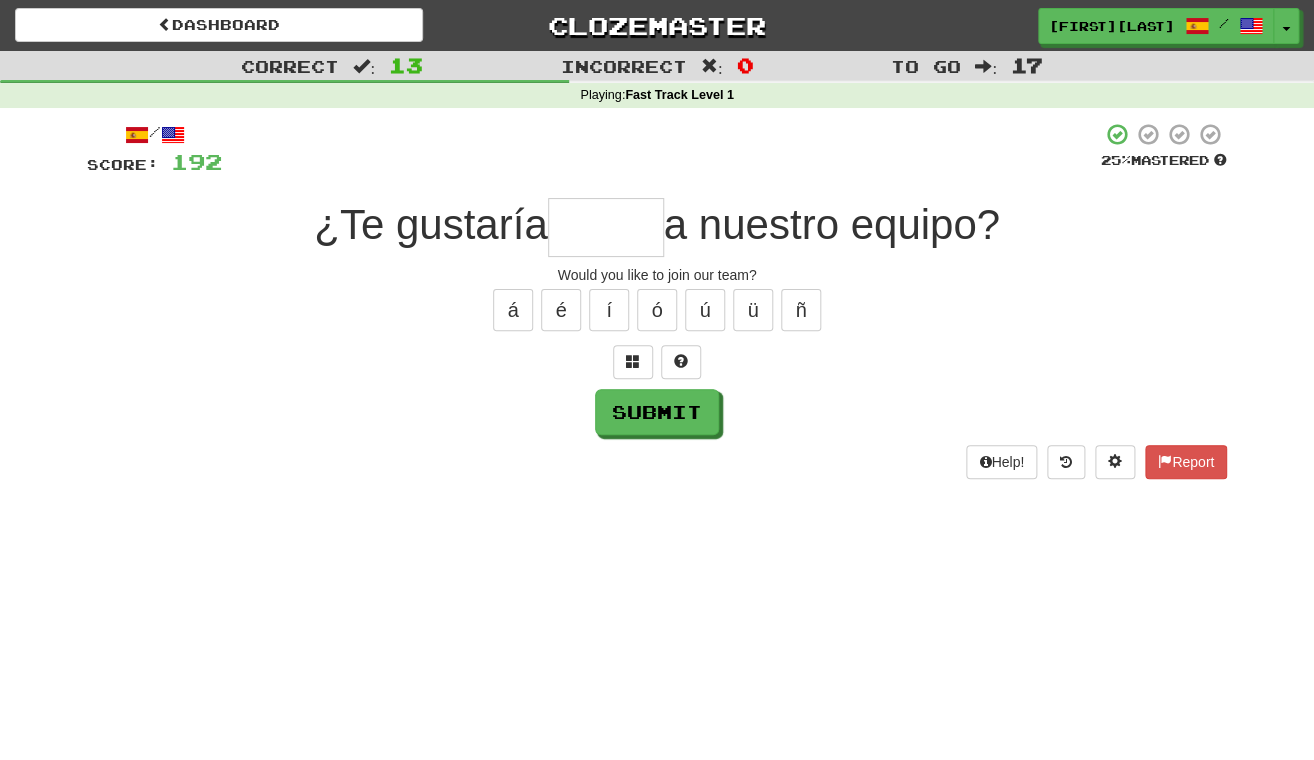 type on "*" 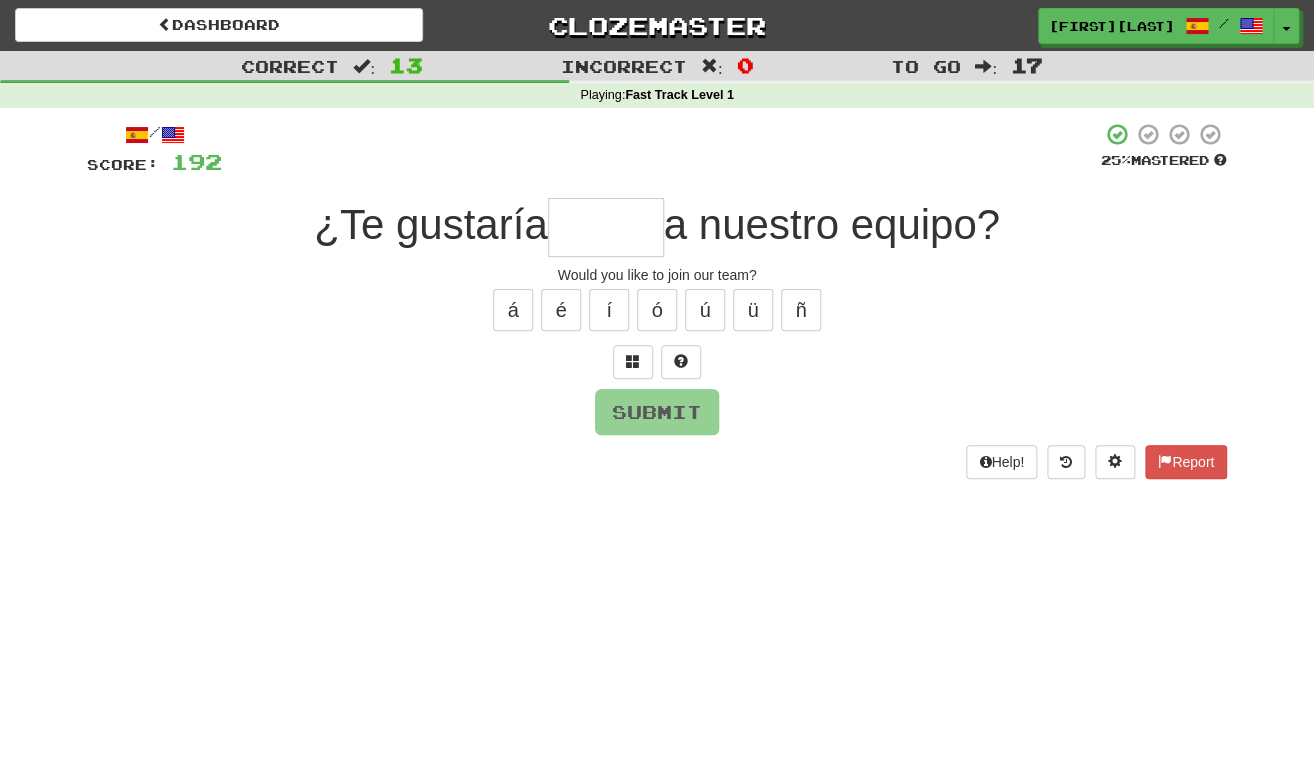 type on "*" 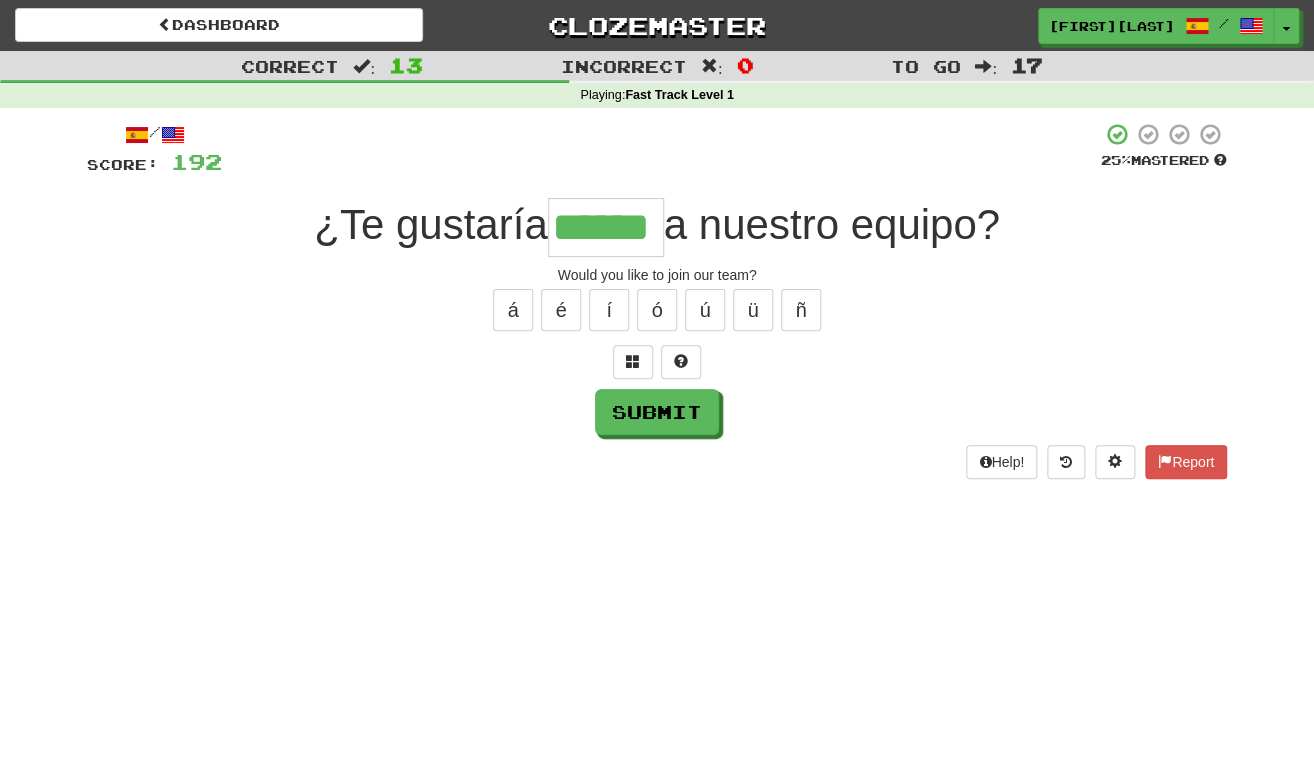 type on "******" 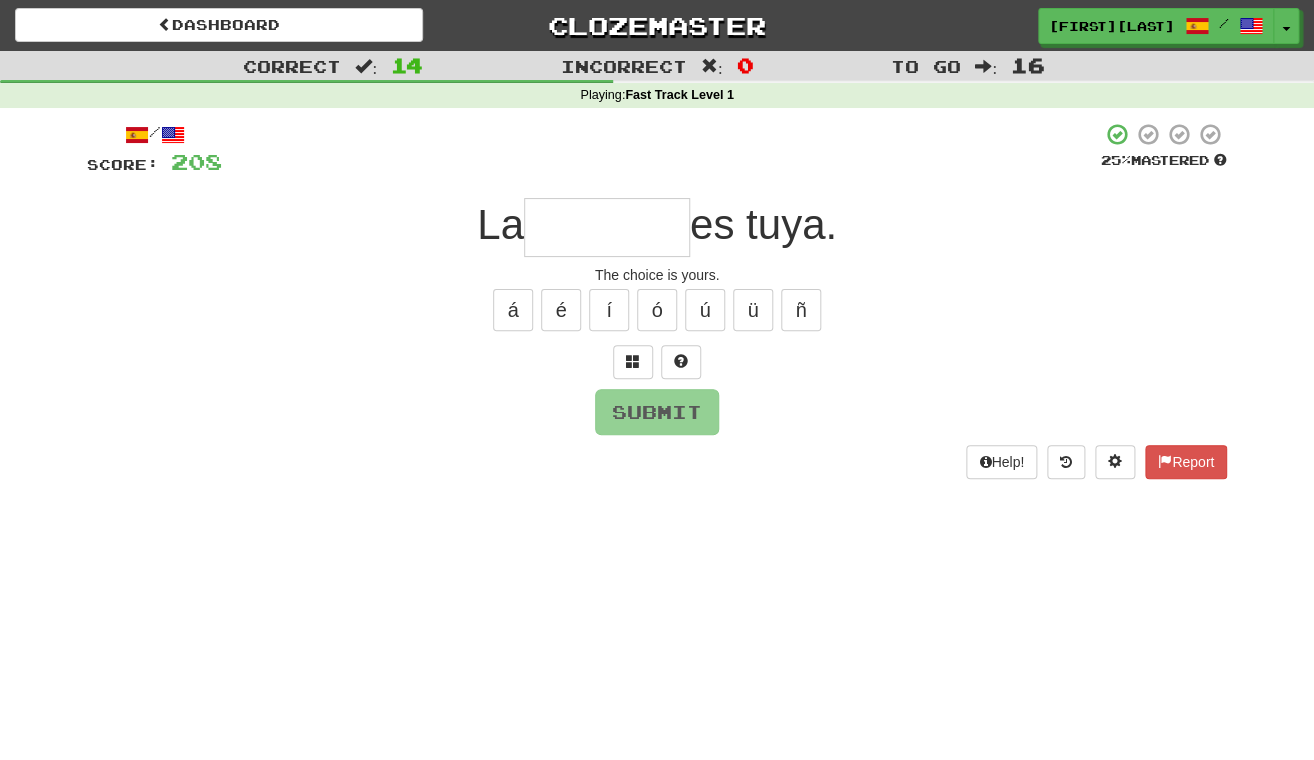 type on "*" 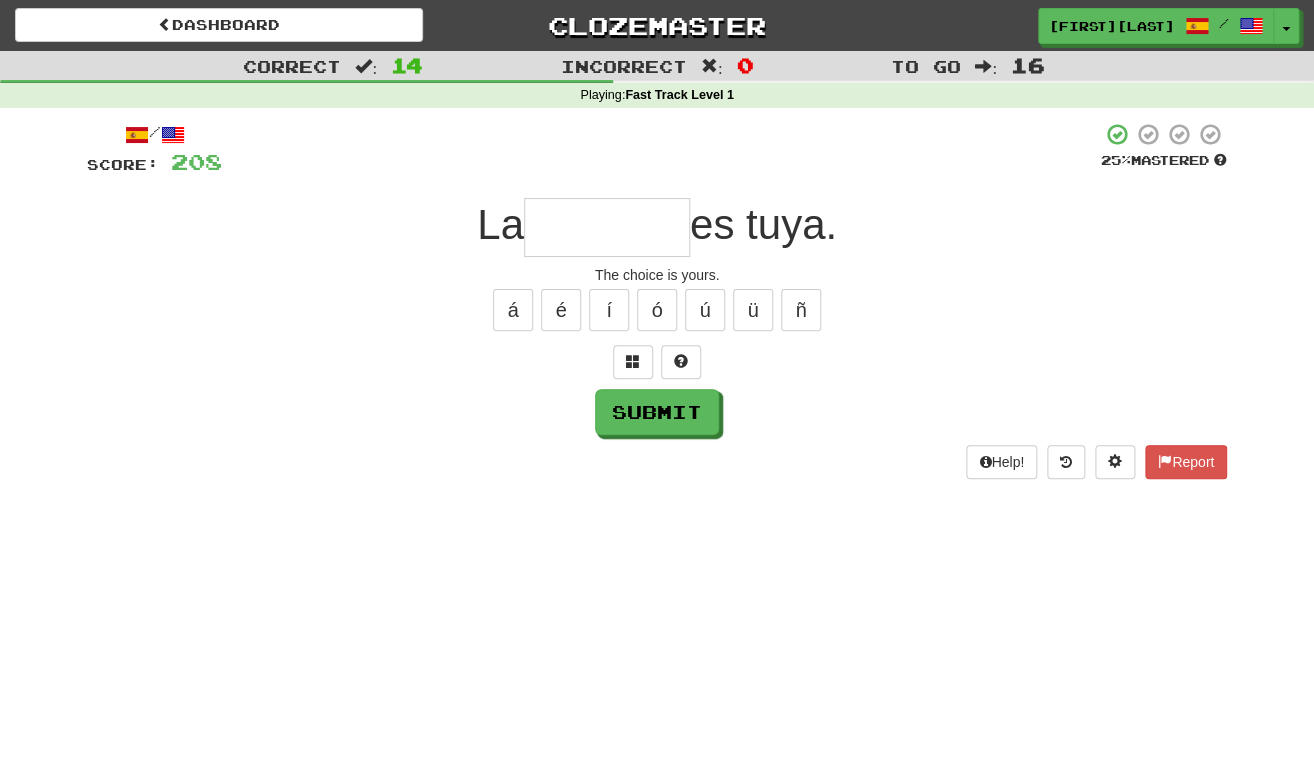 type on "*" 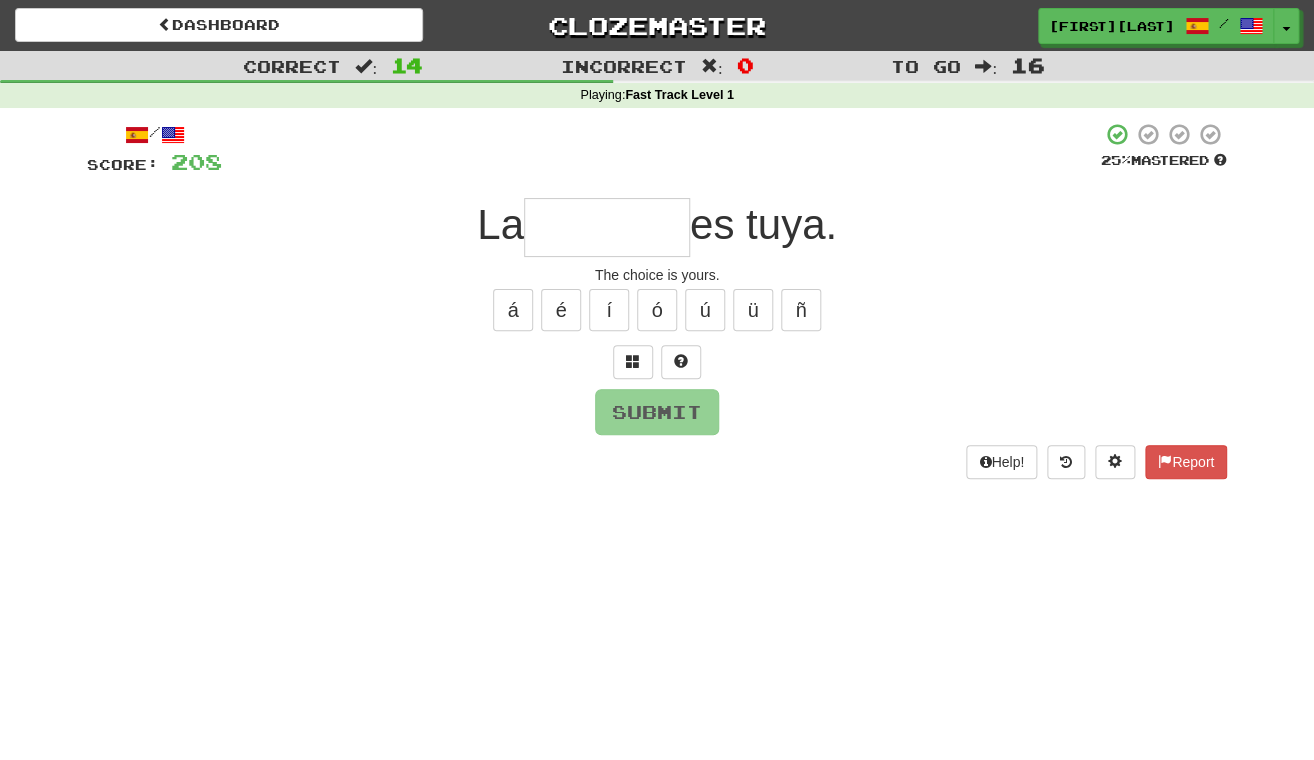 type on "*" 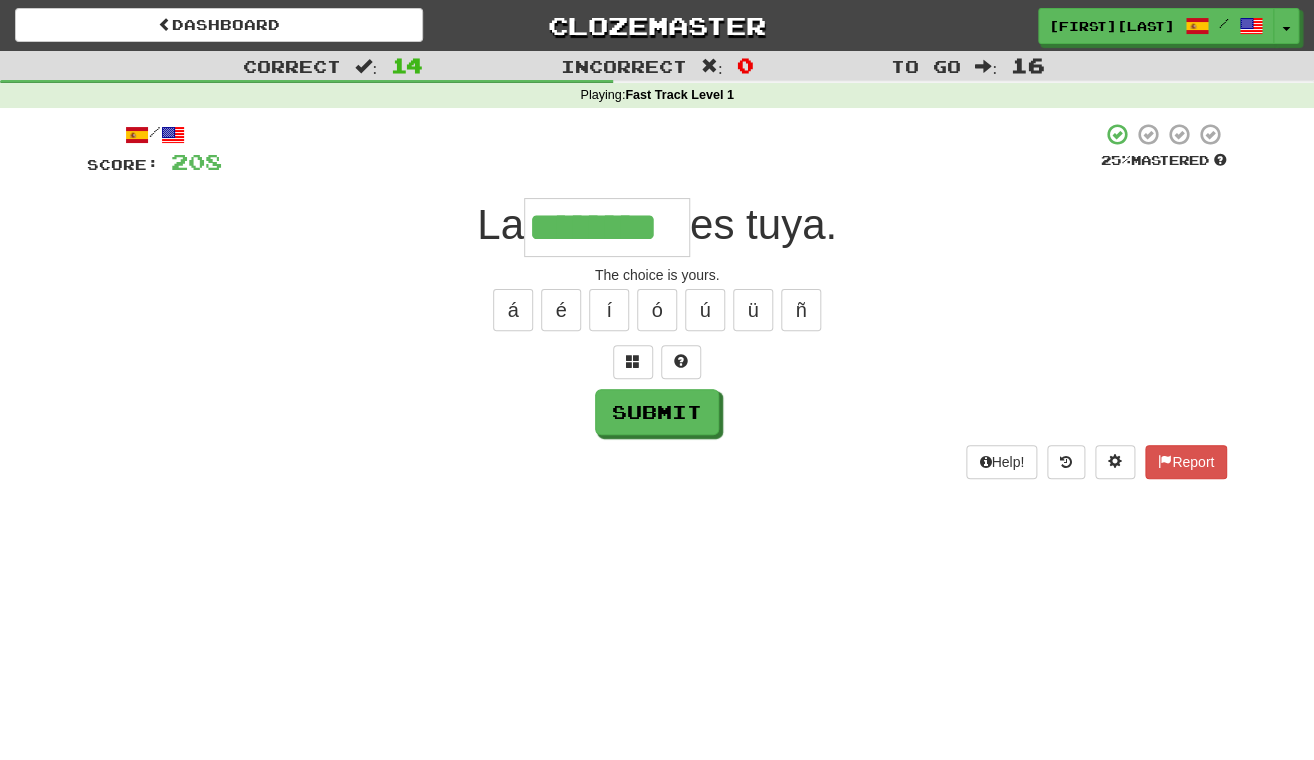 type on "********" 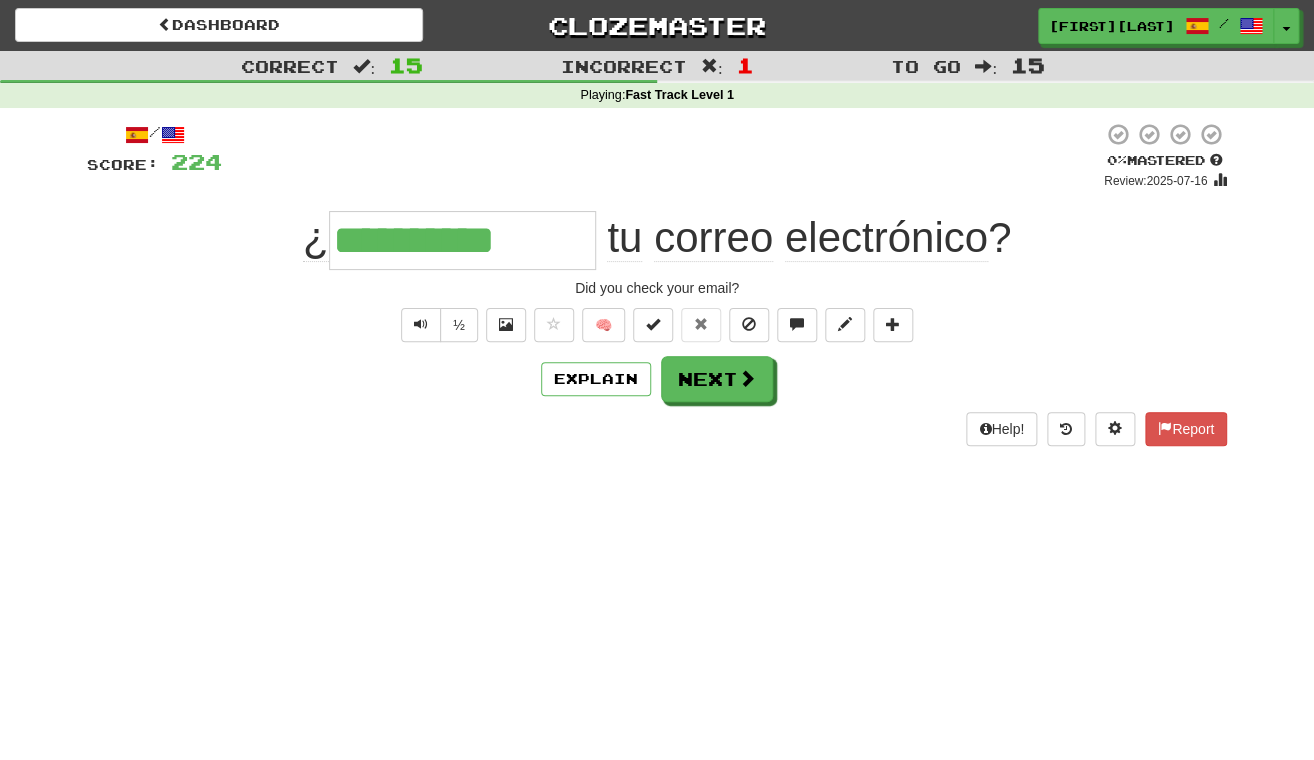 type on "**********" 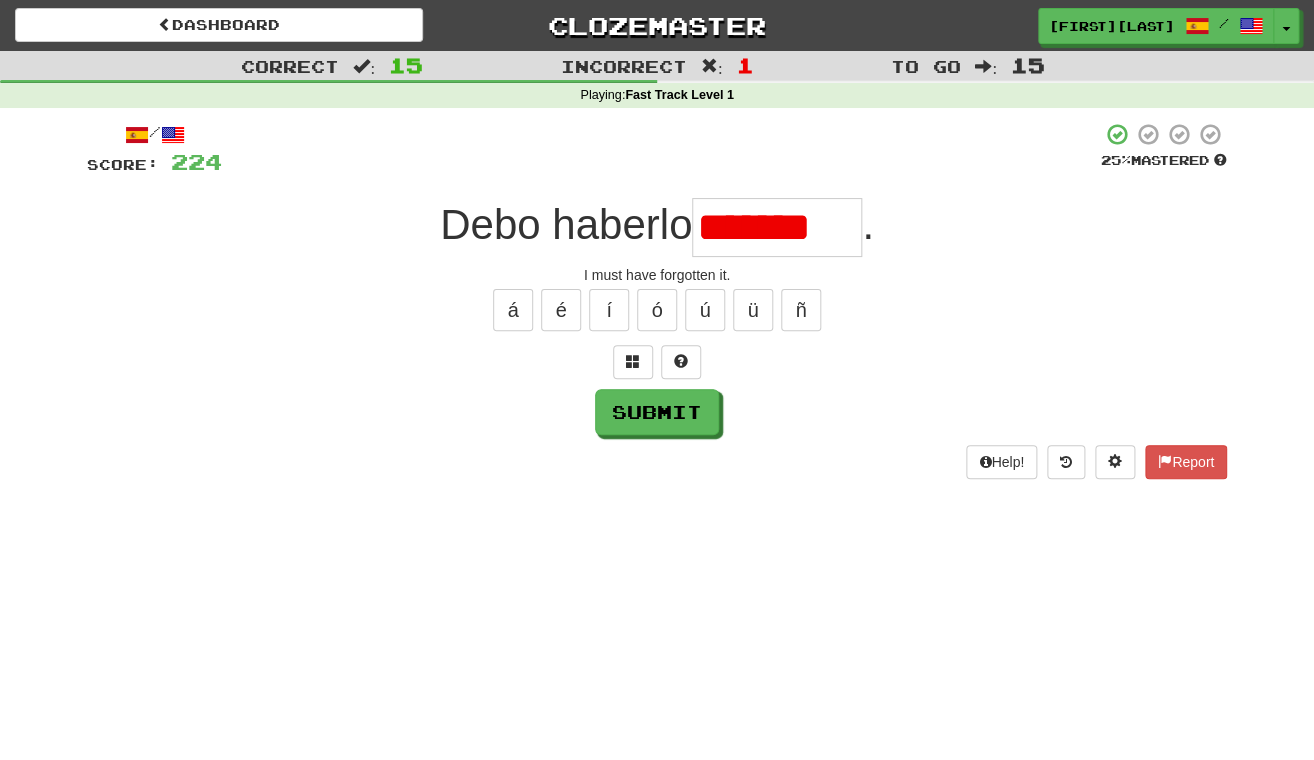 scroll, scrollTop: 0, scrollLeft: 0, axis: both 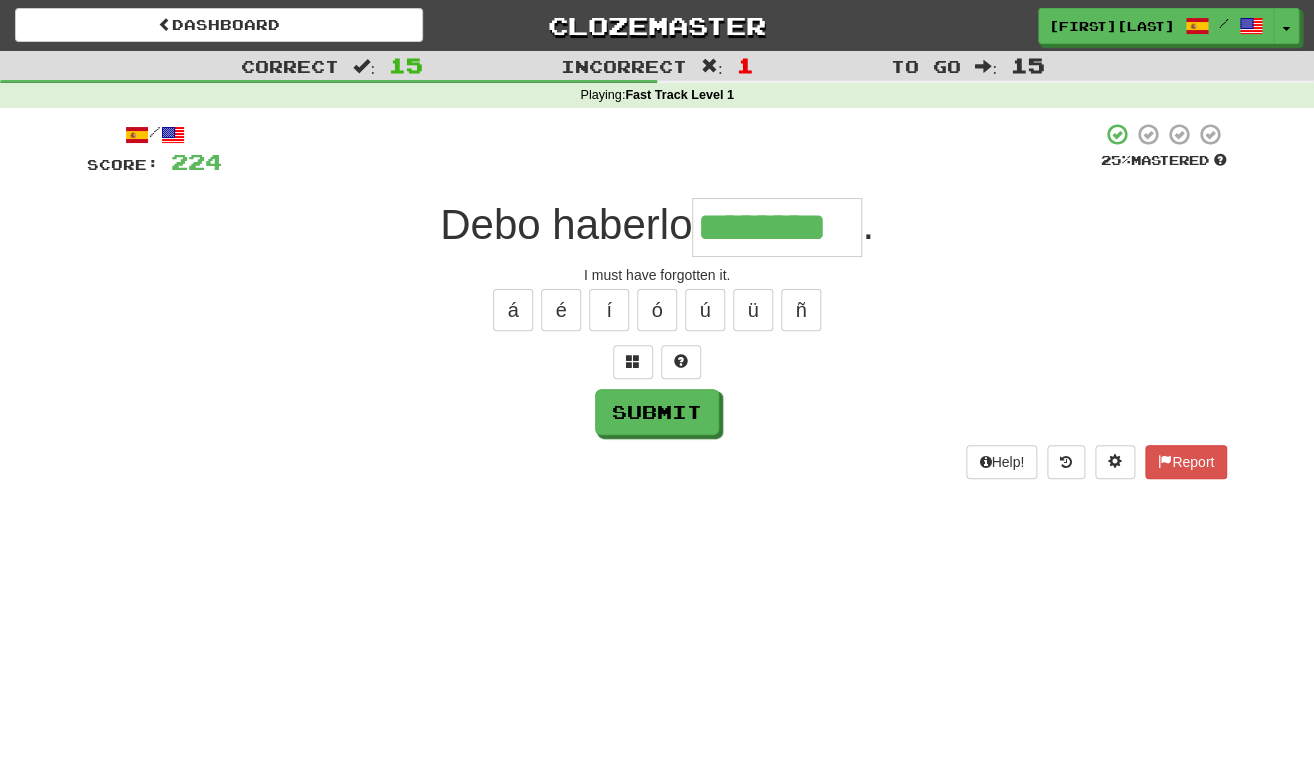 type on "********" 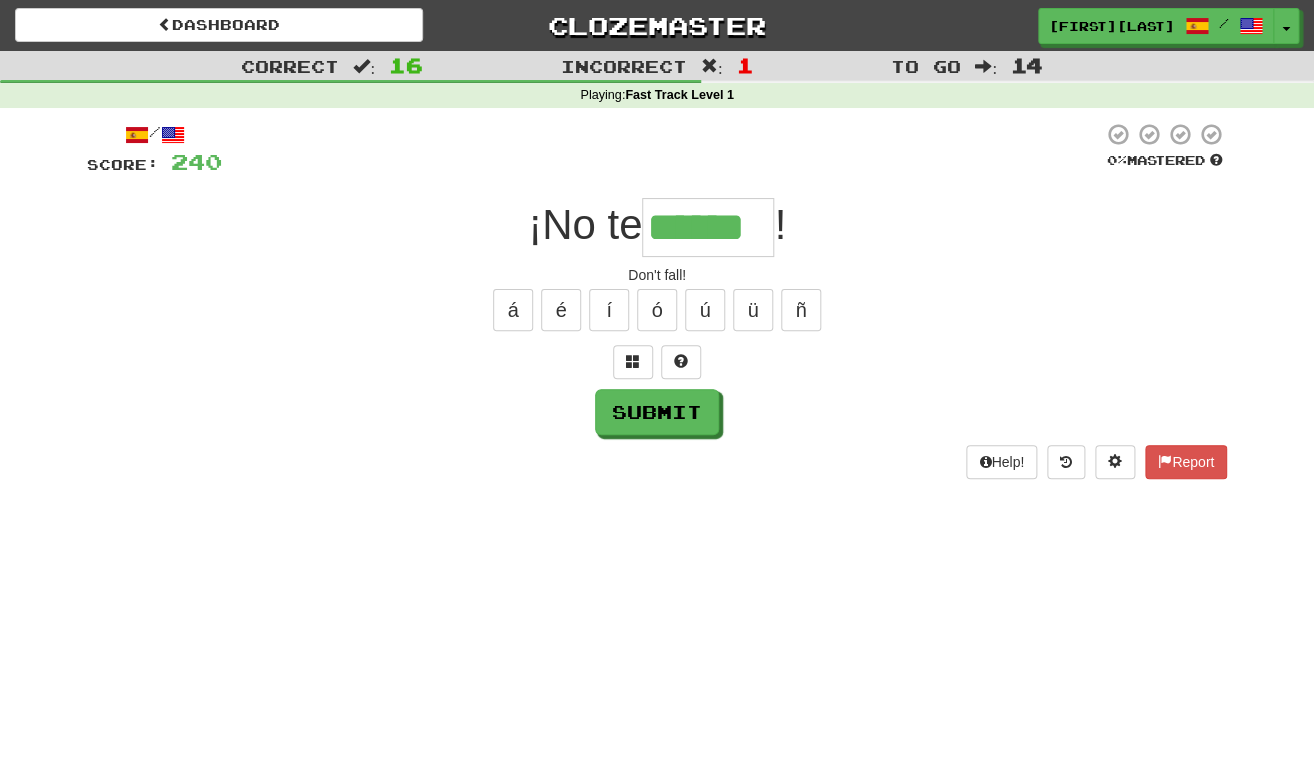 type on "******" 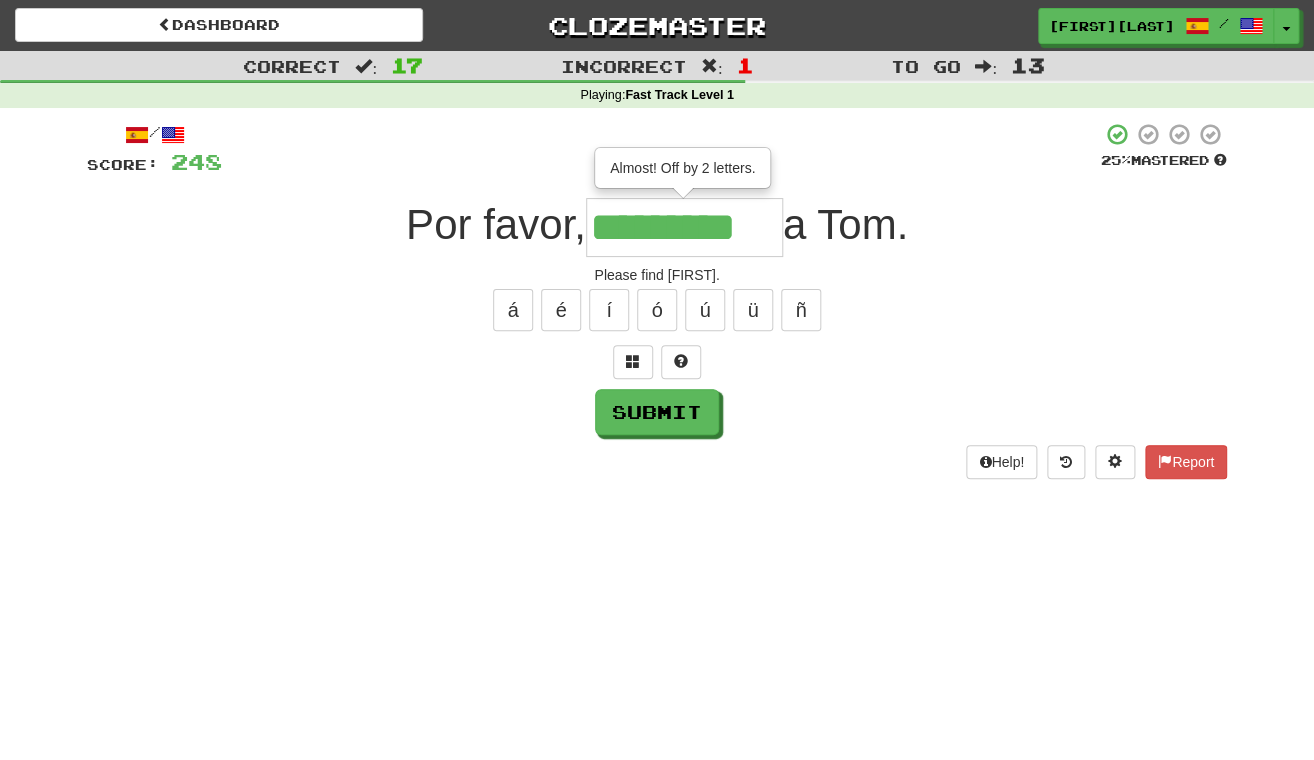 scroll, scrollTop: 0, scrollLeft: 2, axis: horizontal 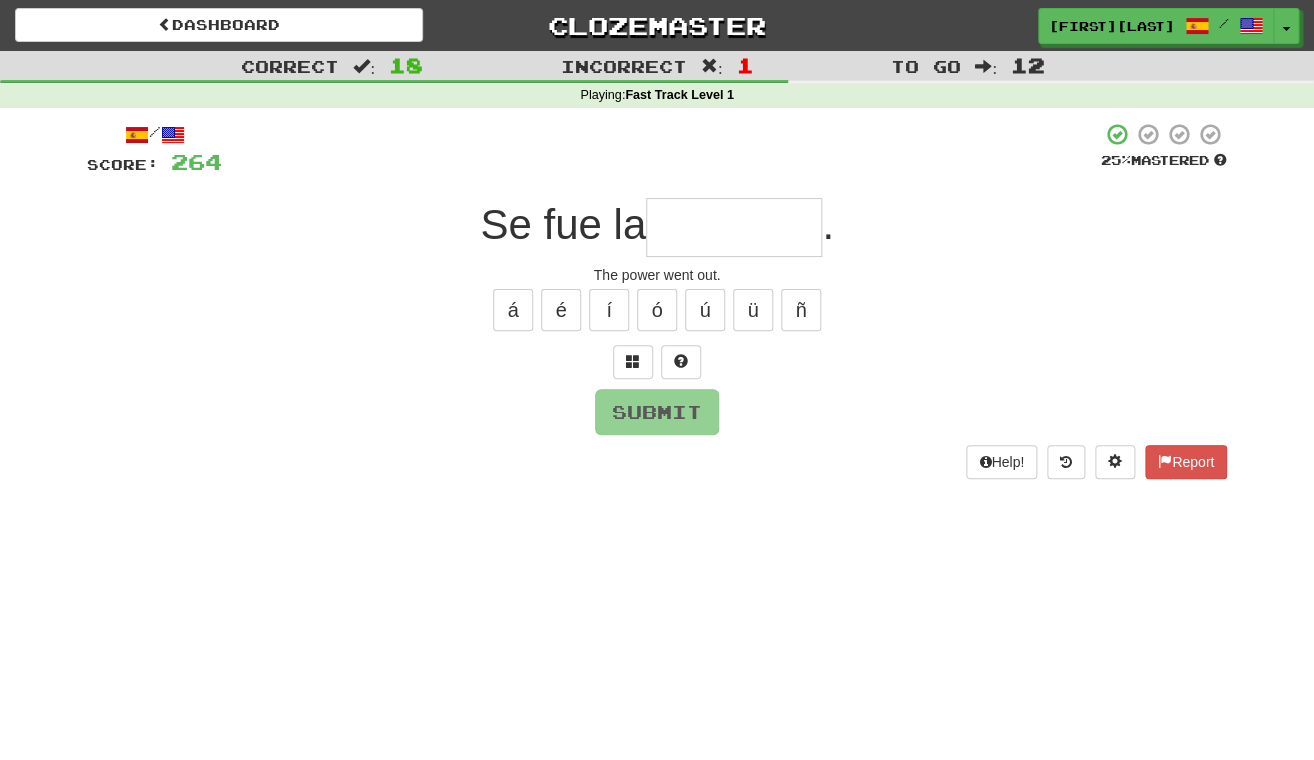 type on "*" 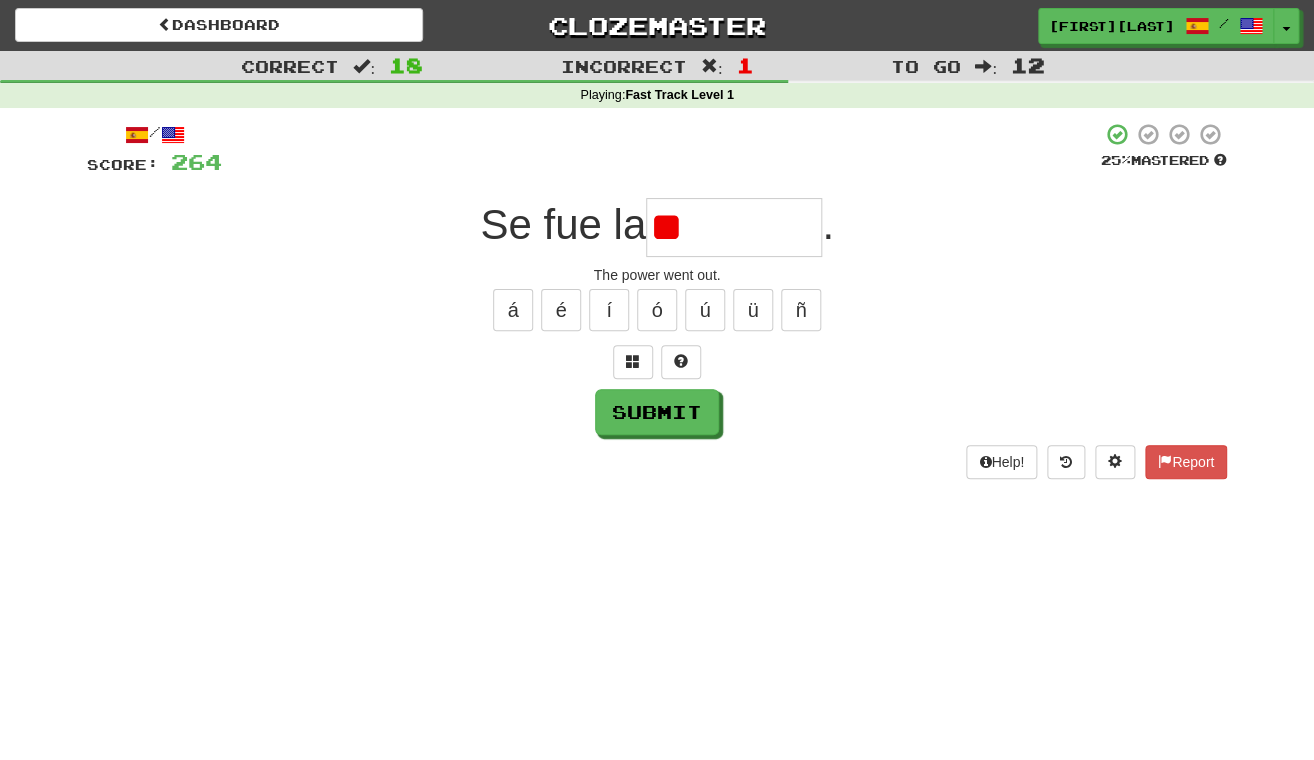 type on "*" 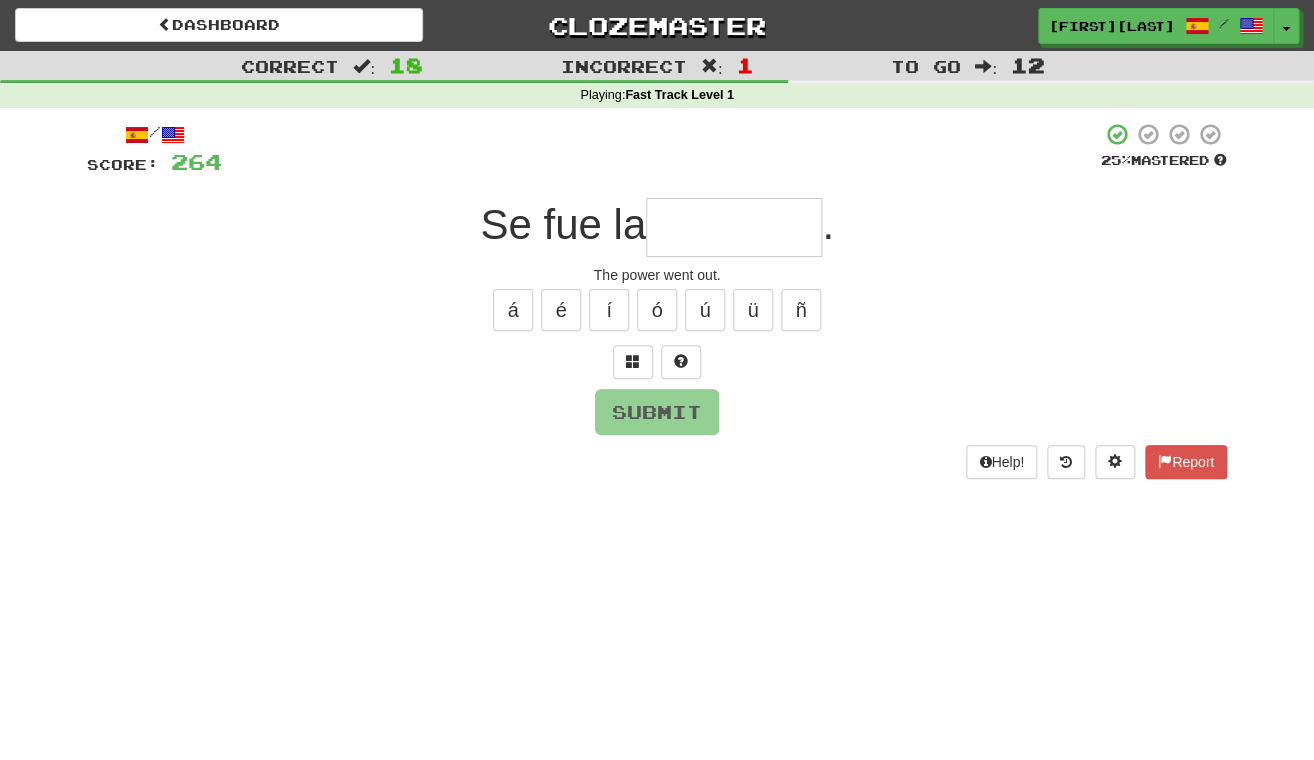 type on "*" 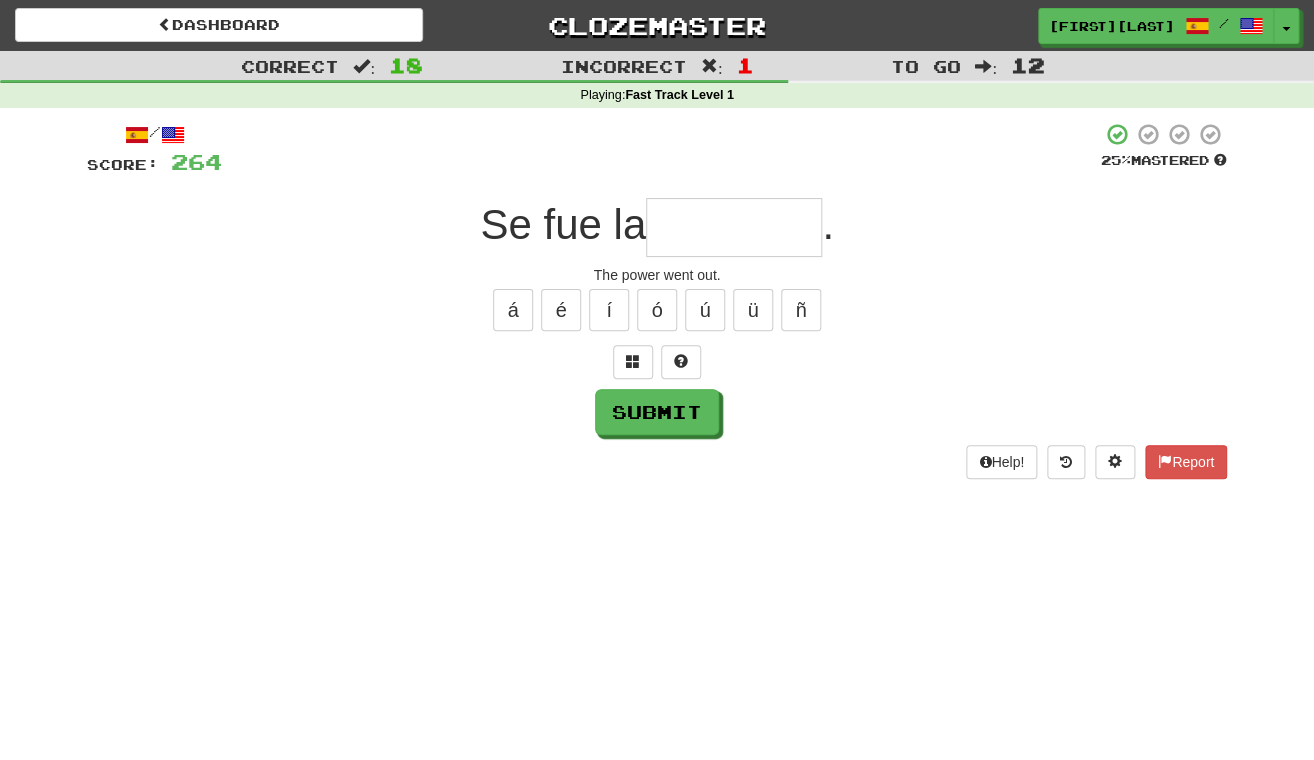 type on "*" 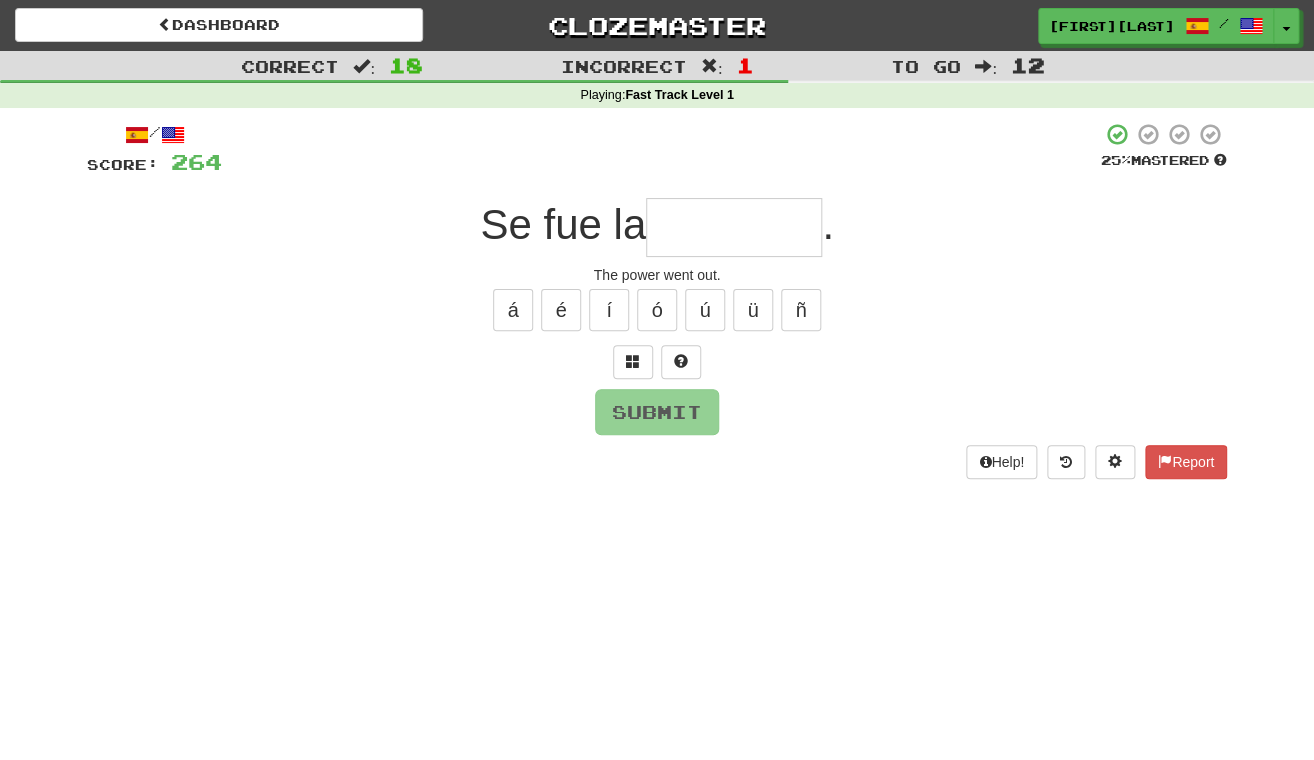 type on "*" 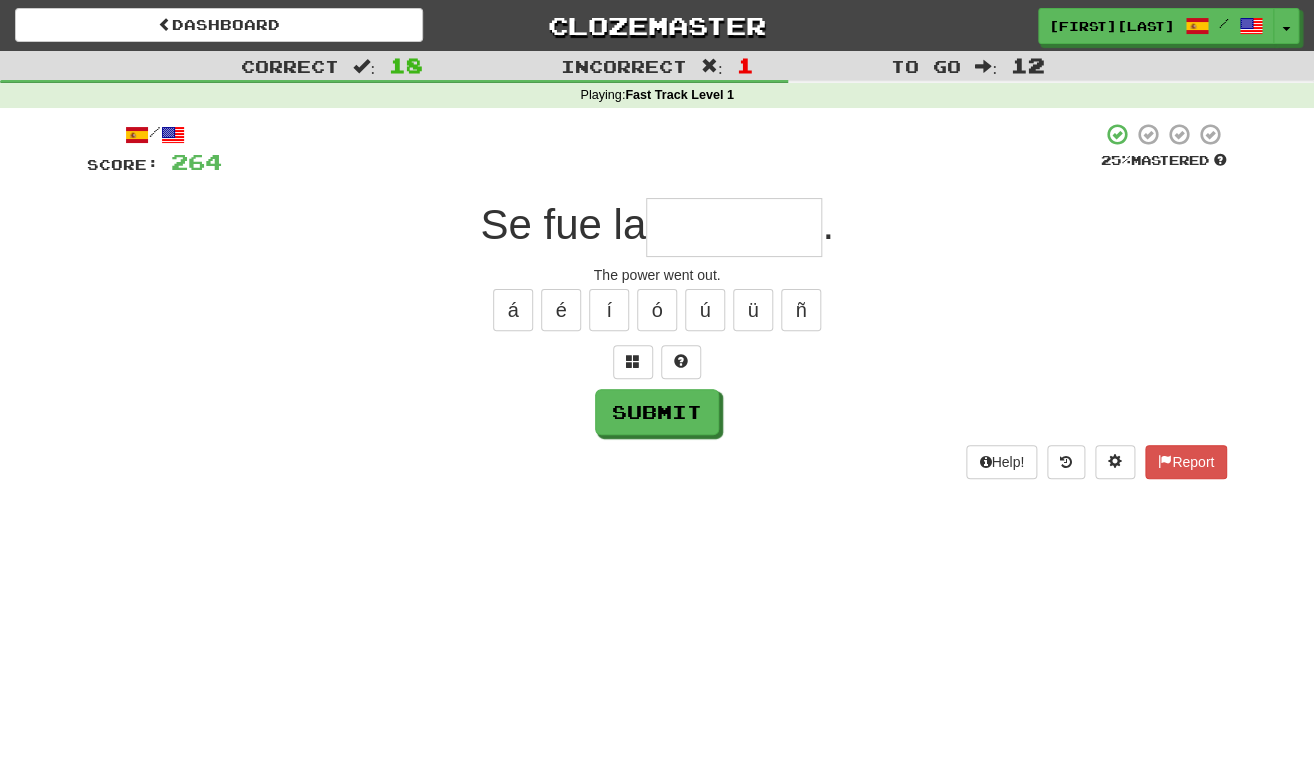 type on "*" 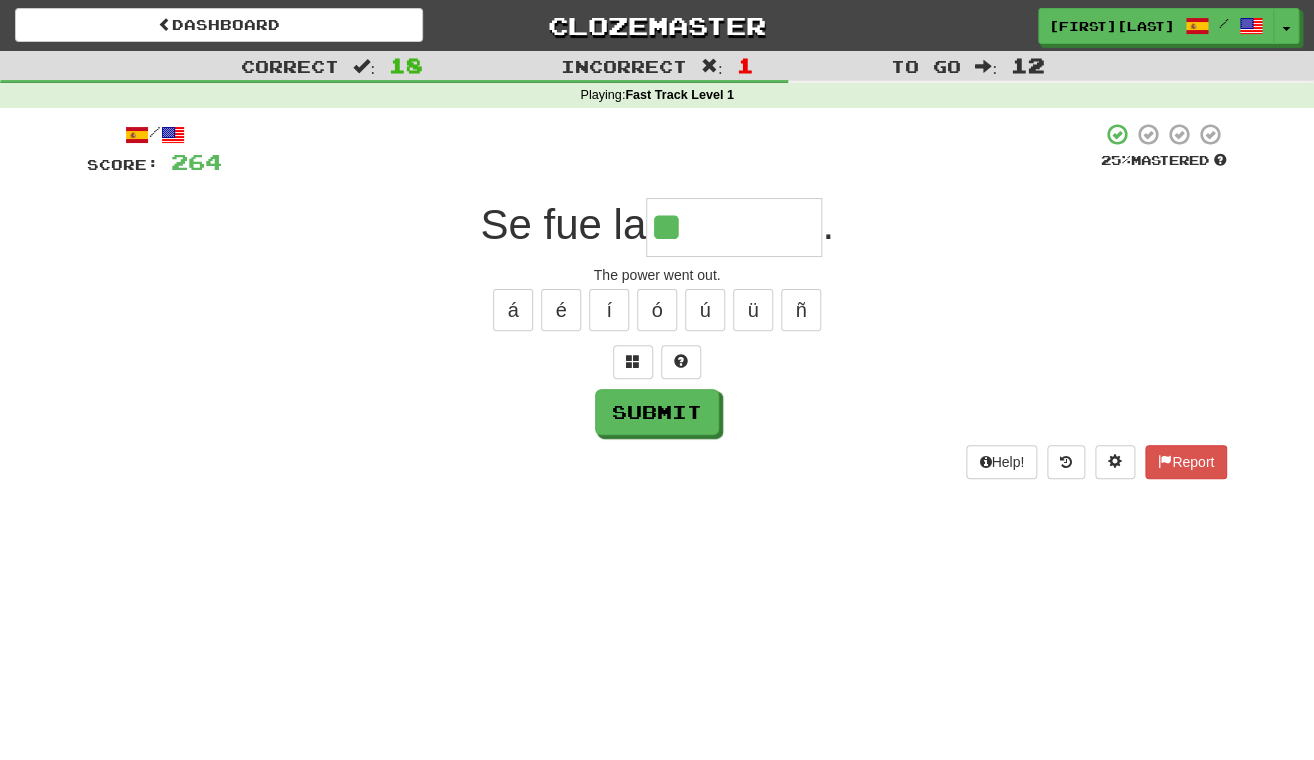type on "*********" 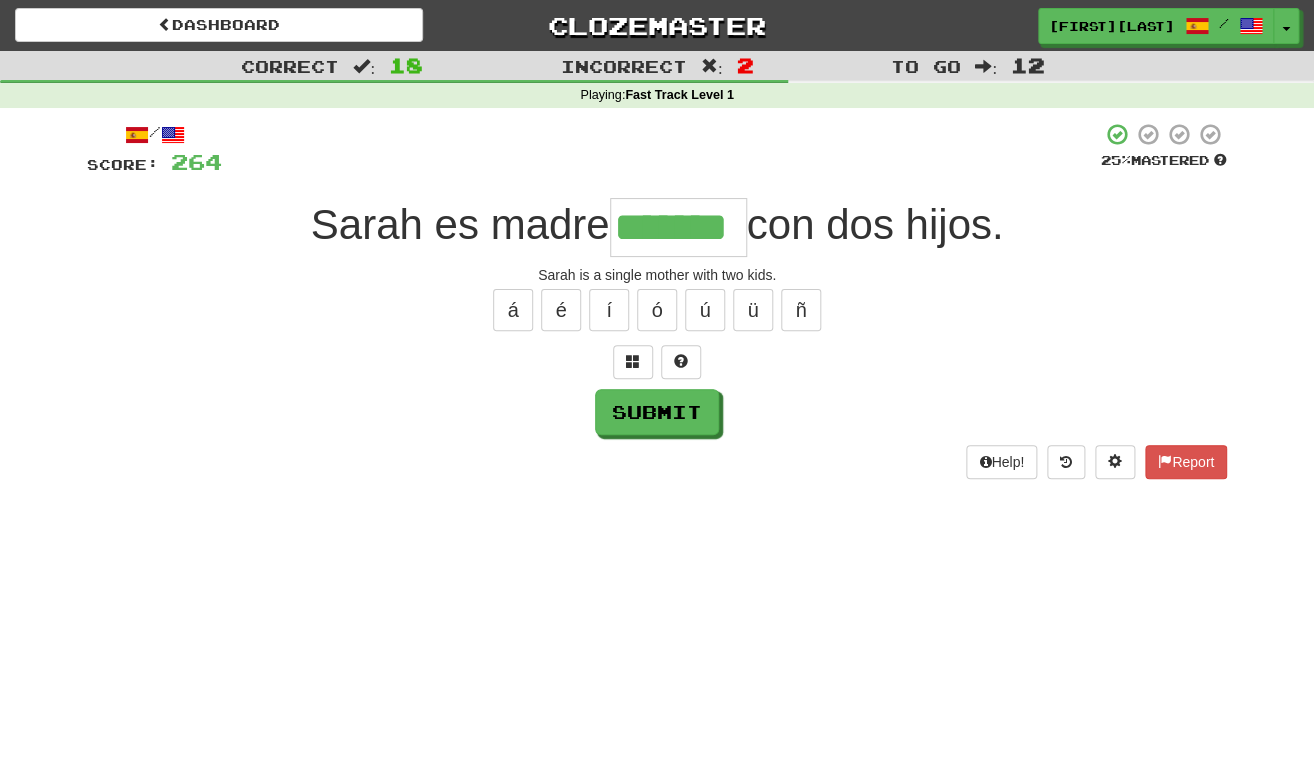 type on "*******" 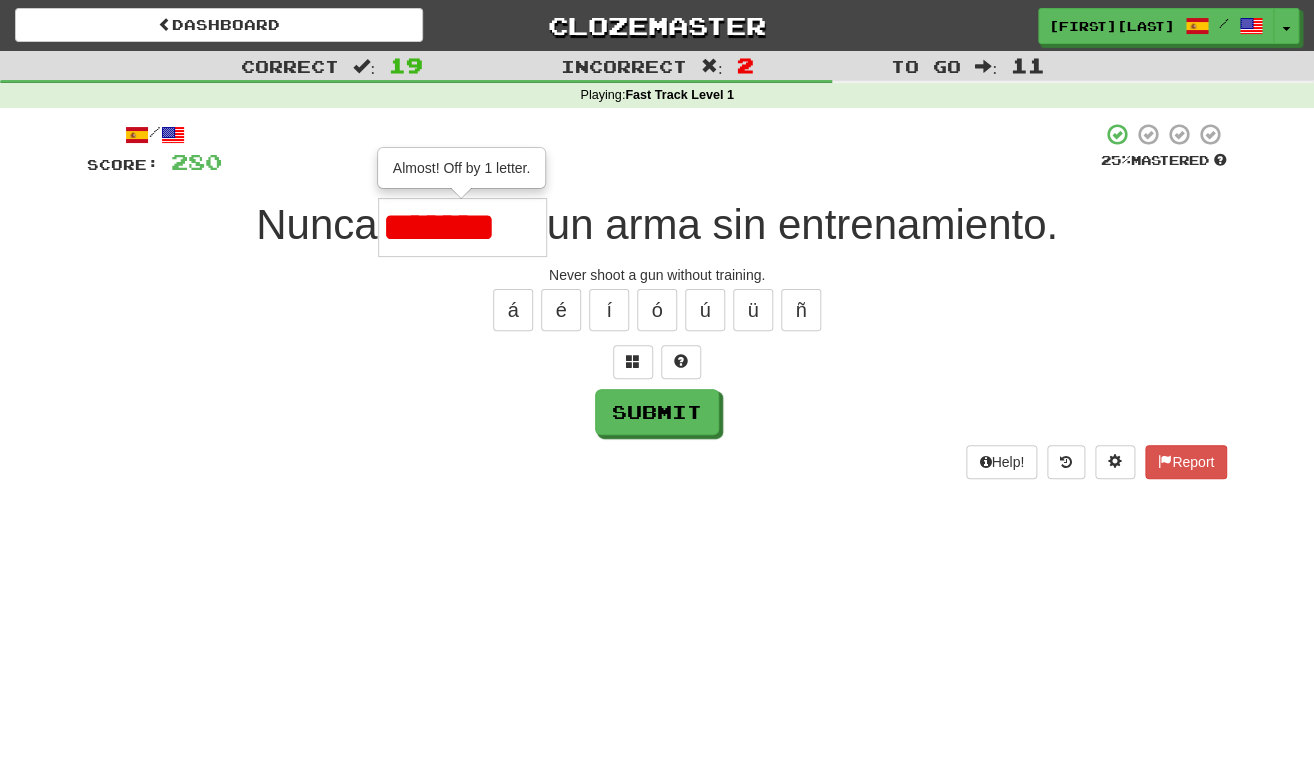 scroll, scrollTop: 0, scrollLeft: 0, axis: both 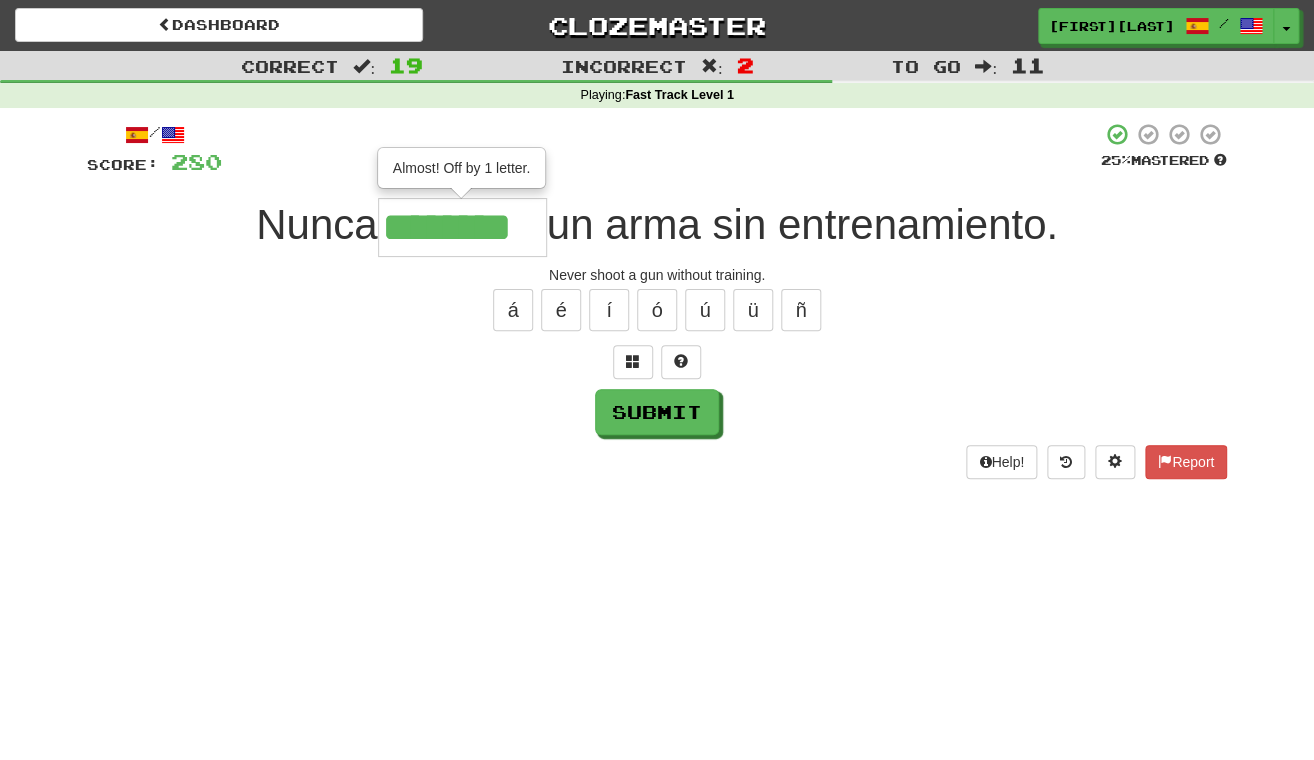 type on "********" 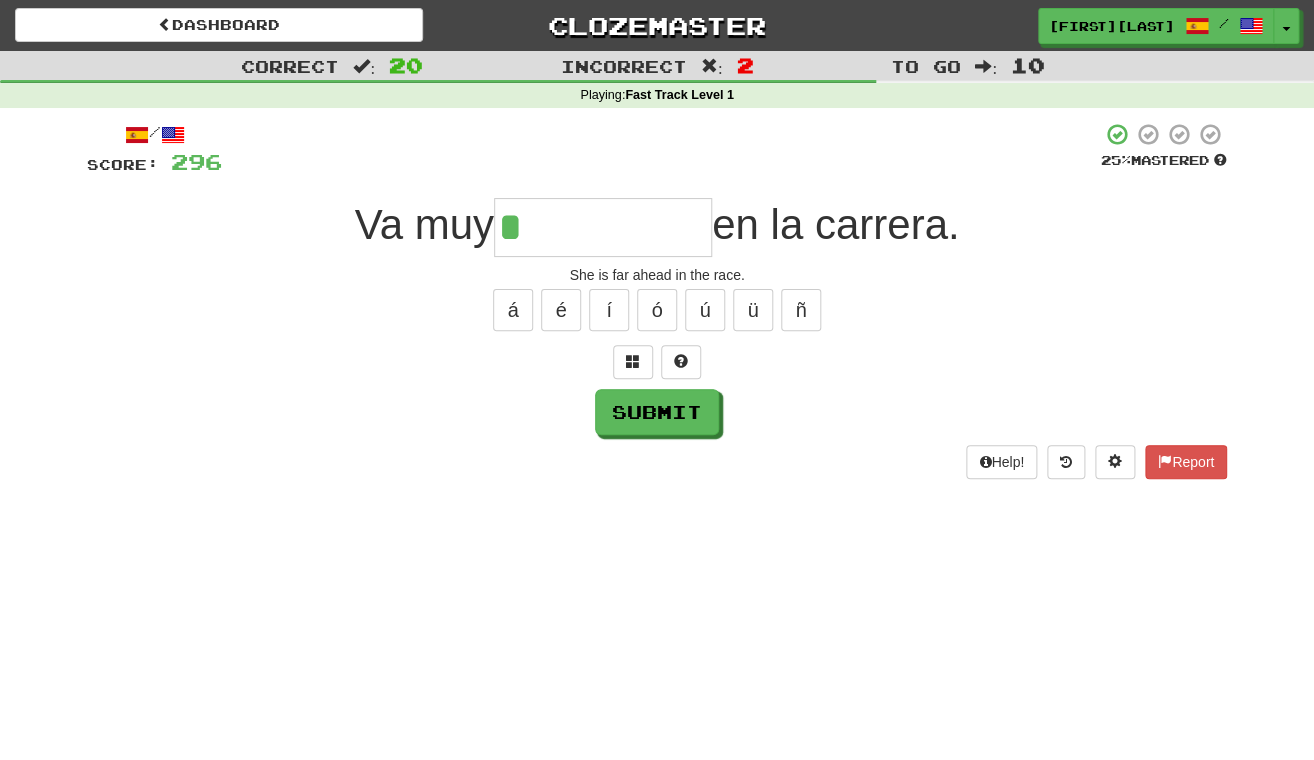 type on "**********" 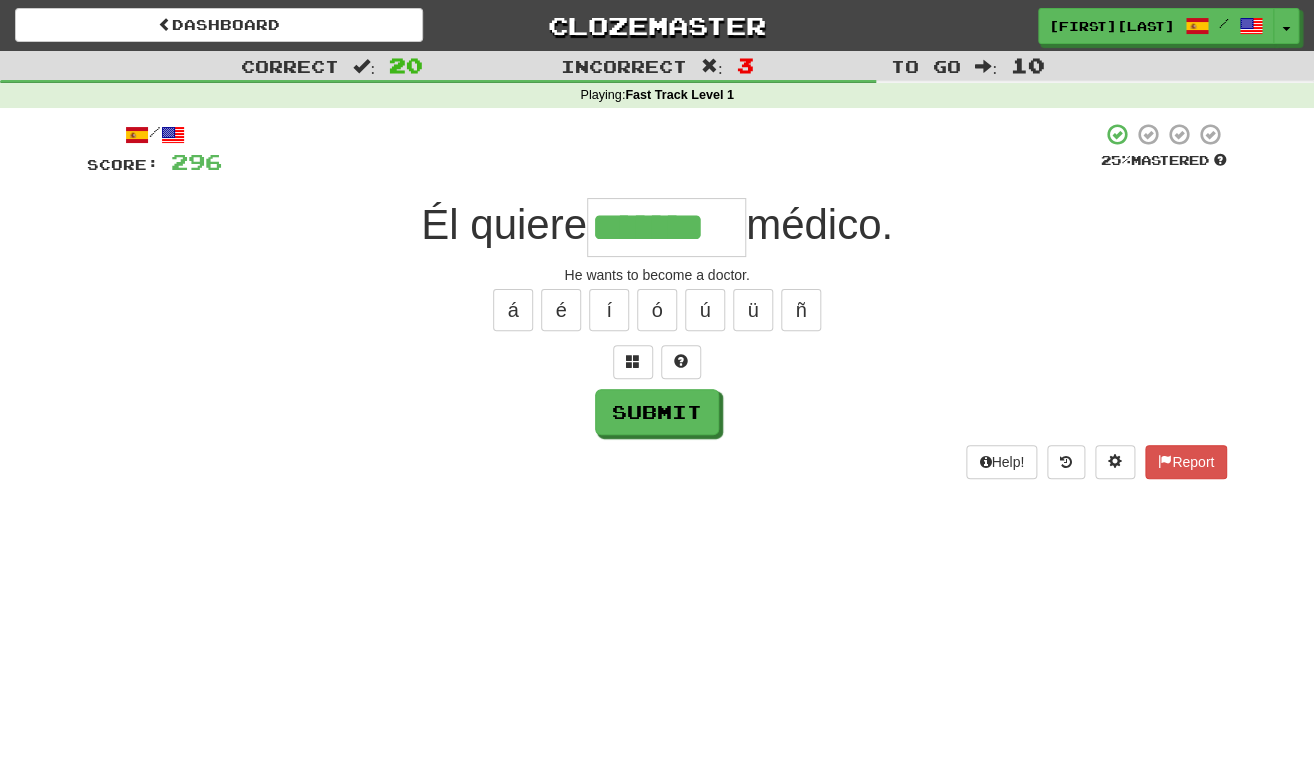type on "*******" 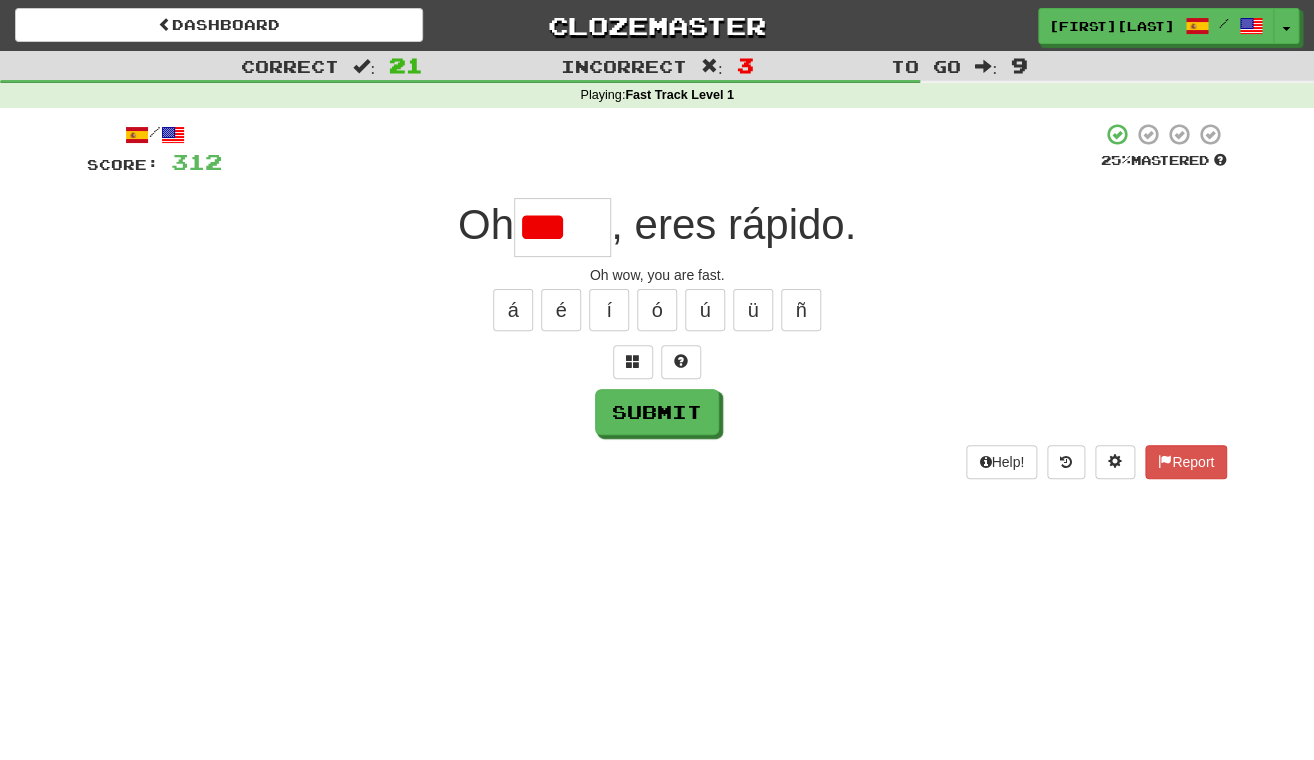 scroll, scrollTop: 0, scrollLeft: 0, axis: both 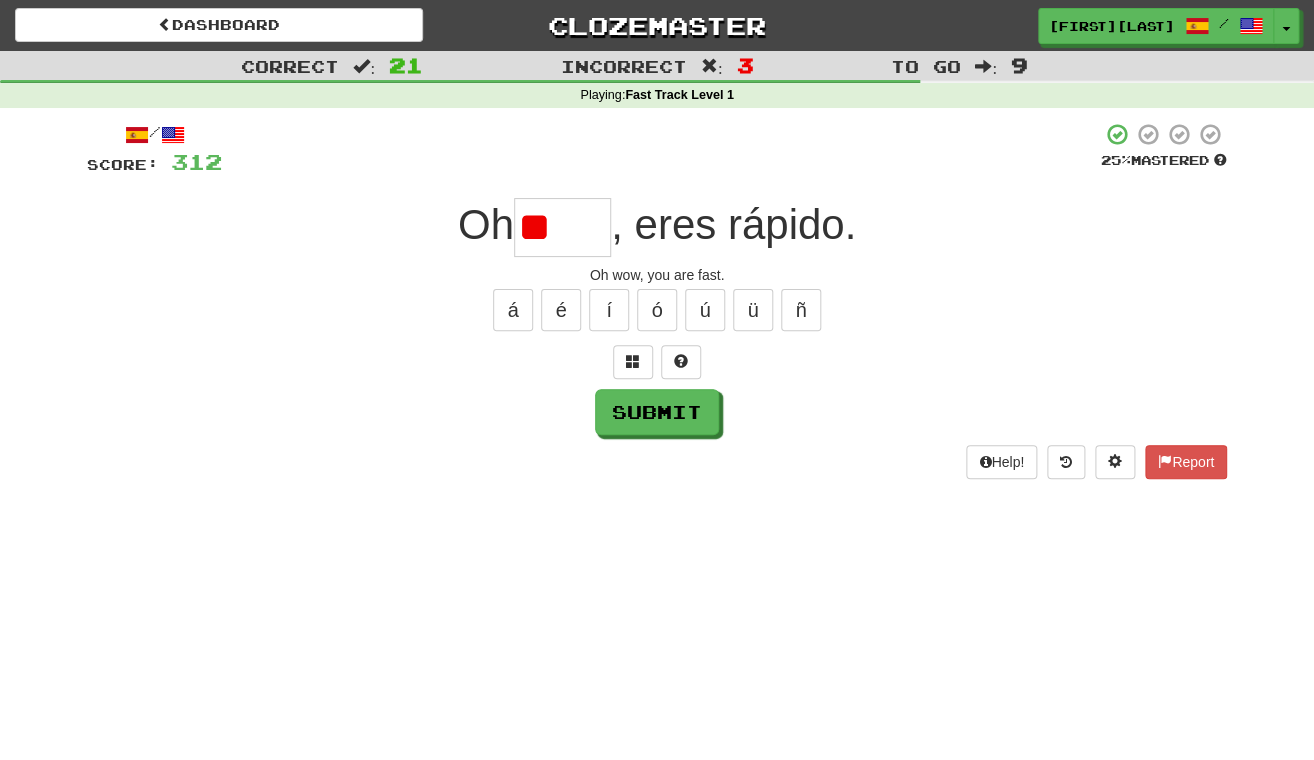 type on "*" 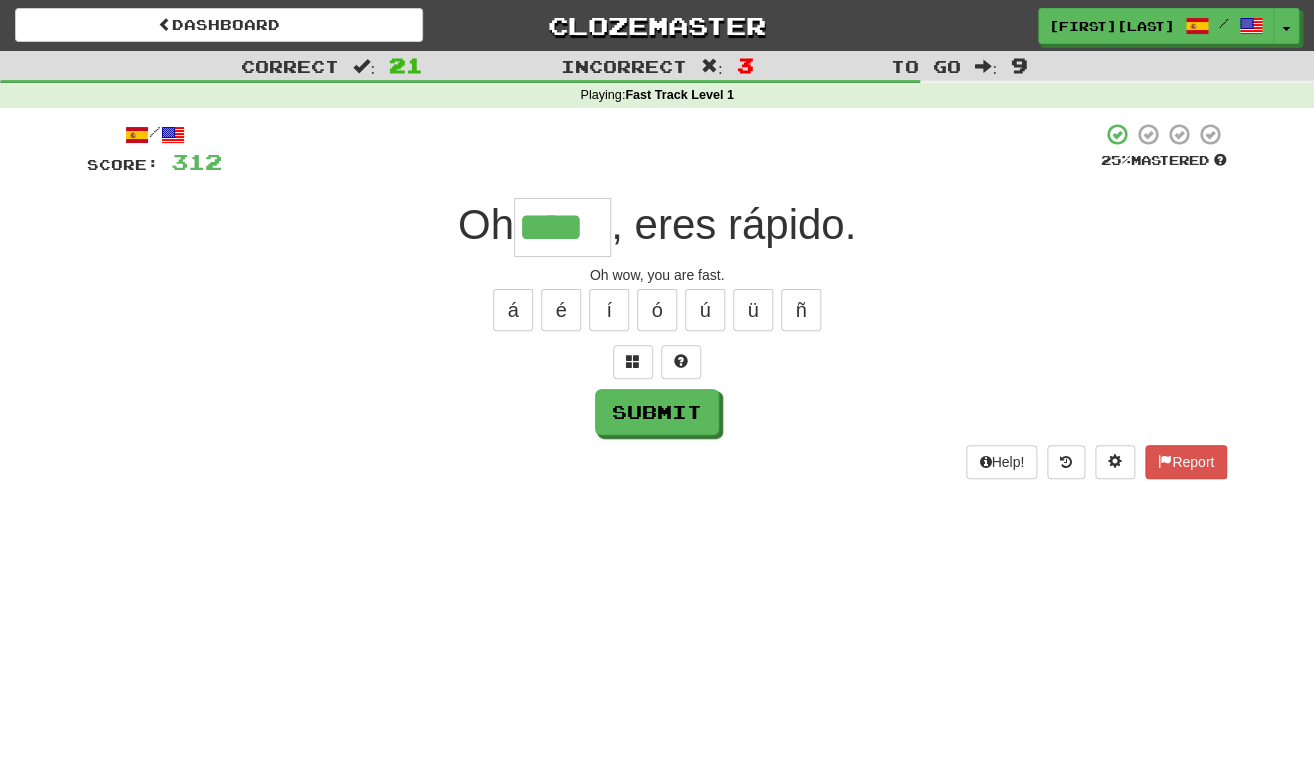 type on "****" 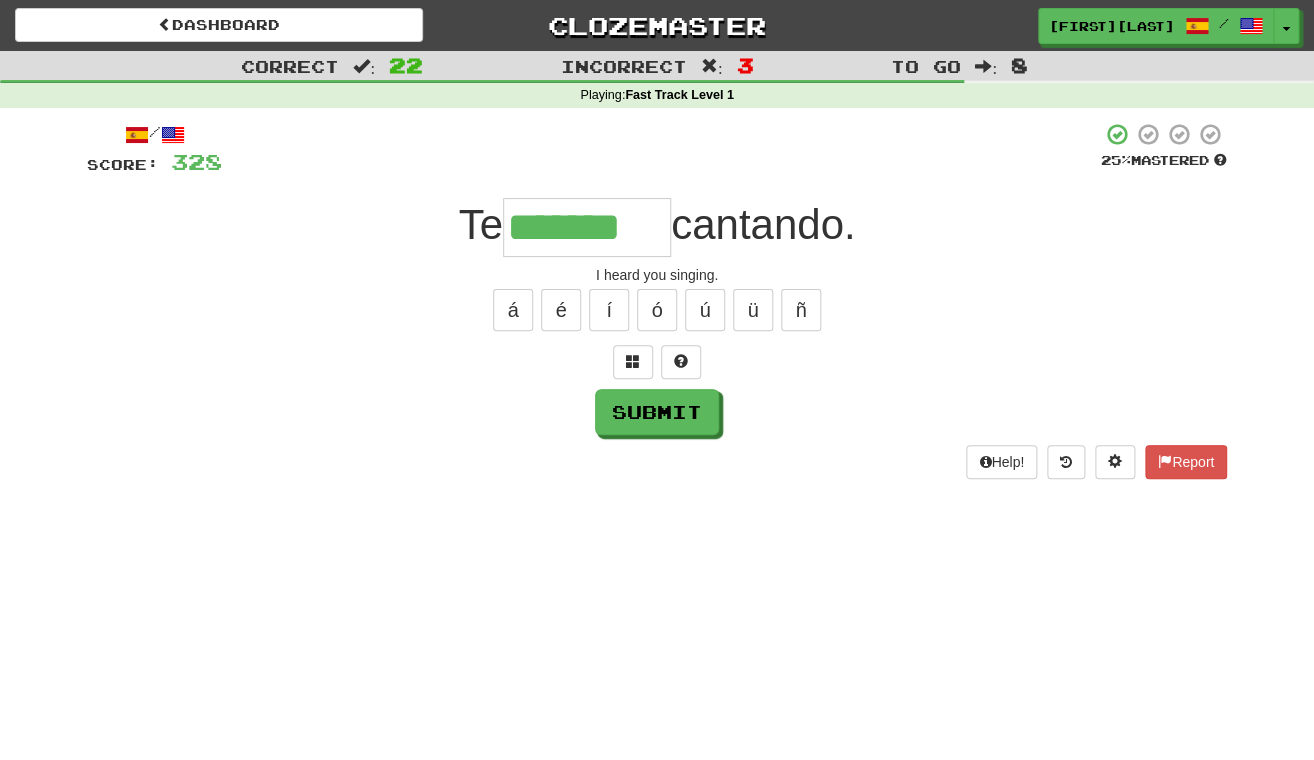 type on "*******" 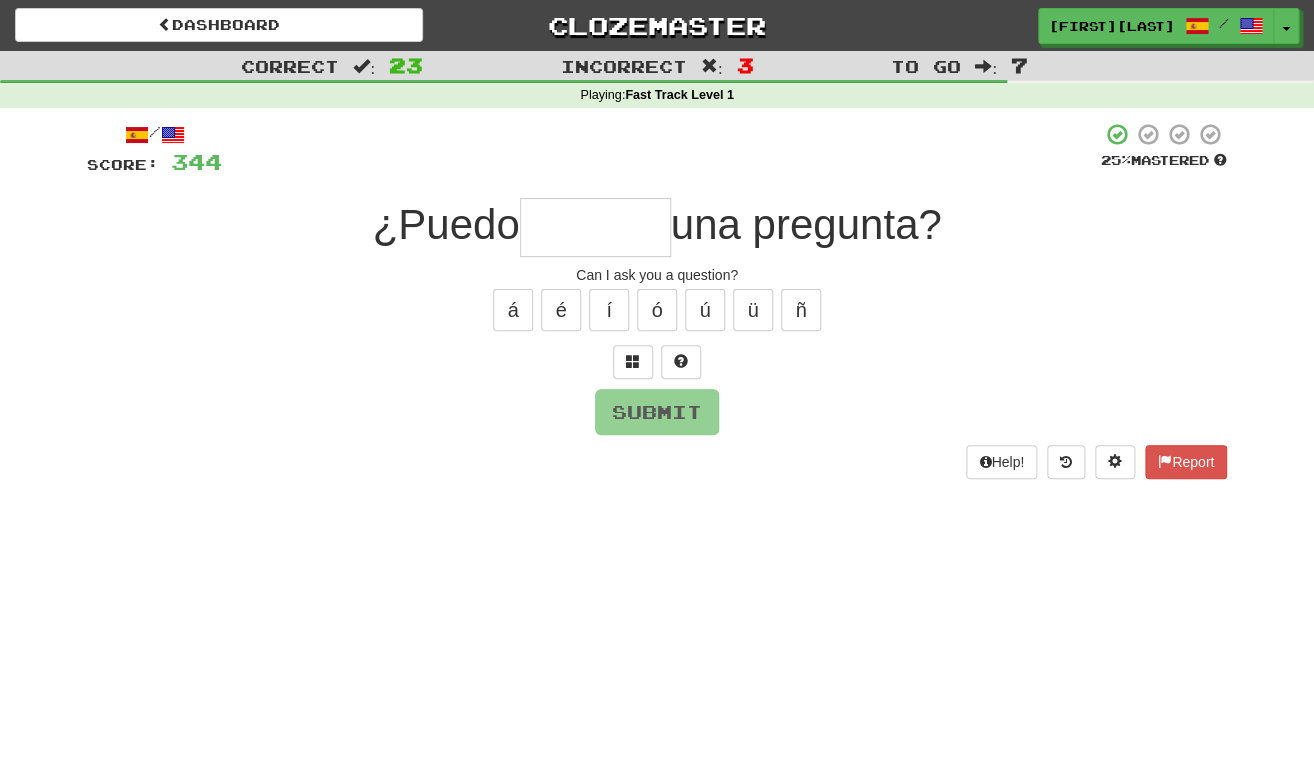 type on "*" 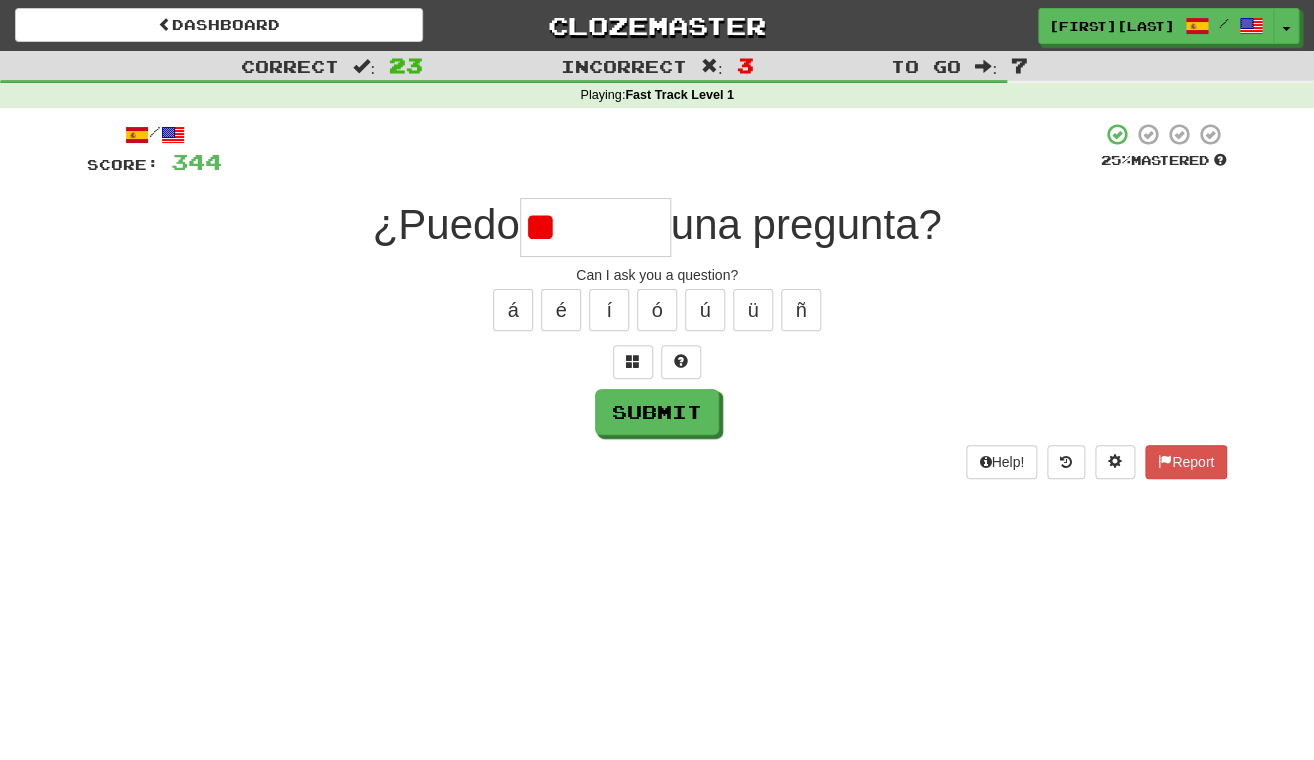 type on "*" 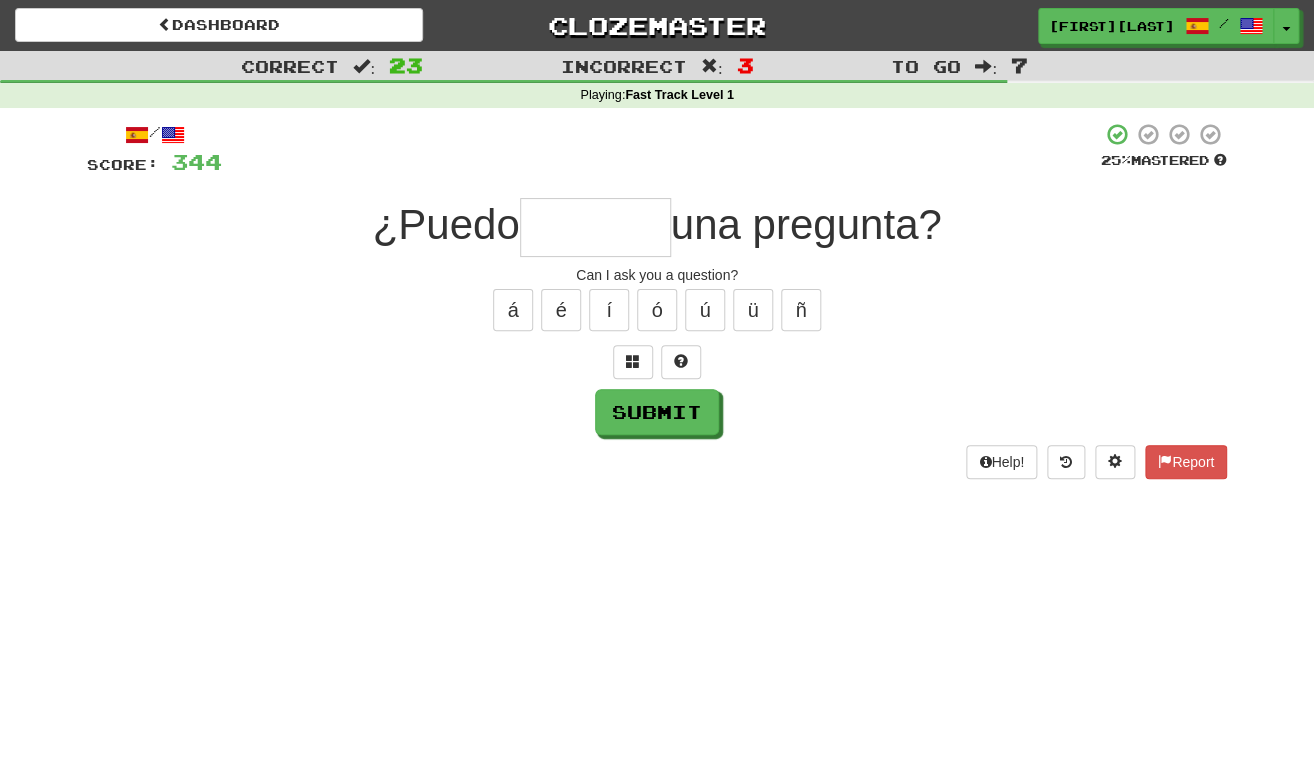 type on "*" 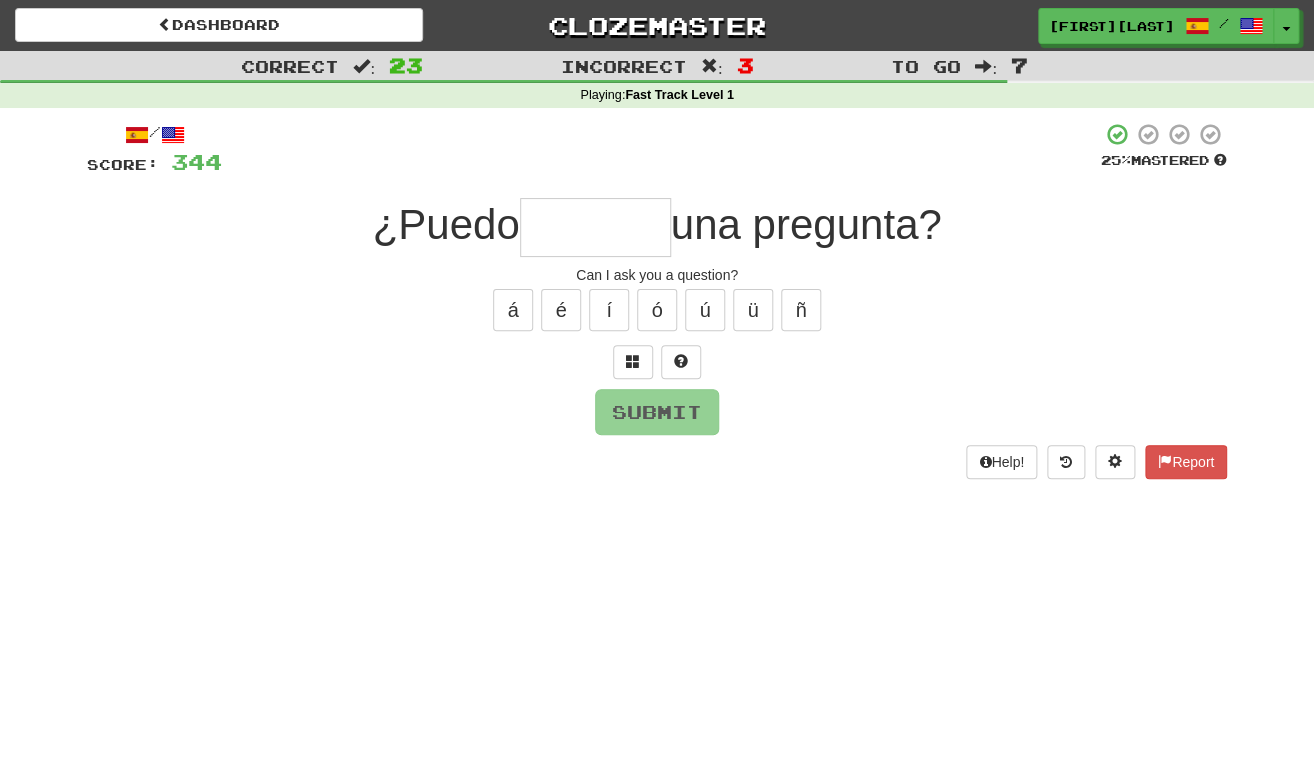 type on "*" 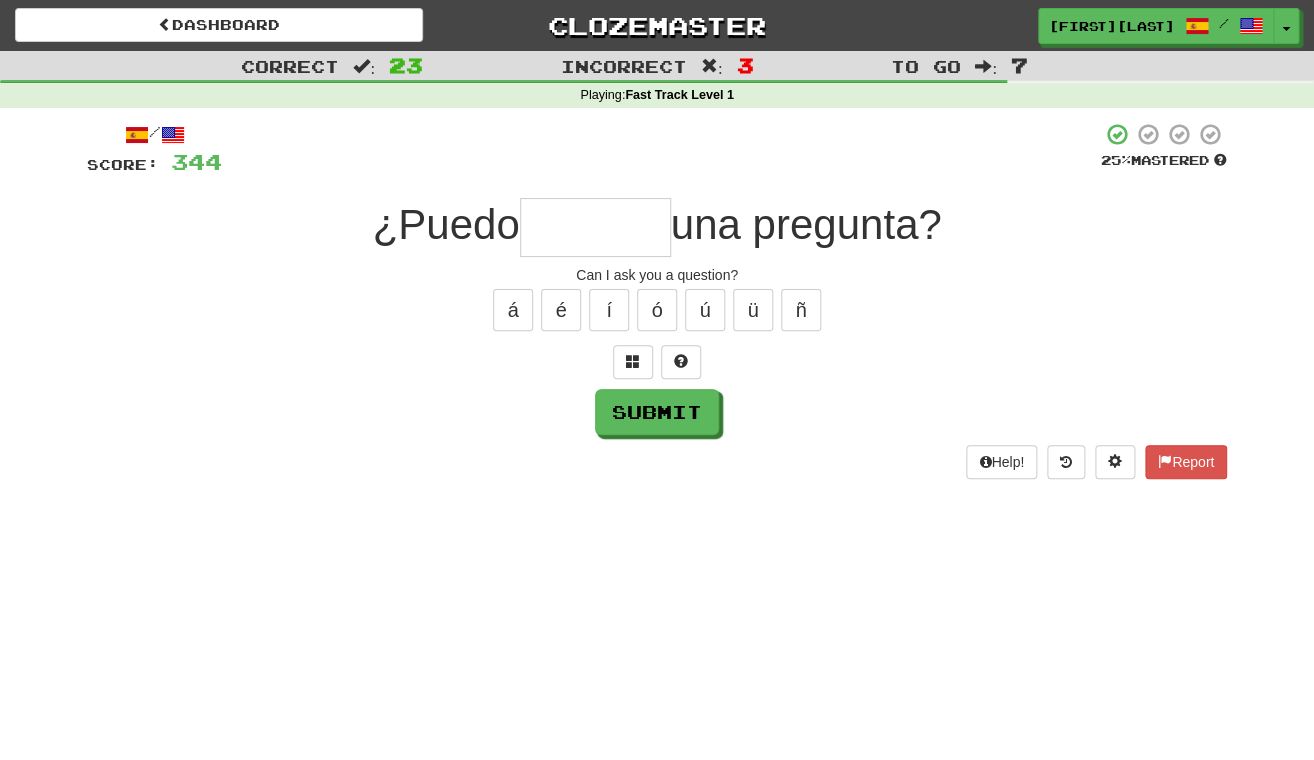 type on "*" 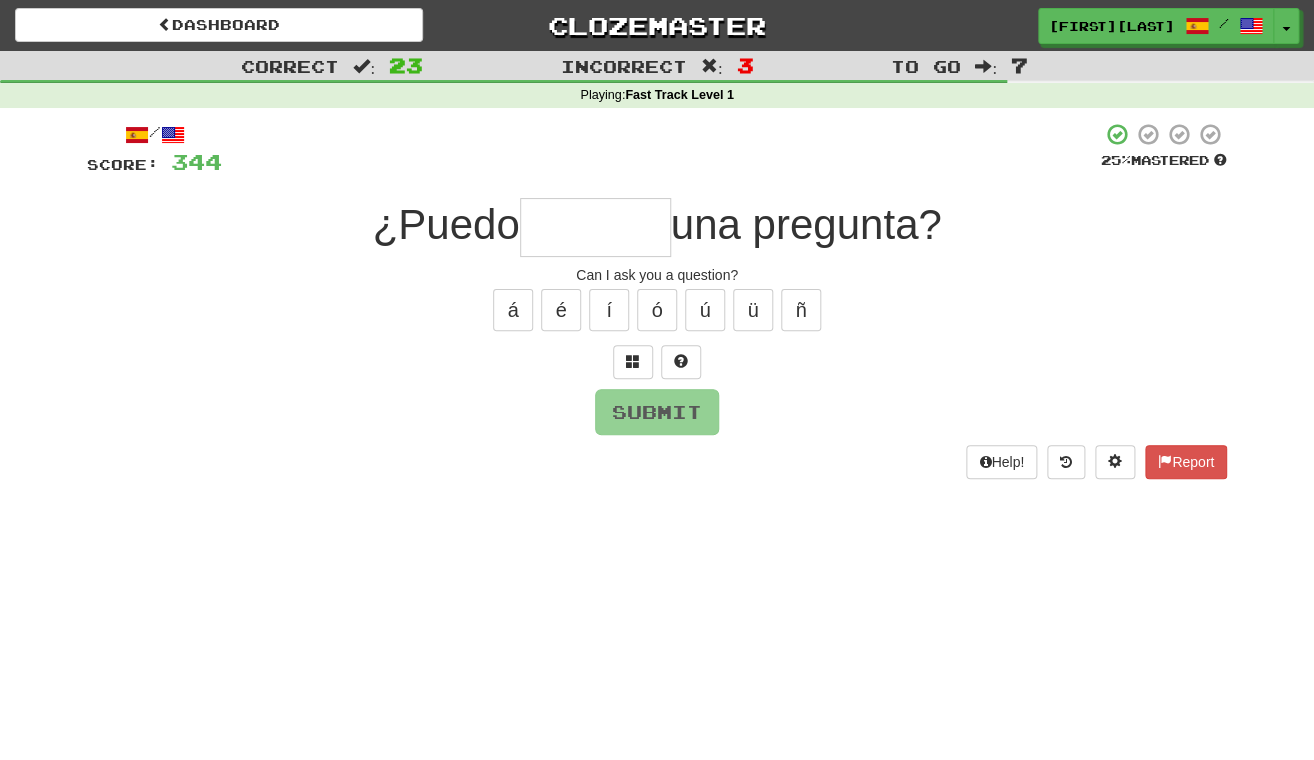 type on "*" 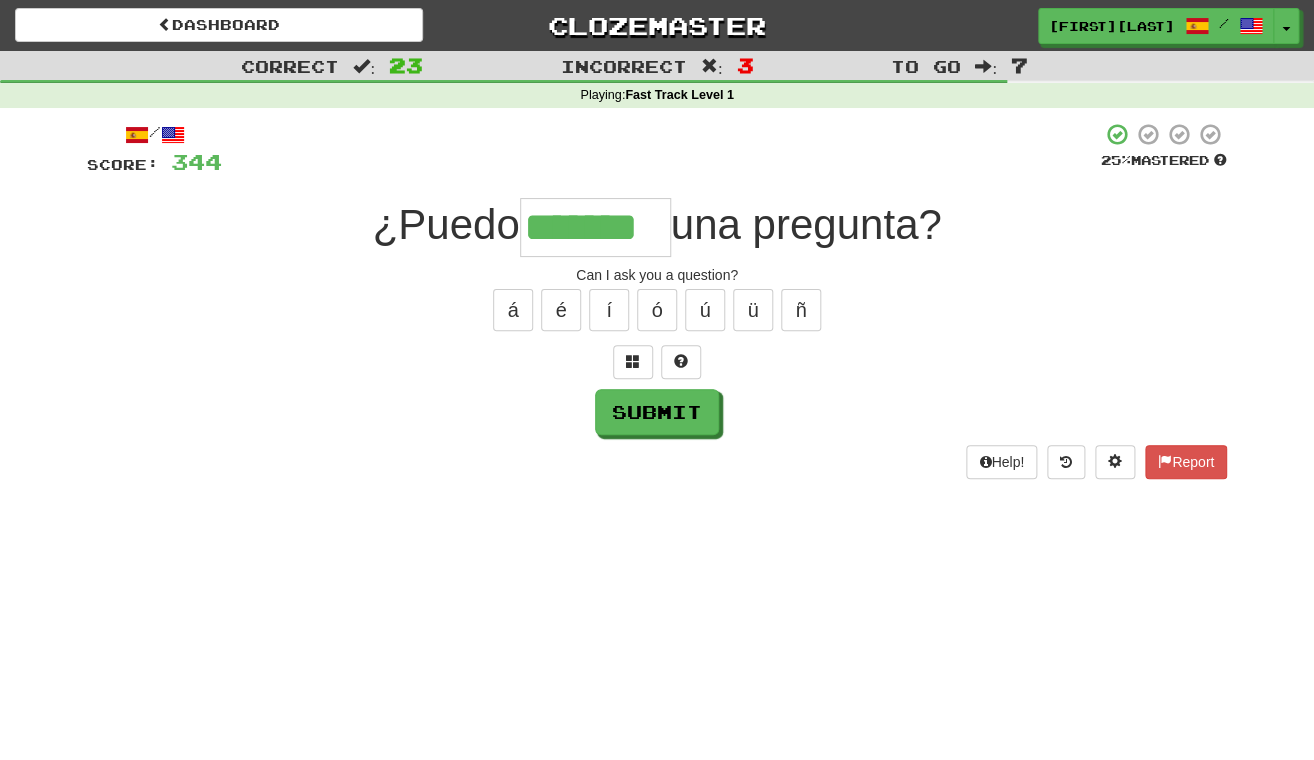 type on "*******" 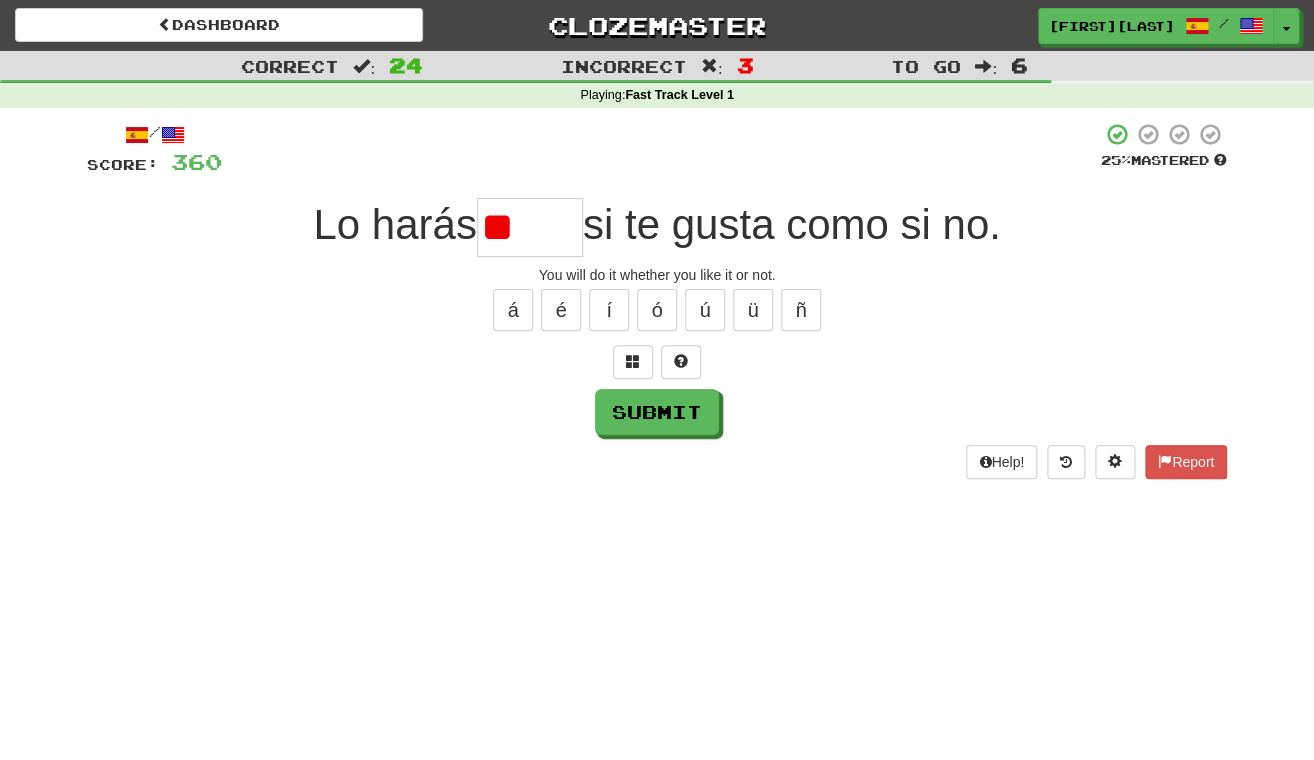 type on "*" 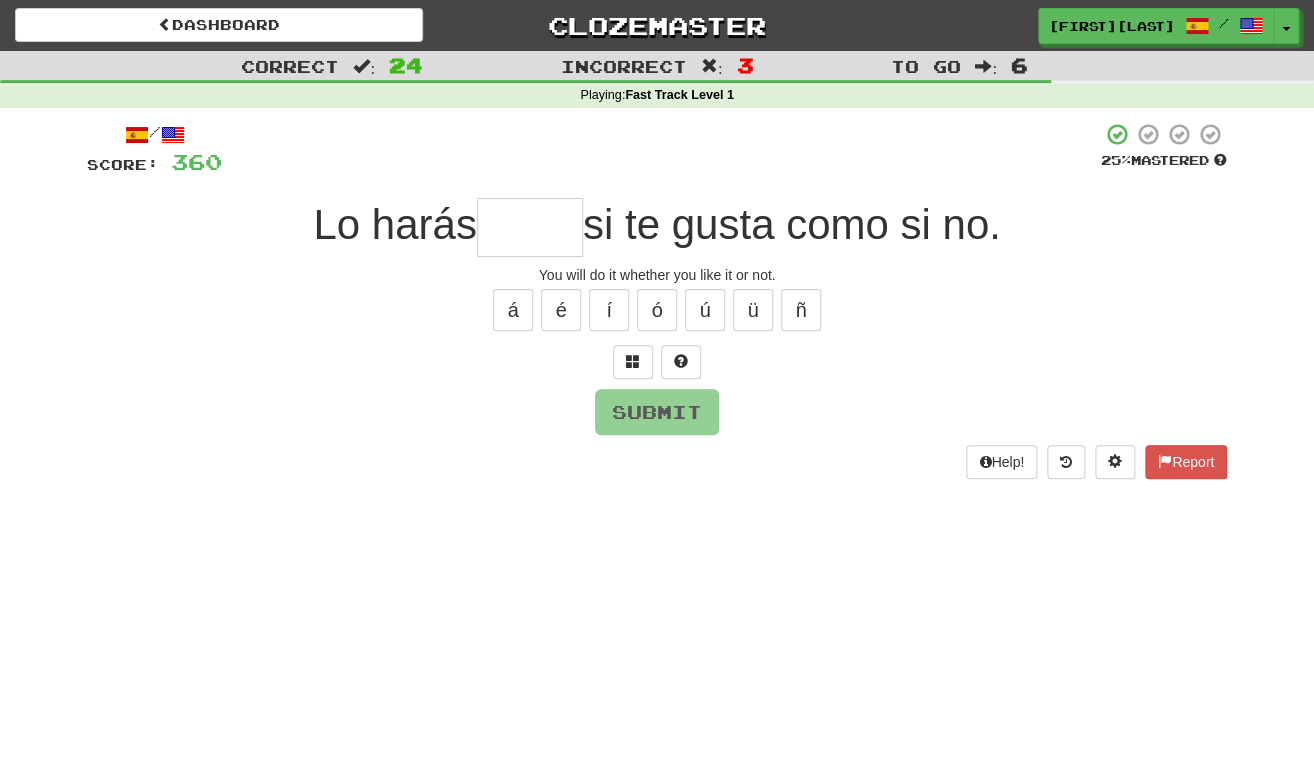 type on "*" 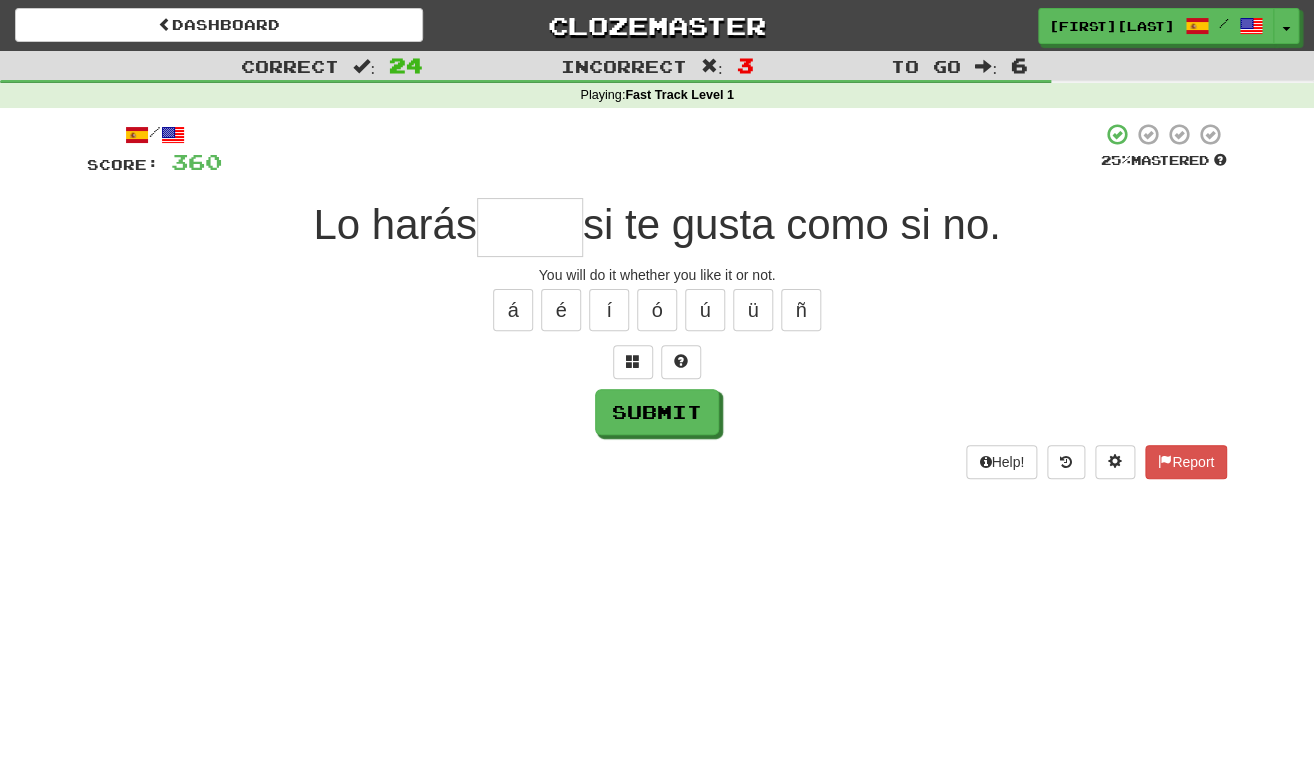 type on "*" 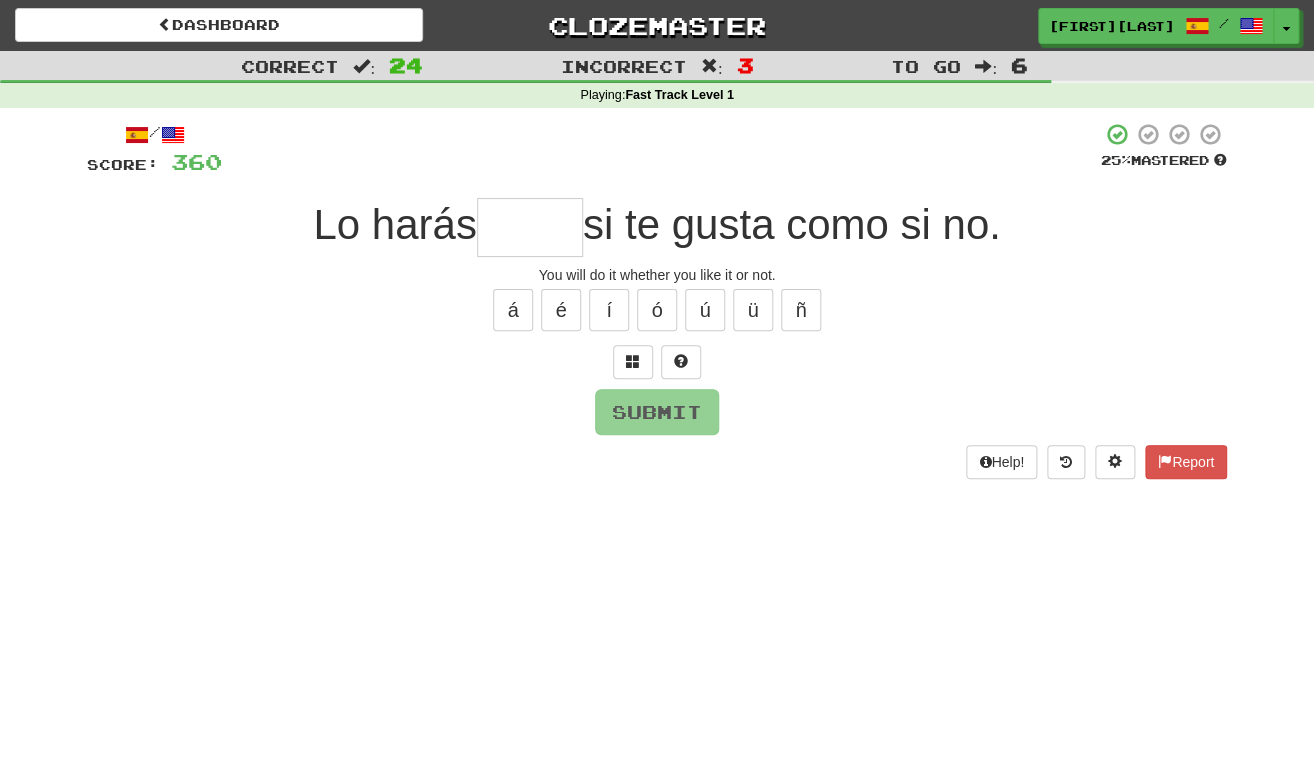 type on "*" 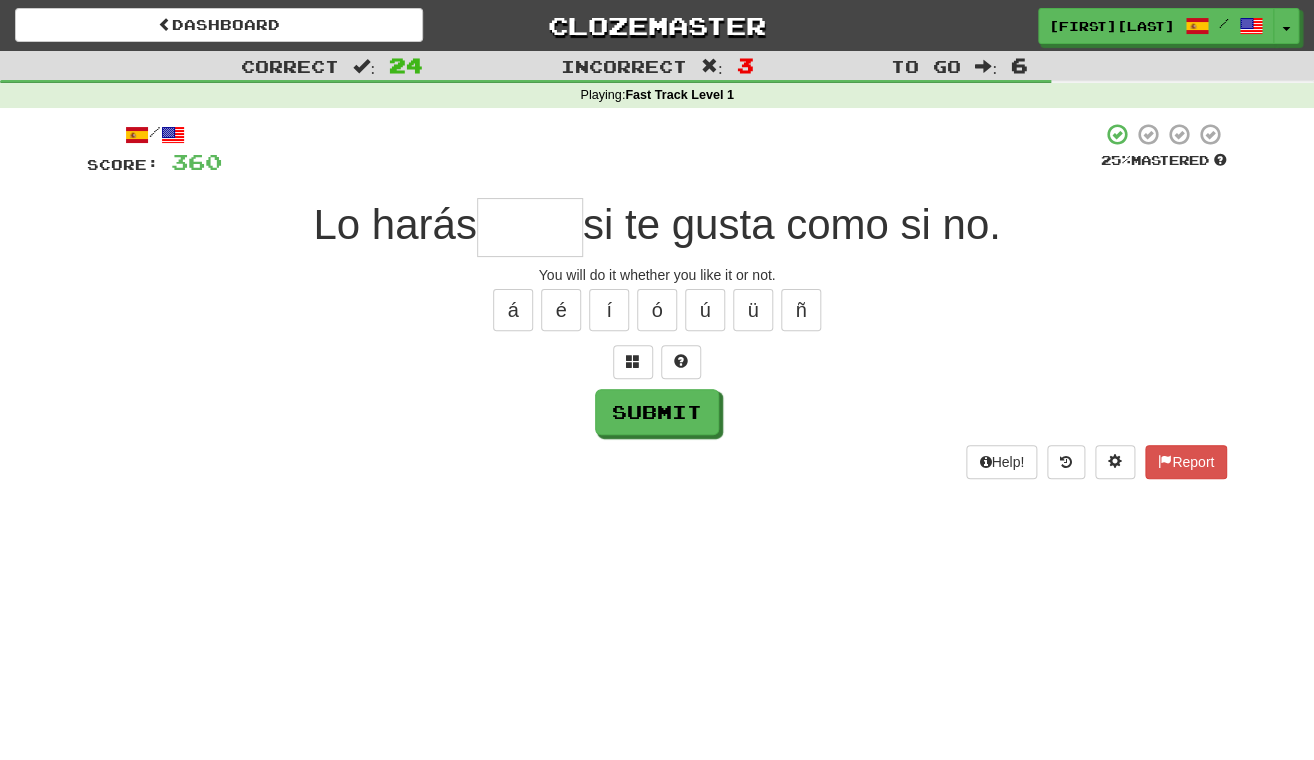 type on "*" 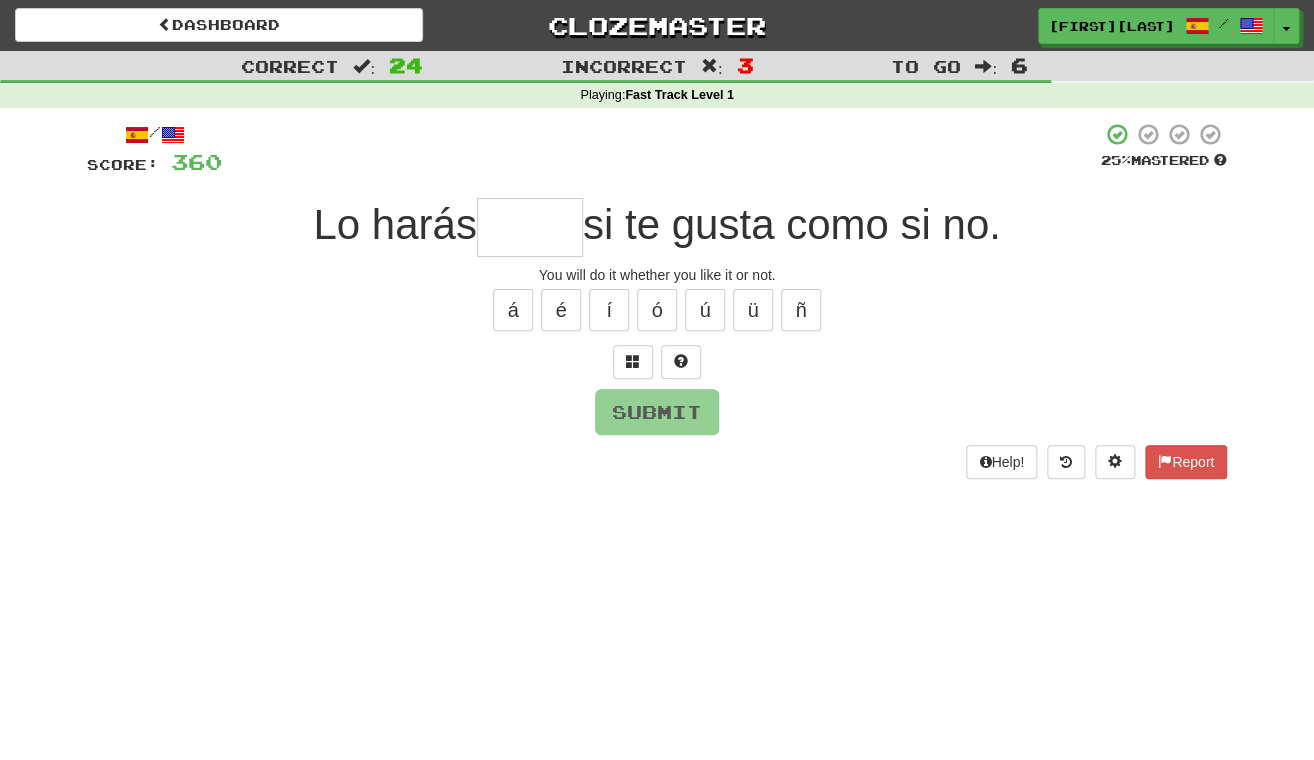 type on "*" 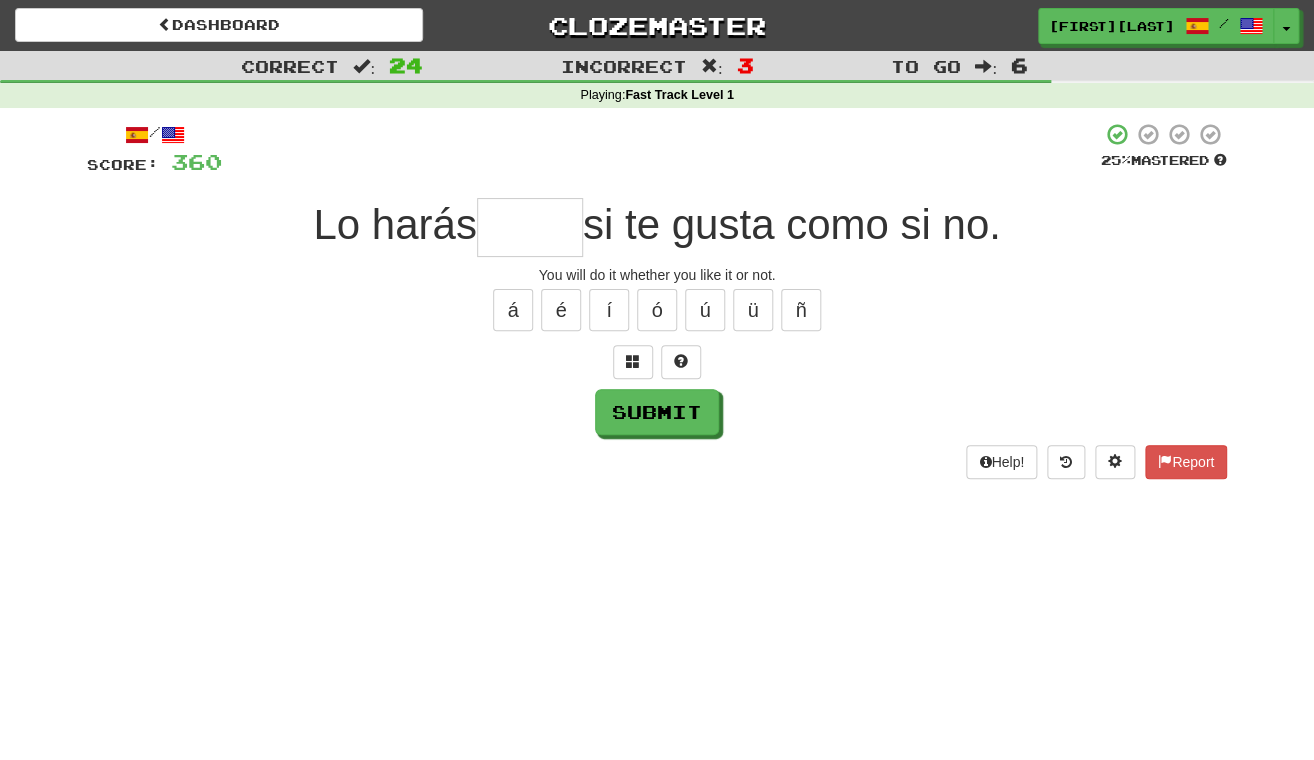 type on "*" 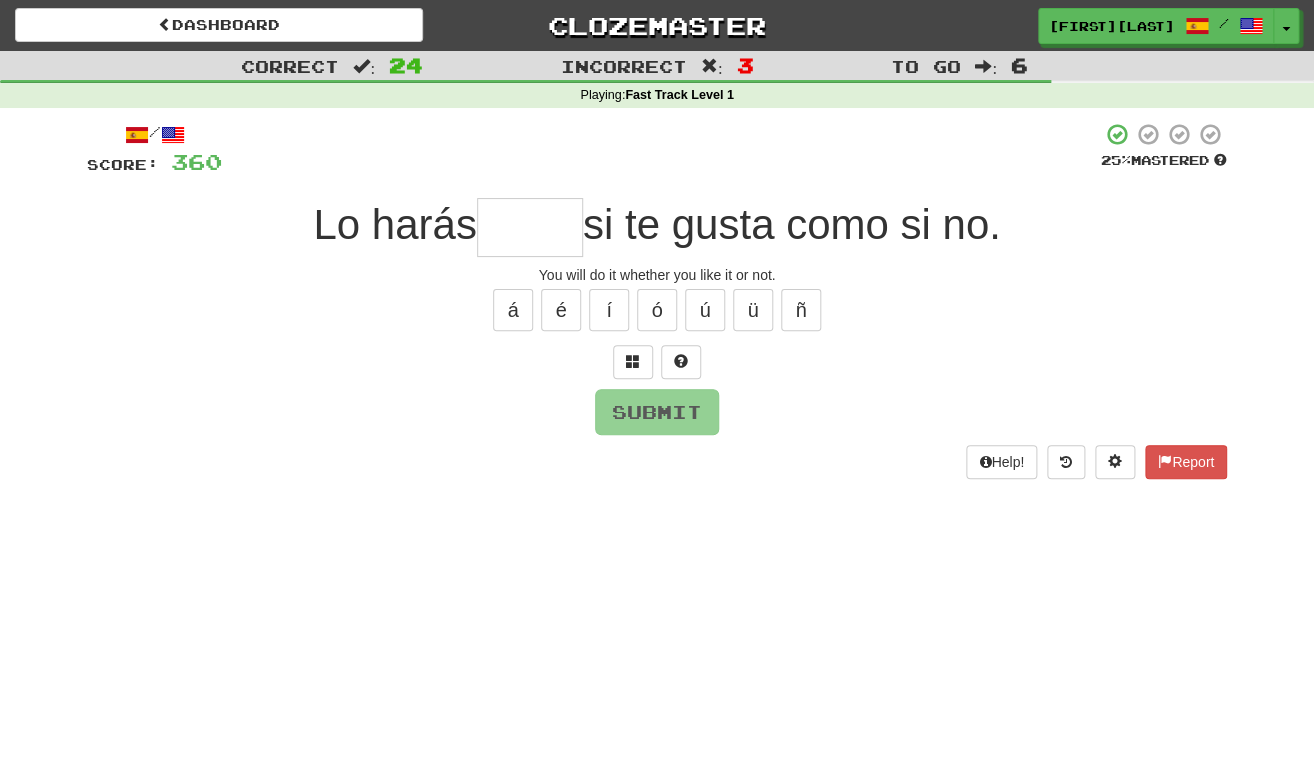 type on "*" 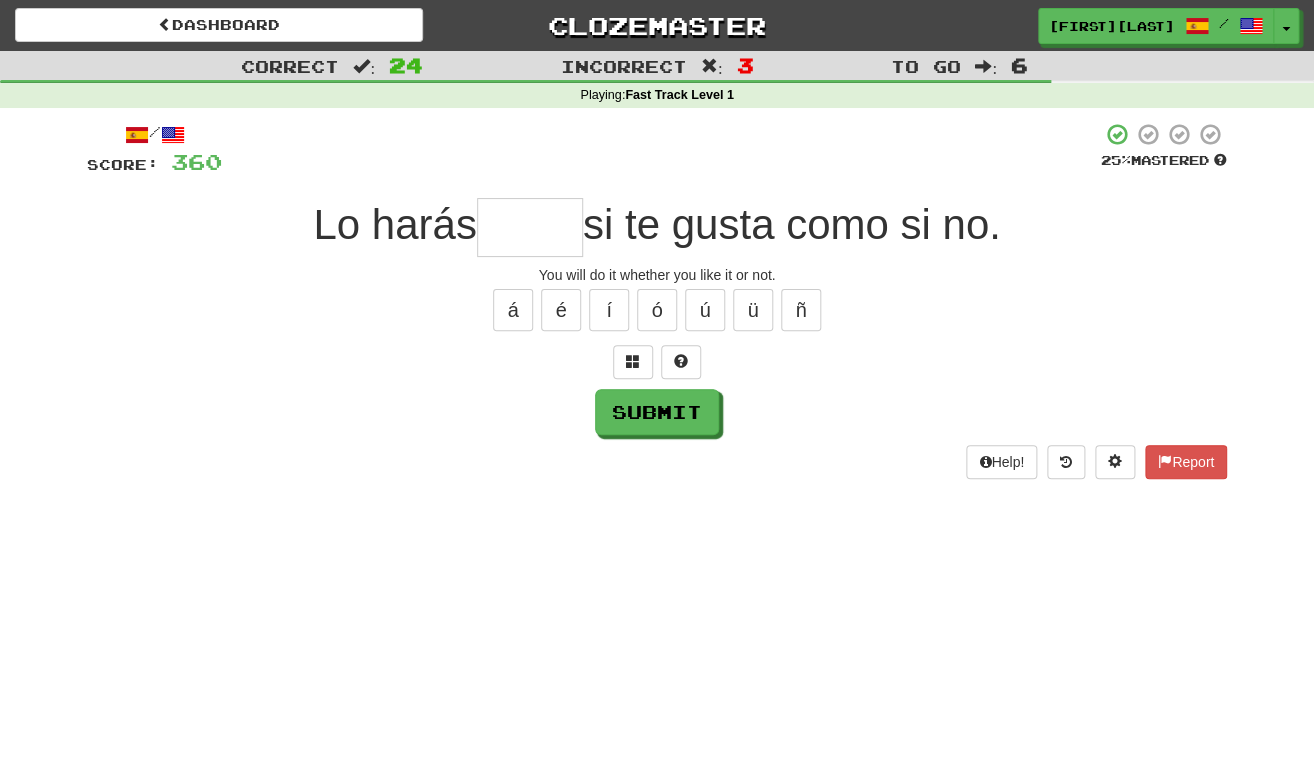 type on "*" 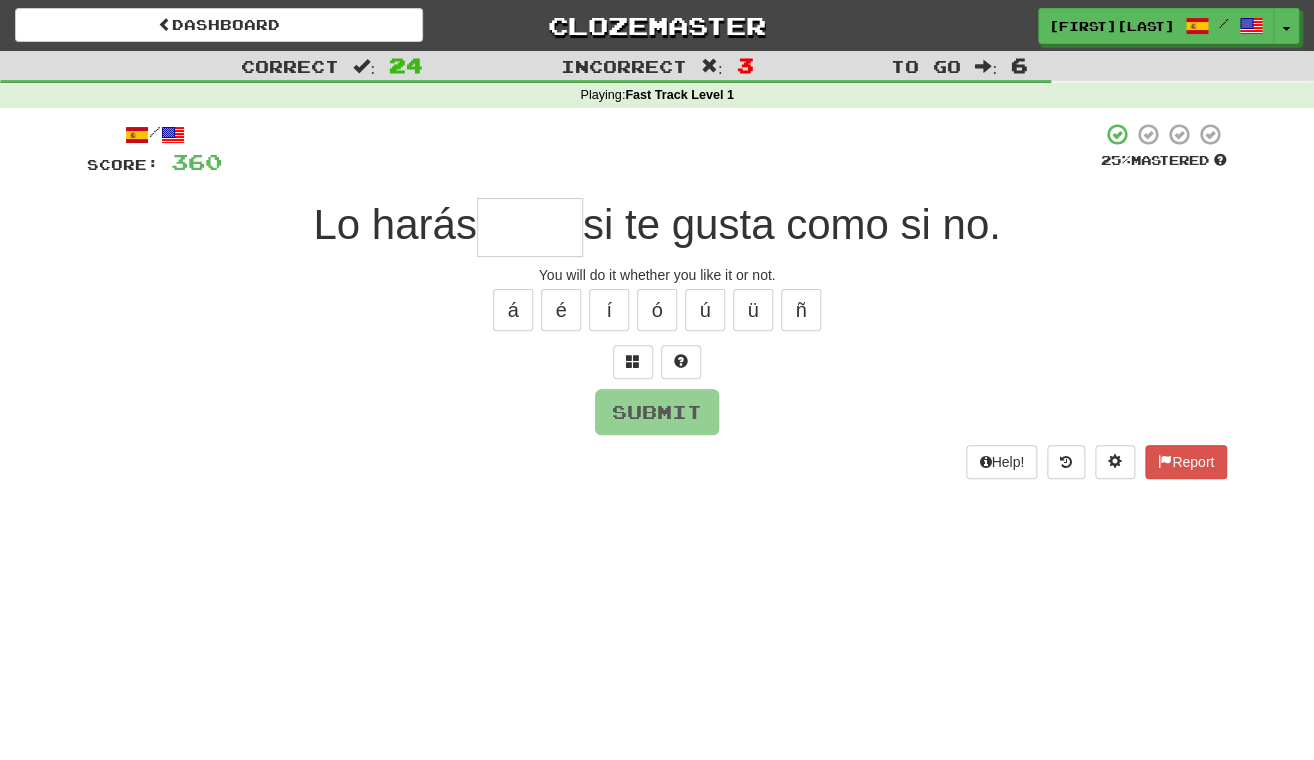type on "*" 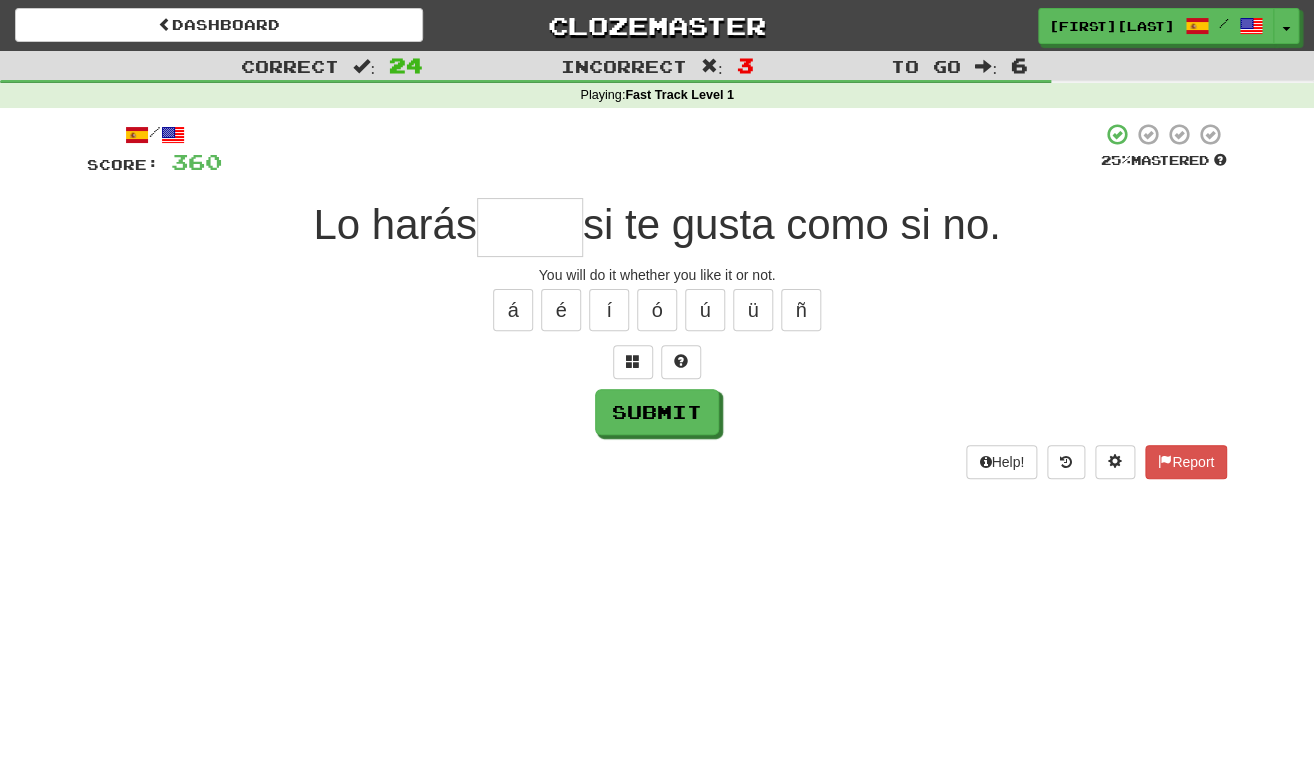 type on "*" 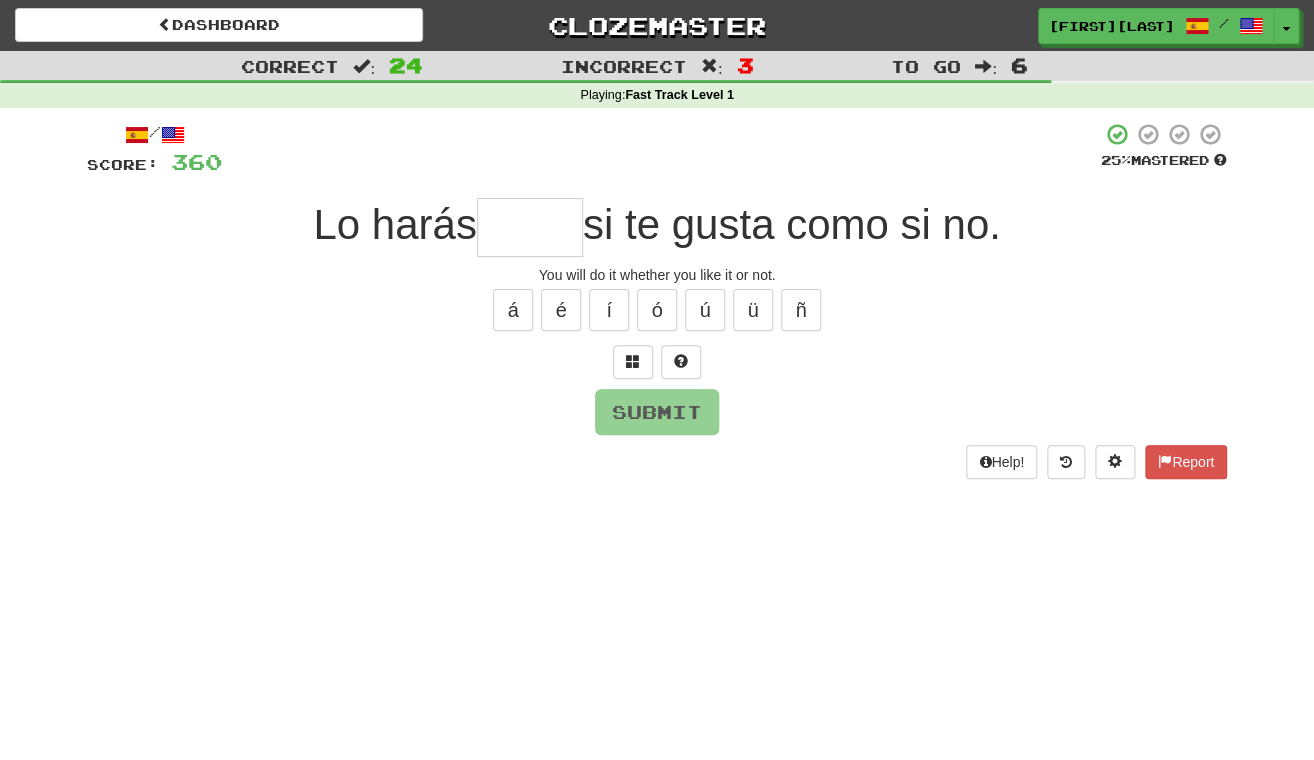 type on "*" 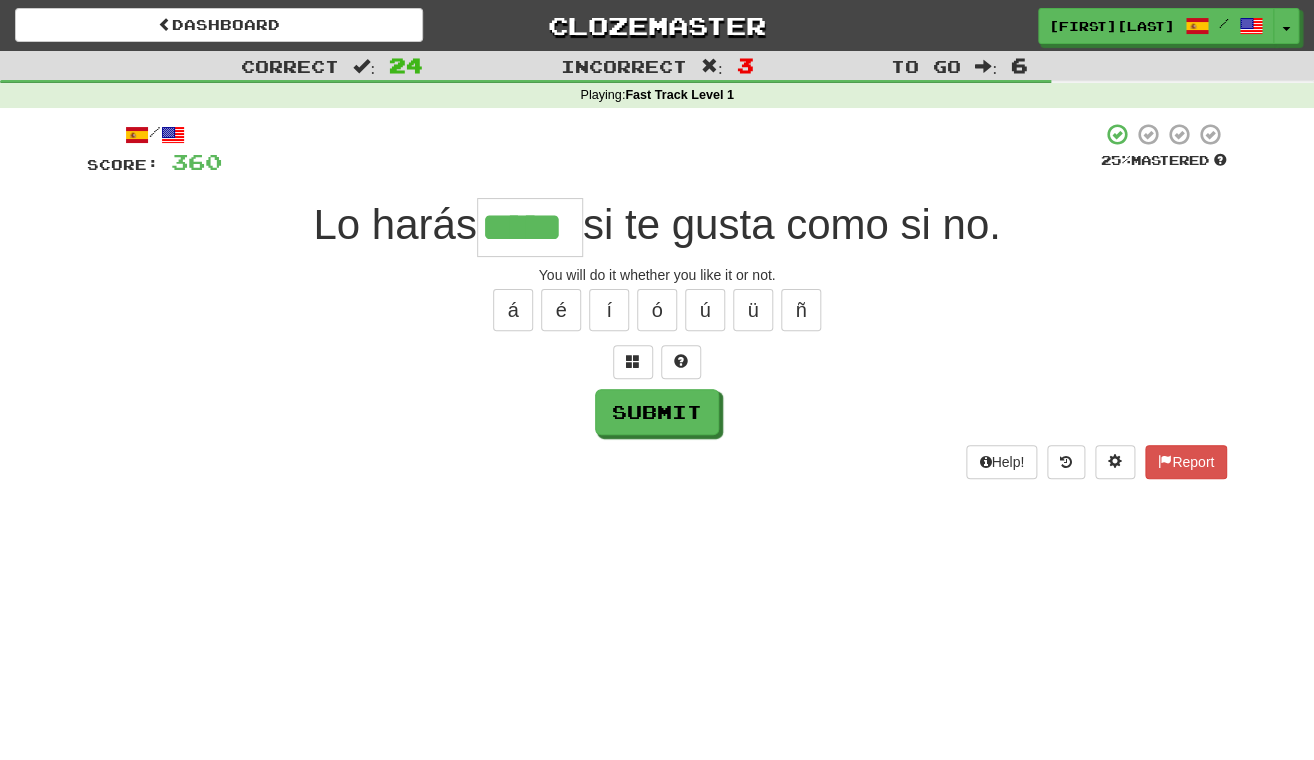 type on "*****" 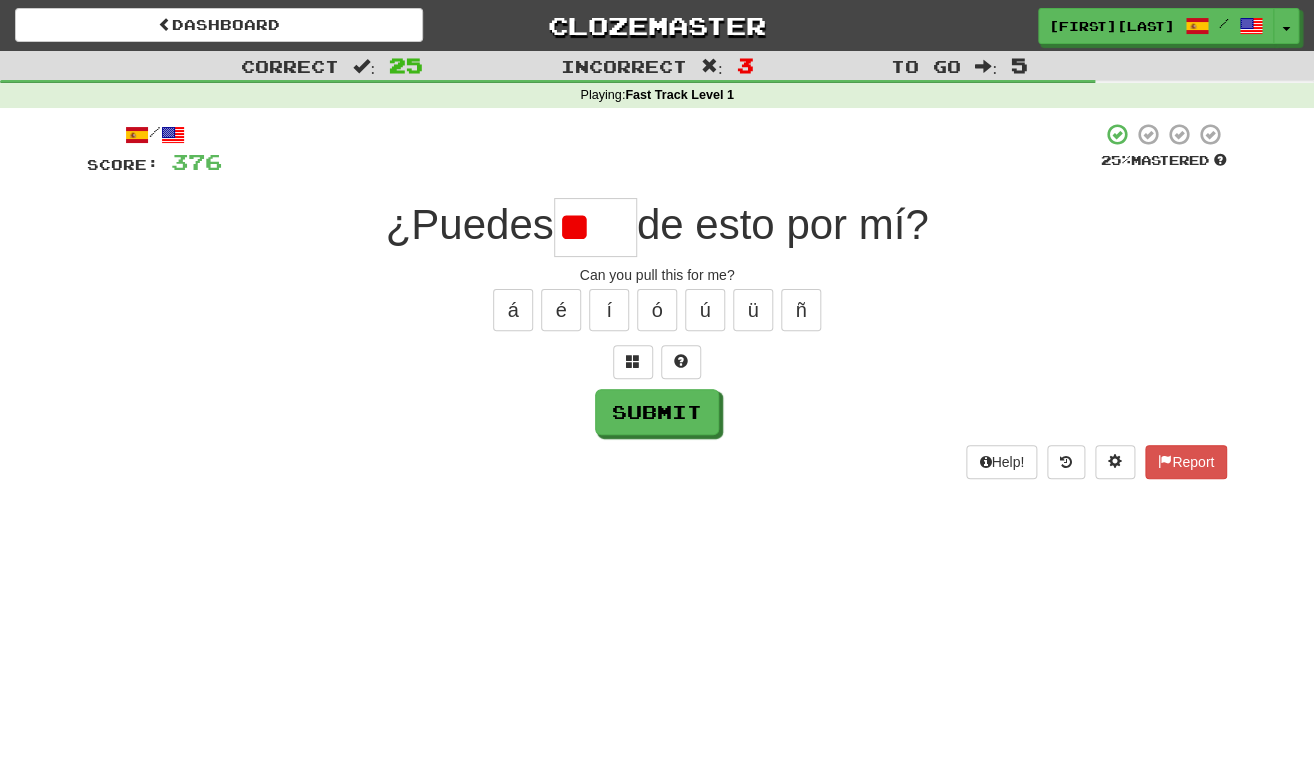 type on "*" 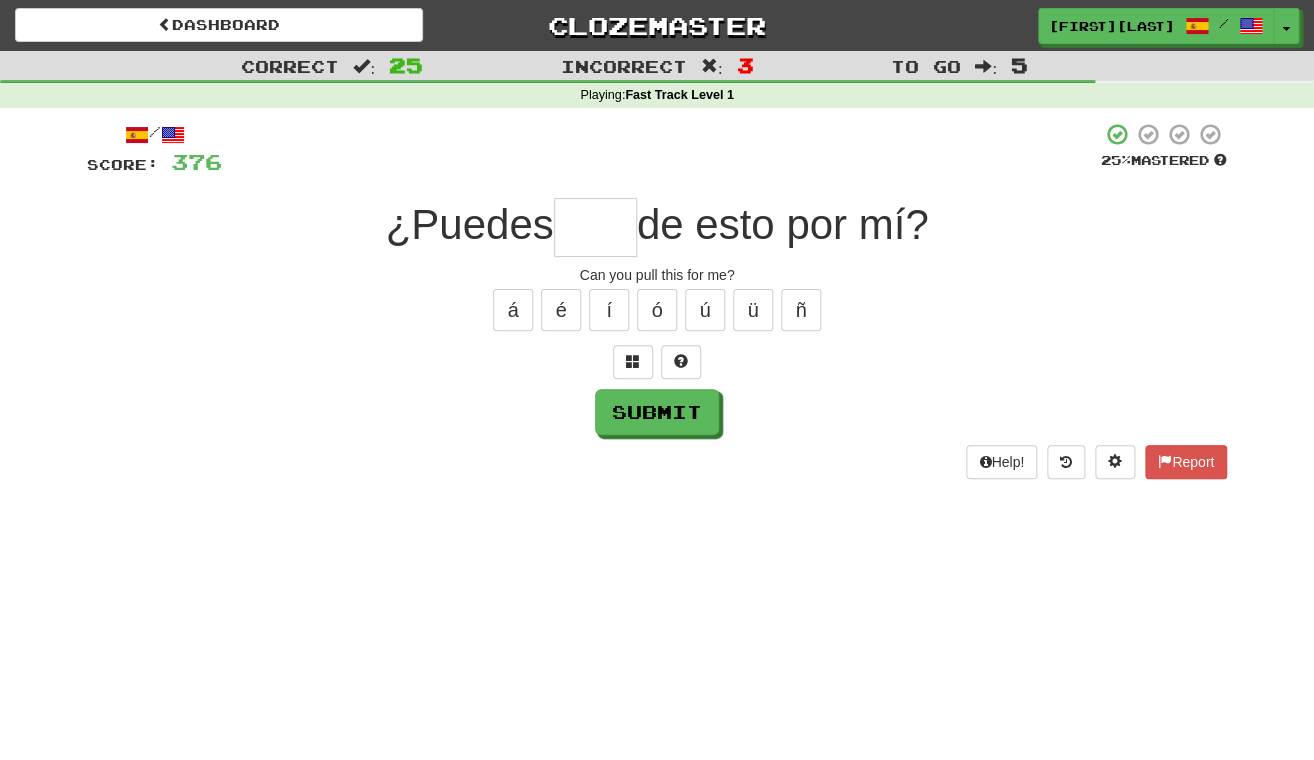 type on "*" 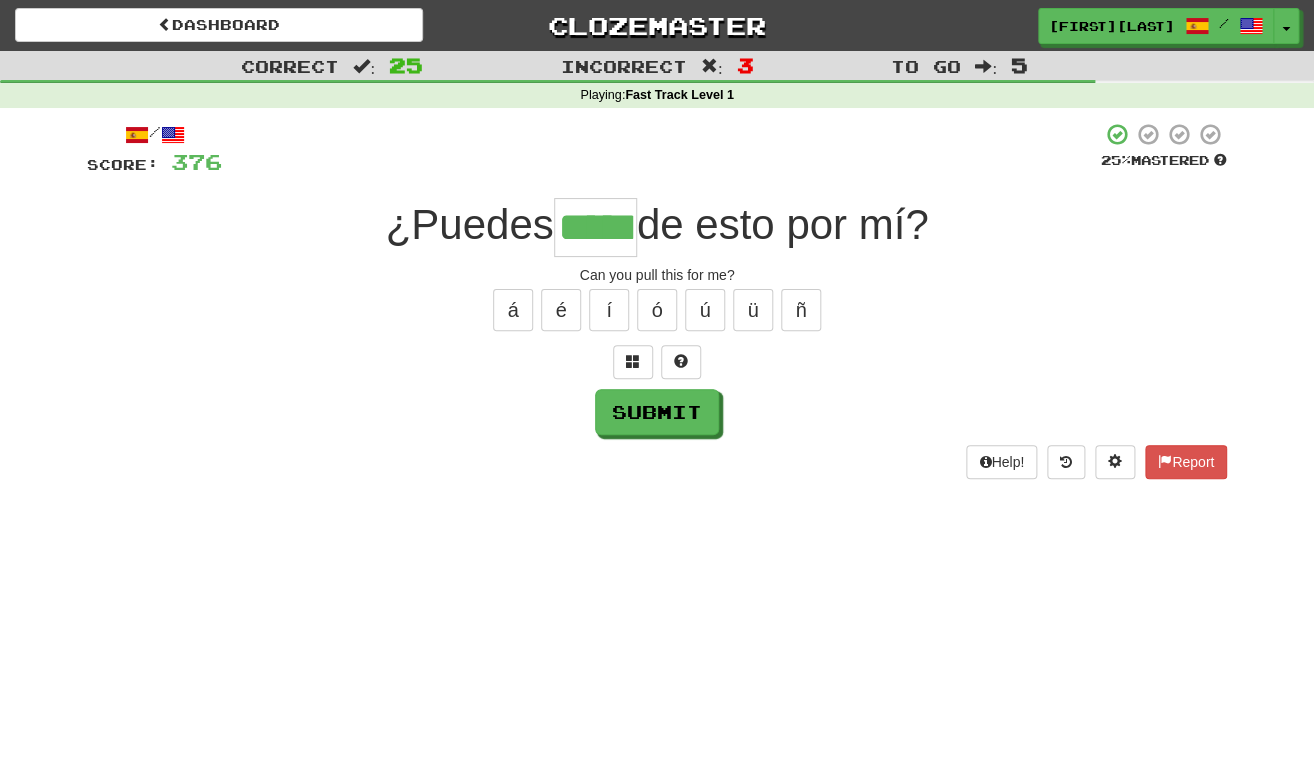type on "*****" 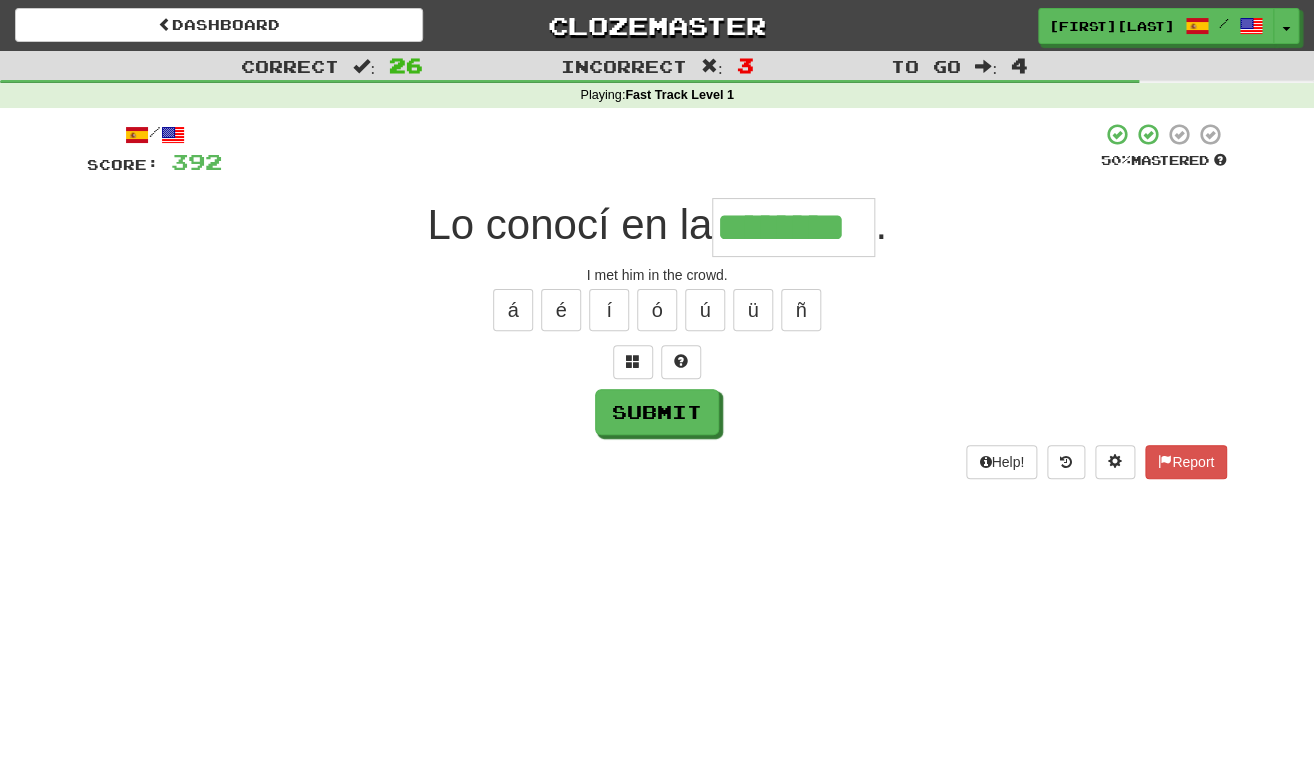type on "********" 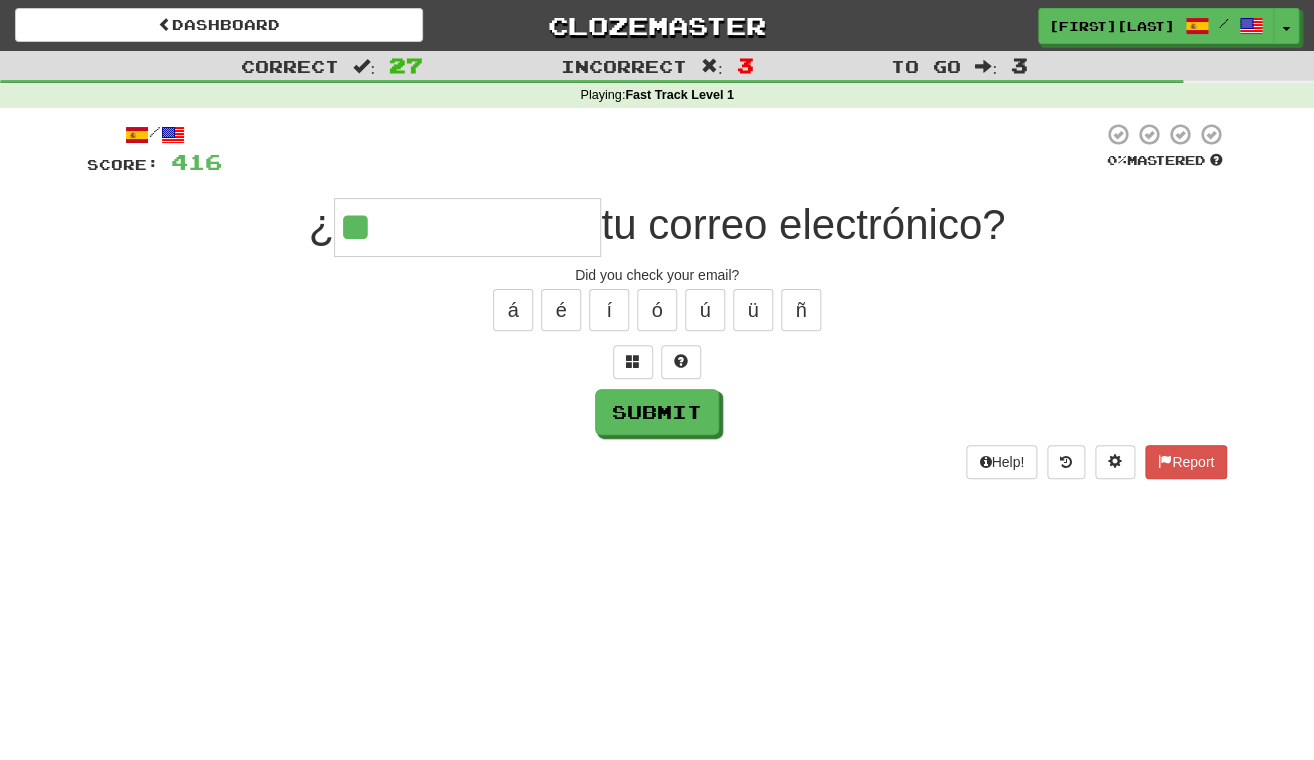 type on "**********" 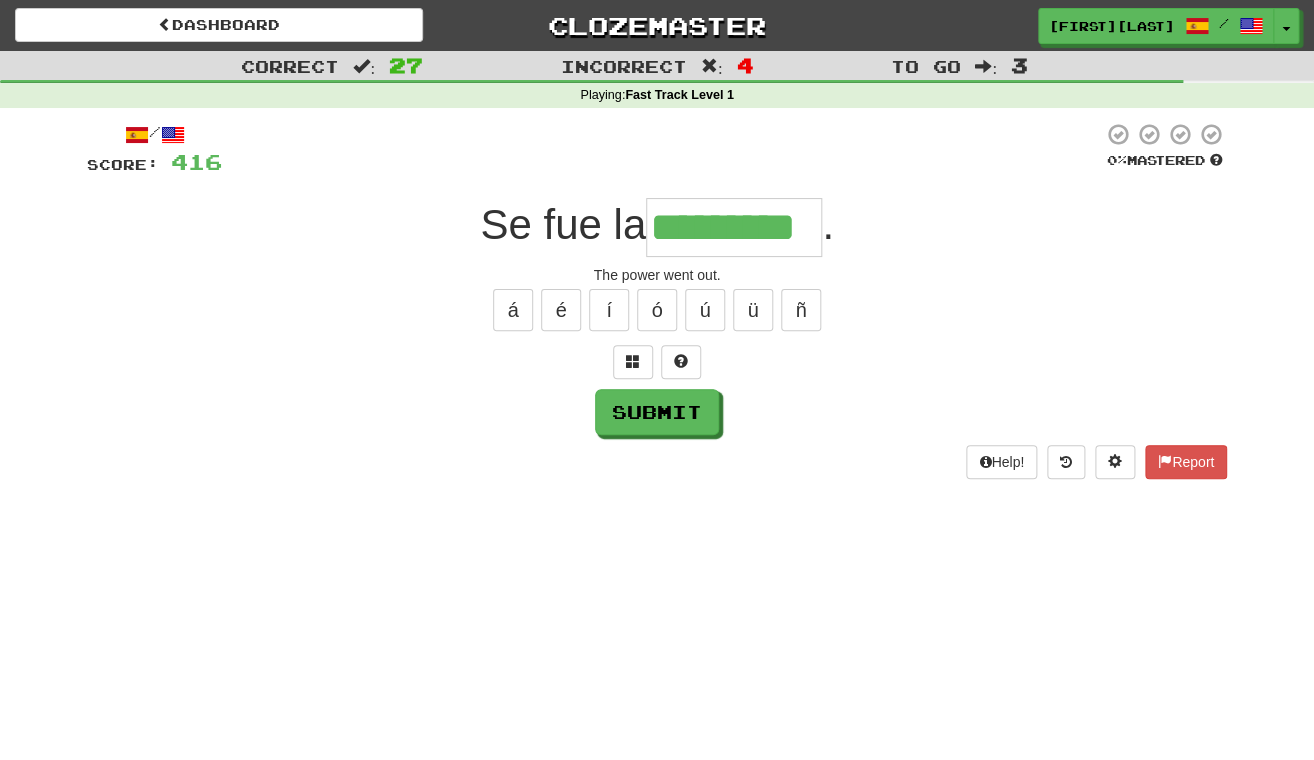 type on "*********" 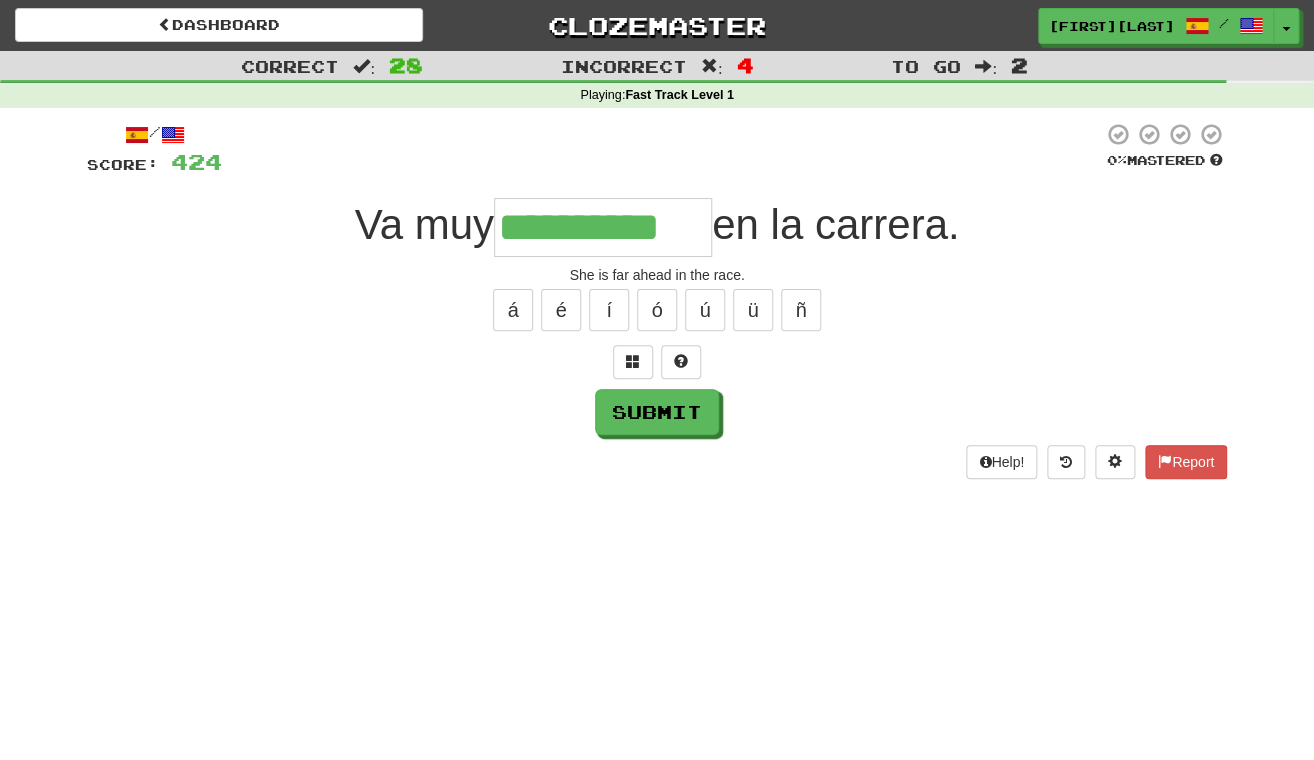 type on "**********" 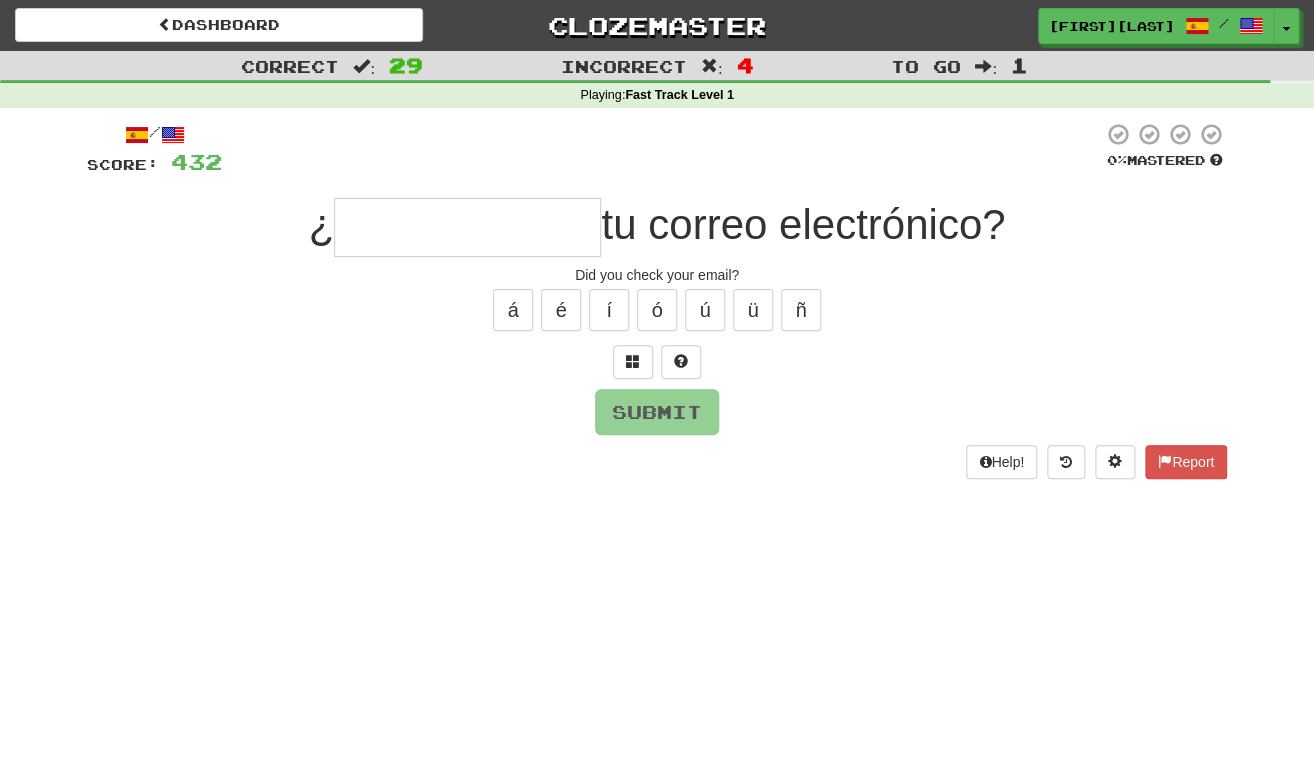 type on "*" 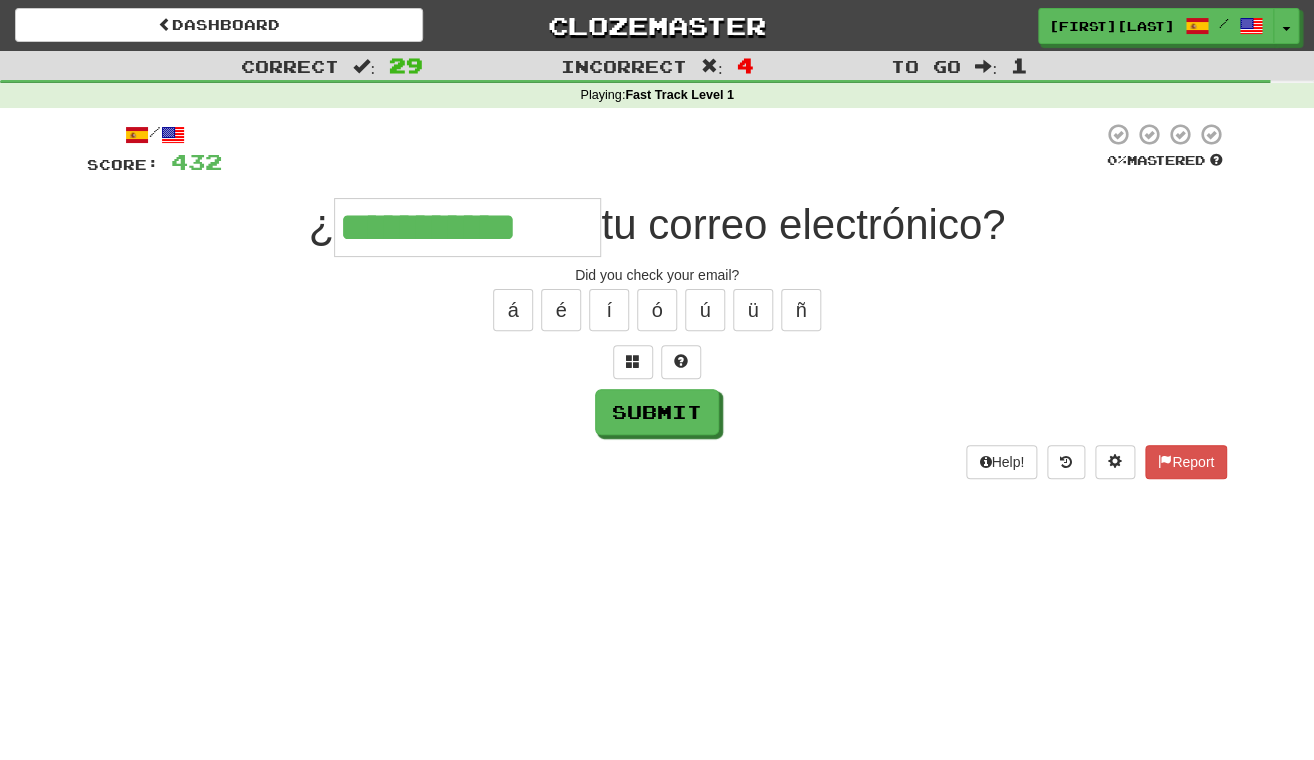 type 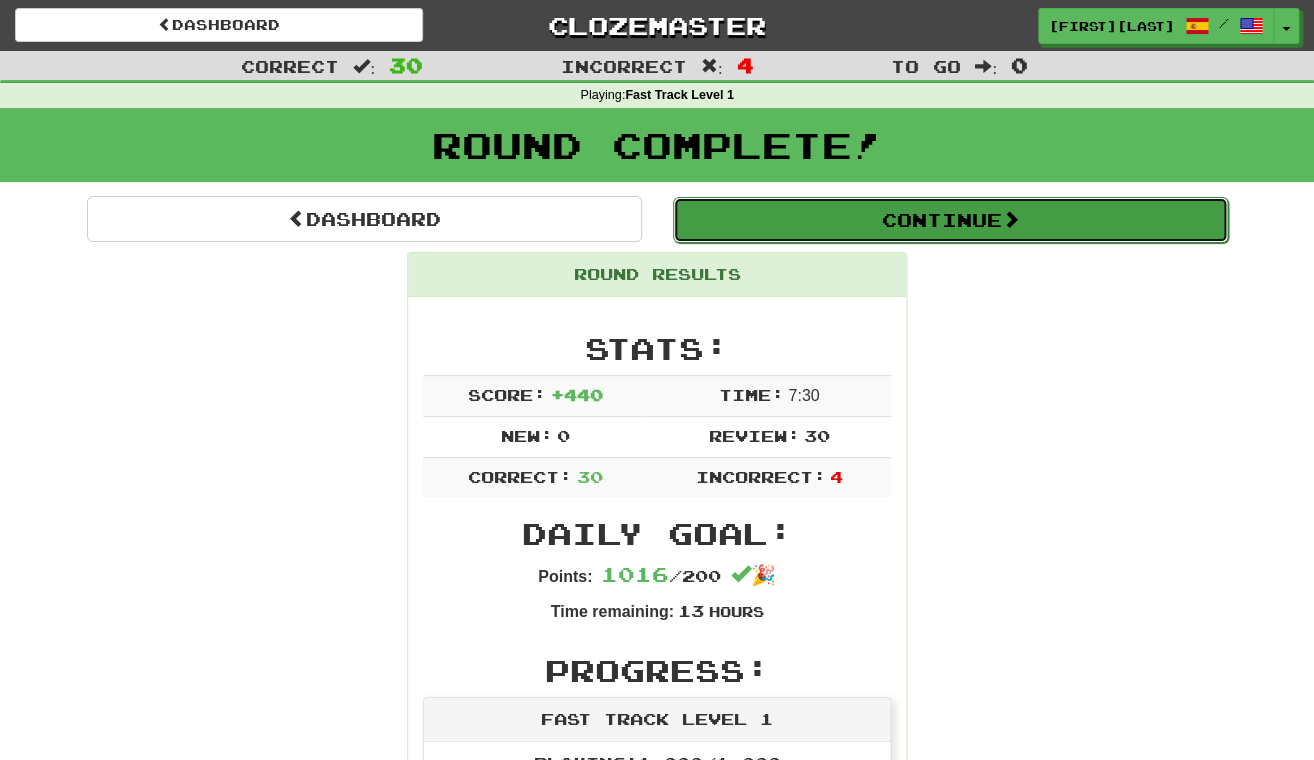click on "Continue" at bounding box center (950, 220) 